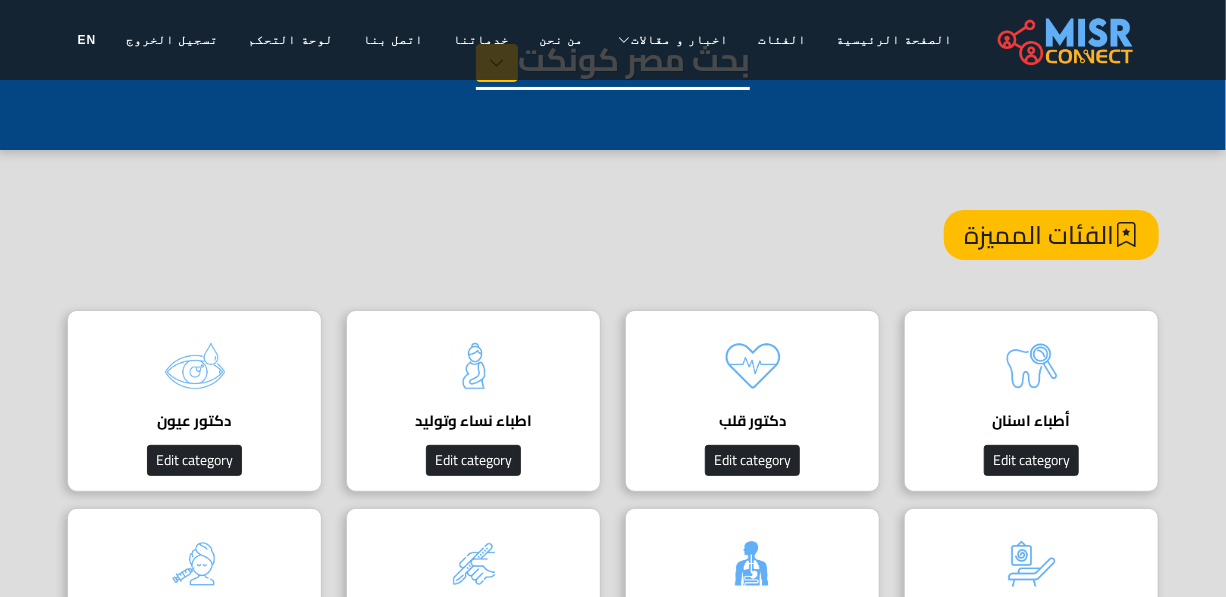 scroll, scrollTop: 0, scrollLeft: 0, axis: both 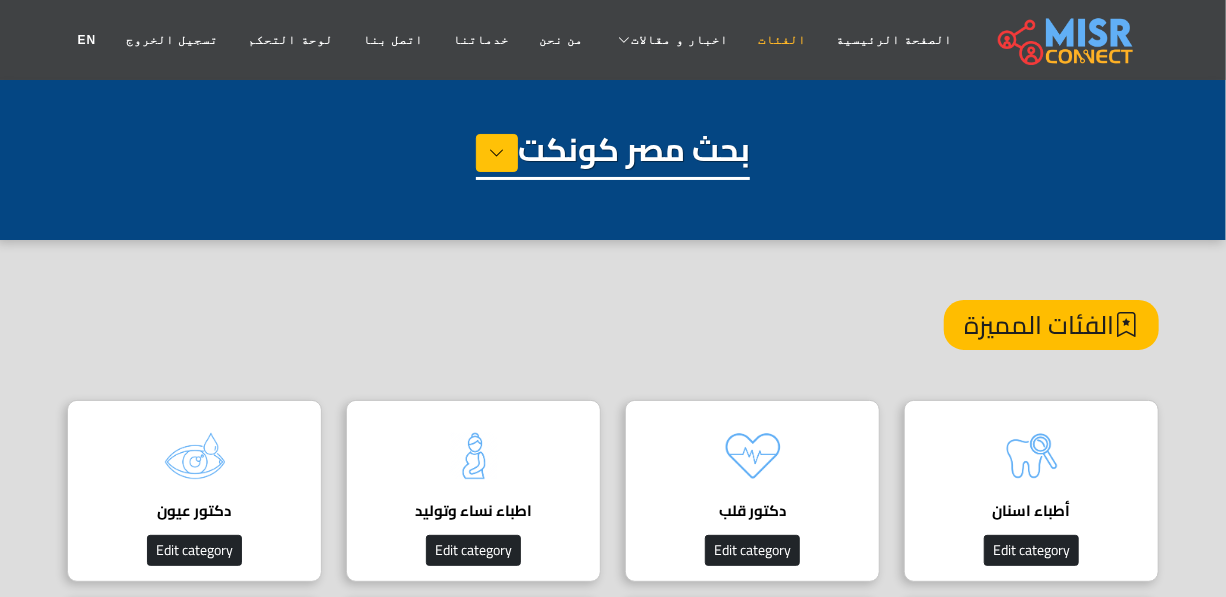 click on "الفئات" at bounding box center (782, 40) 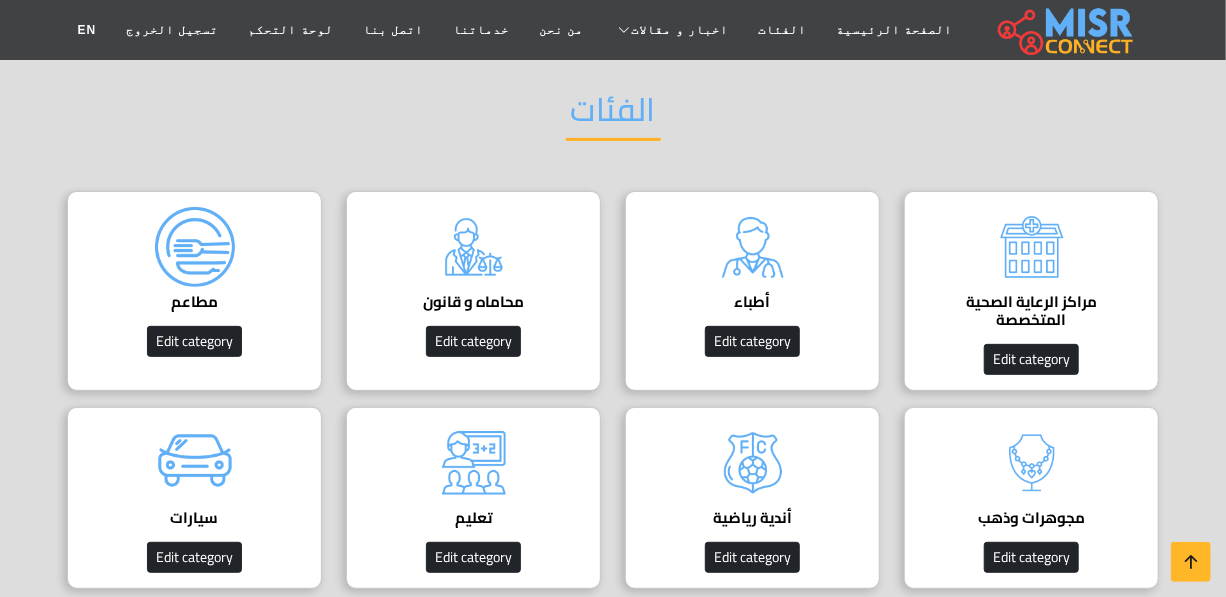 scroll, scrollTop: 181, scrollLeft: 0, axis: vertical 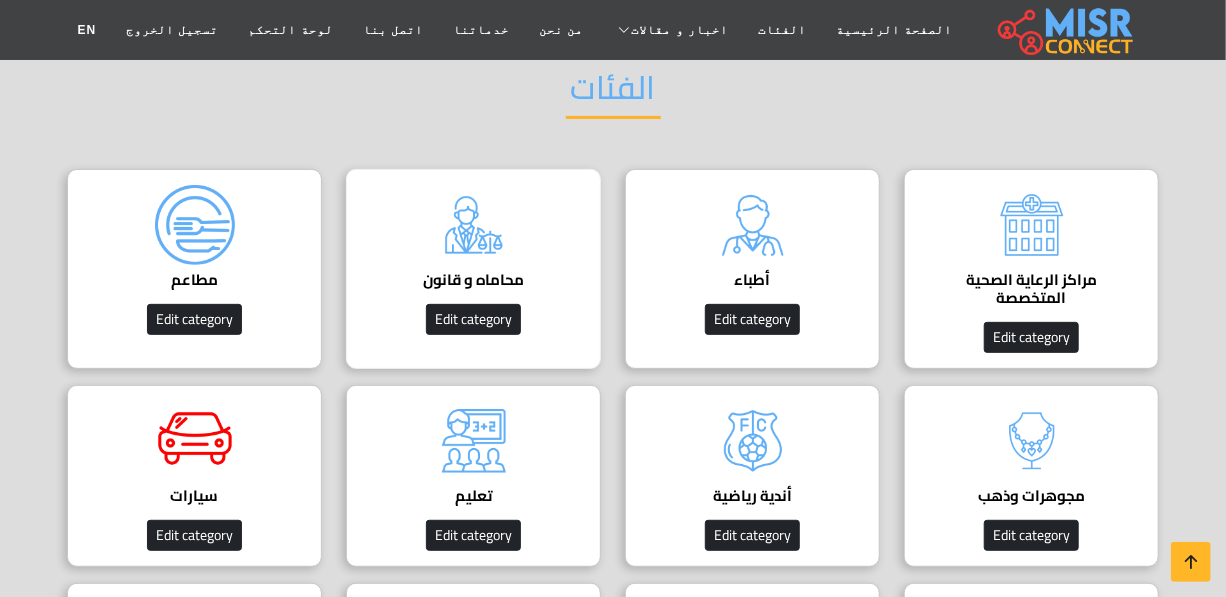 click on "محاماه و قانون" at bounding box center [473, 280] 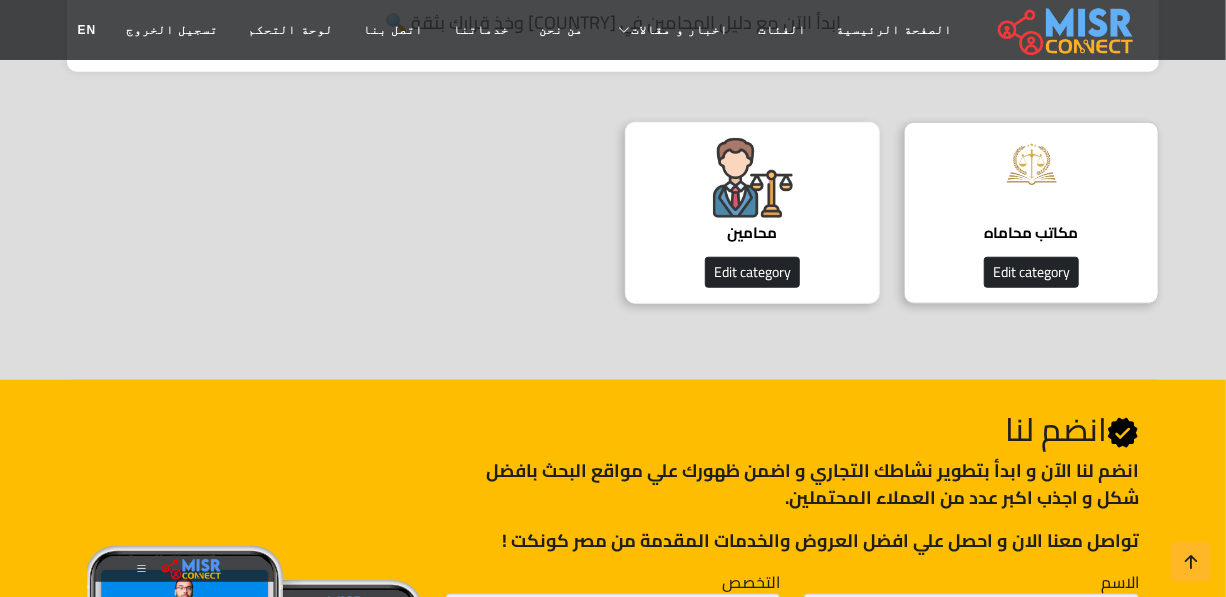 scroll, scrollTop: 545, scrollLeft: 0, axis: vertical 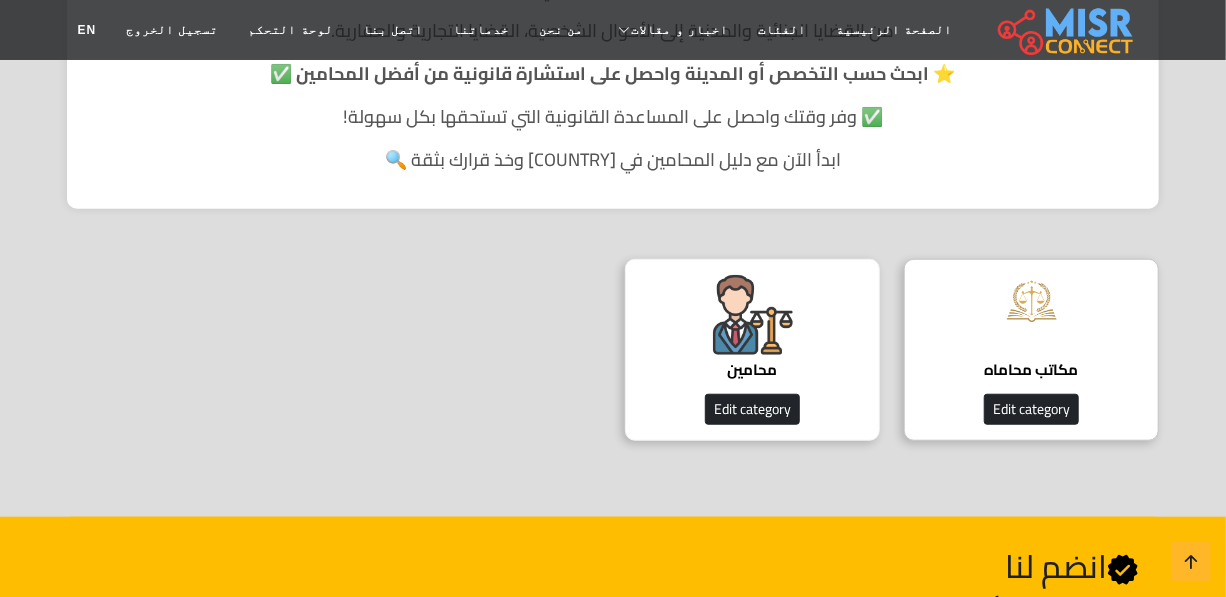 click at bounding box center [753, 315] 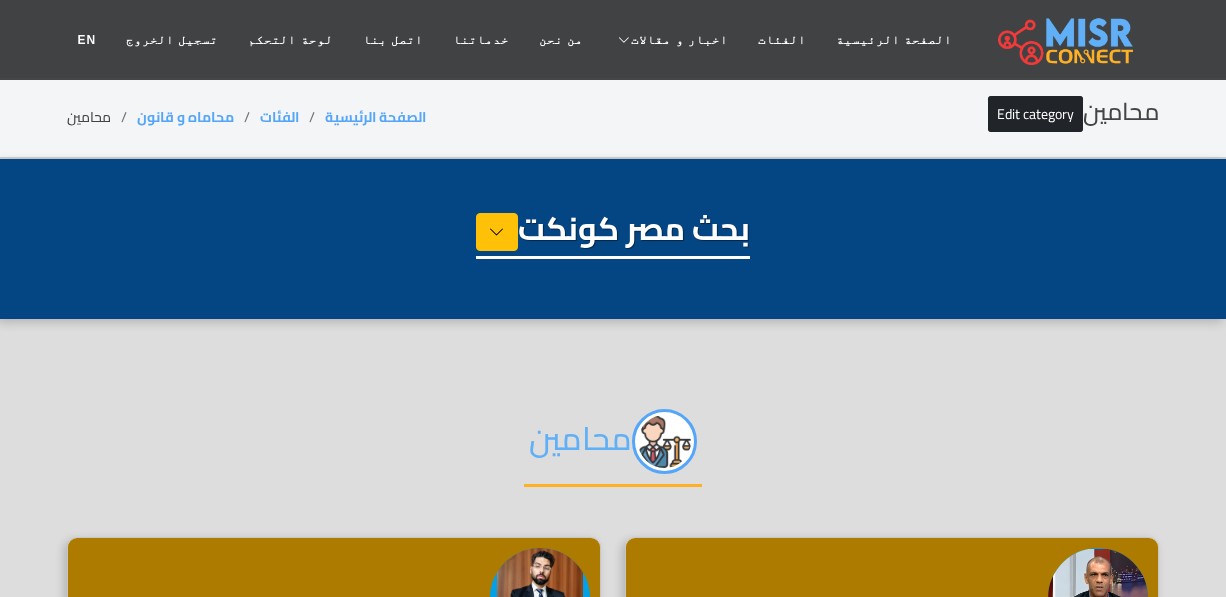 select on "**********" 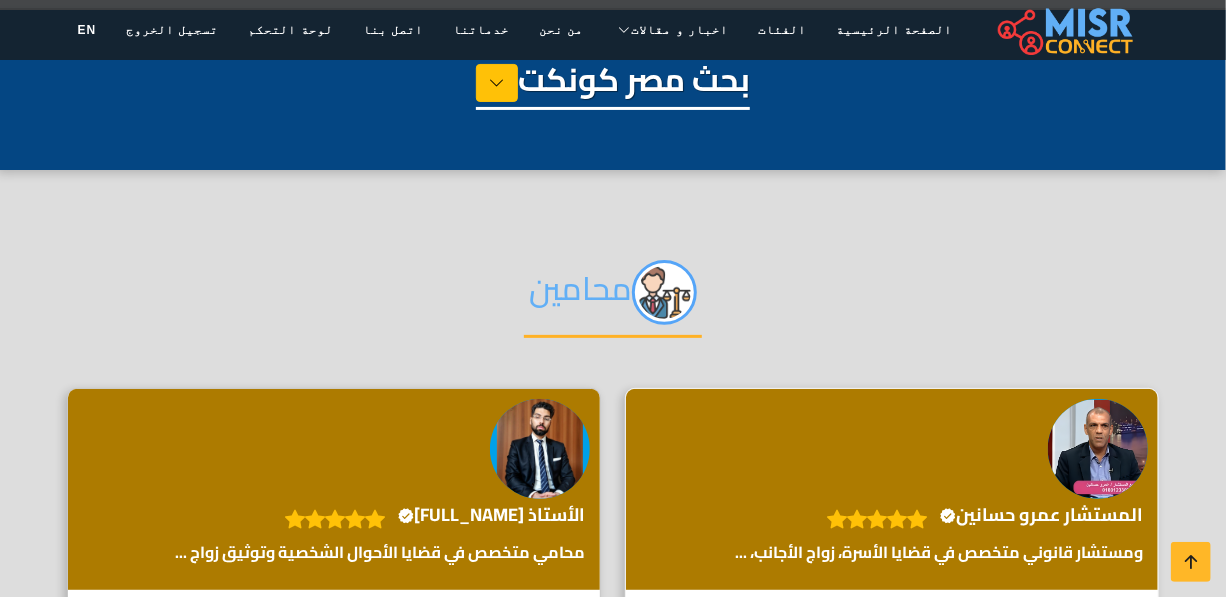 scroll, scrollTop: 363, scrollLeft: 0, axis: vertical 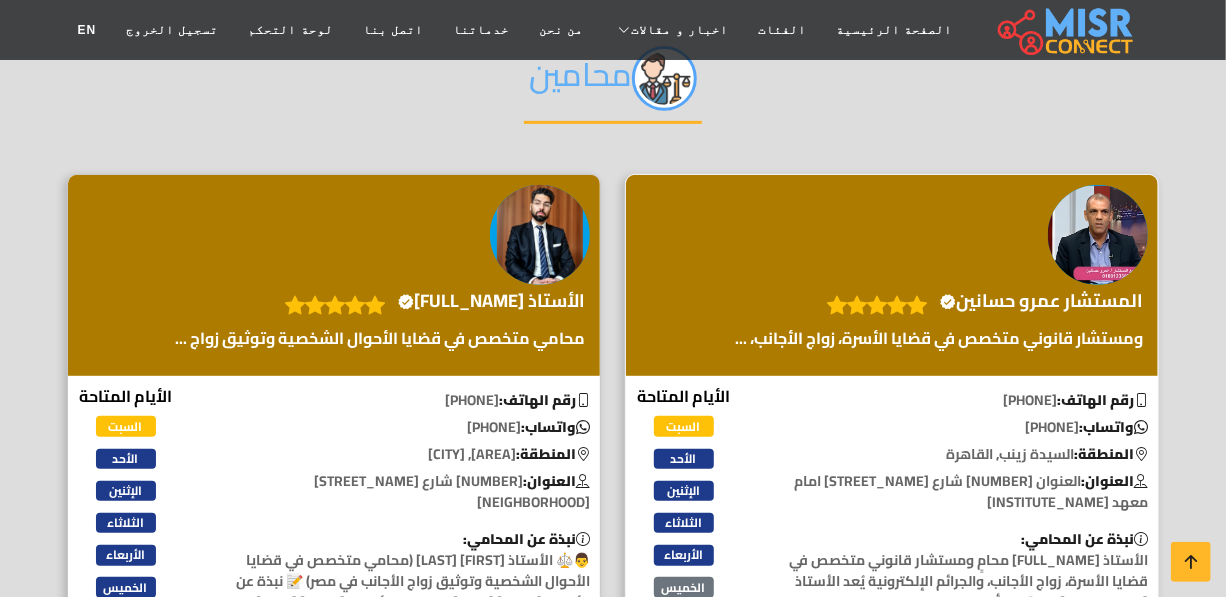 click on "المستشار عمرو حسانين
Verified account" at bounding box center (892, 276) 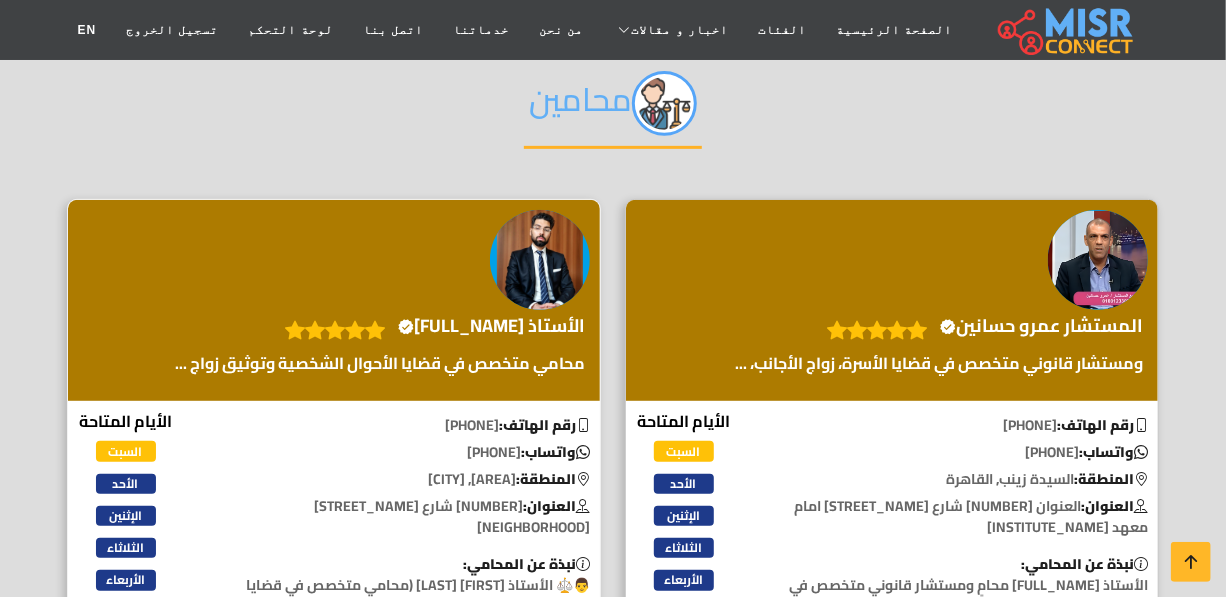 scroll, scrollTop: 363, scrollLeft: 0, axis: vertical 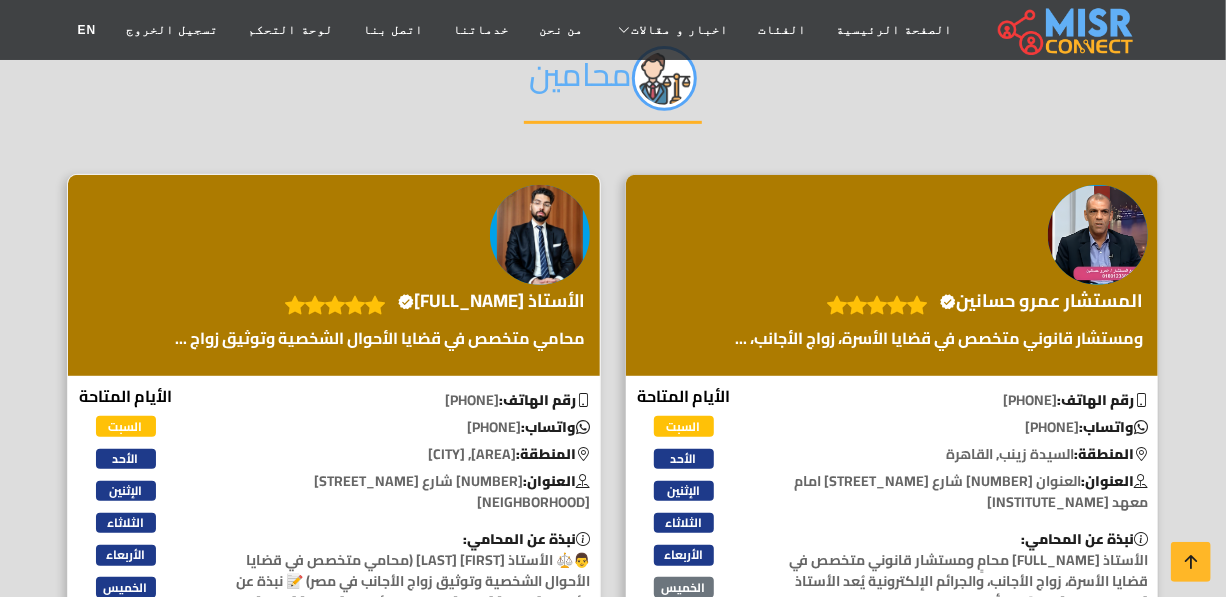 click on "الأستاذ علاء ناصر
Verified account" at bounding box center (491, 301) 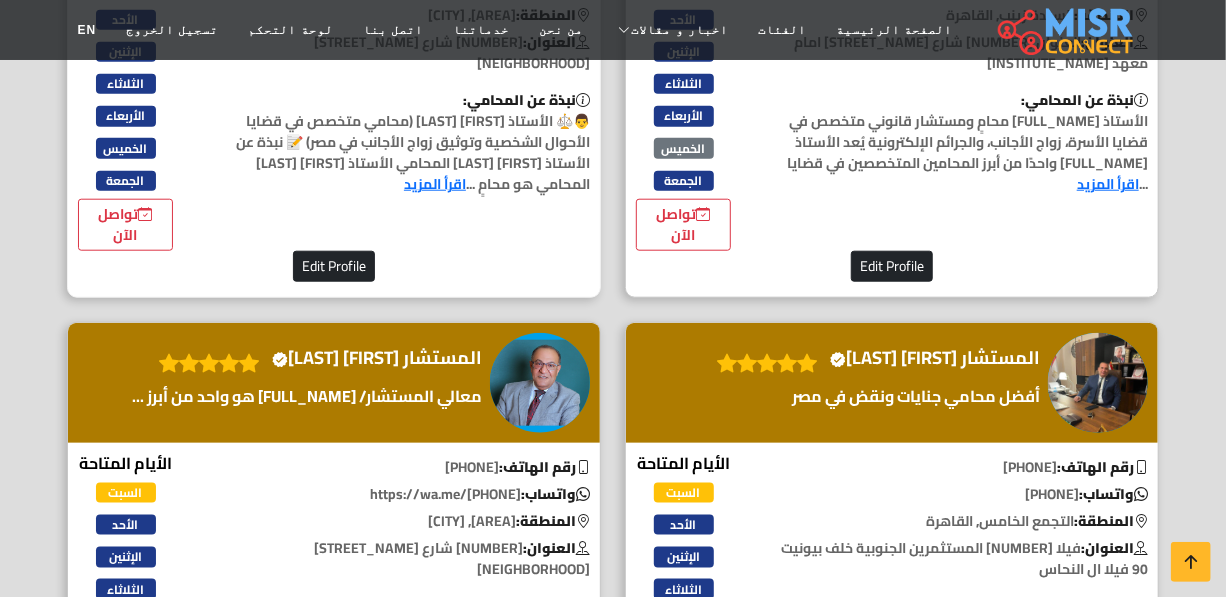 scroll, scrollTop: 909, scrollLeft: 0, axis: vertical 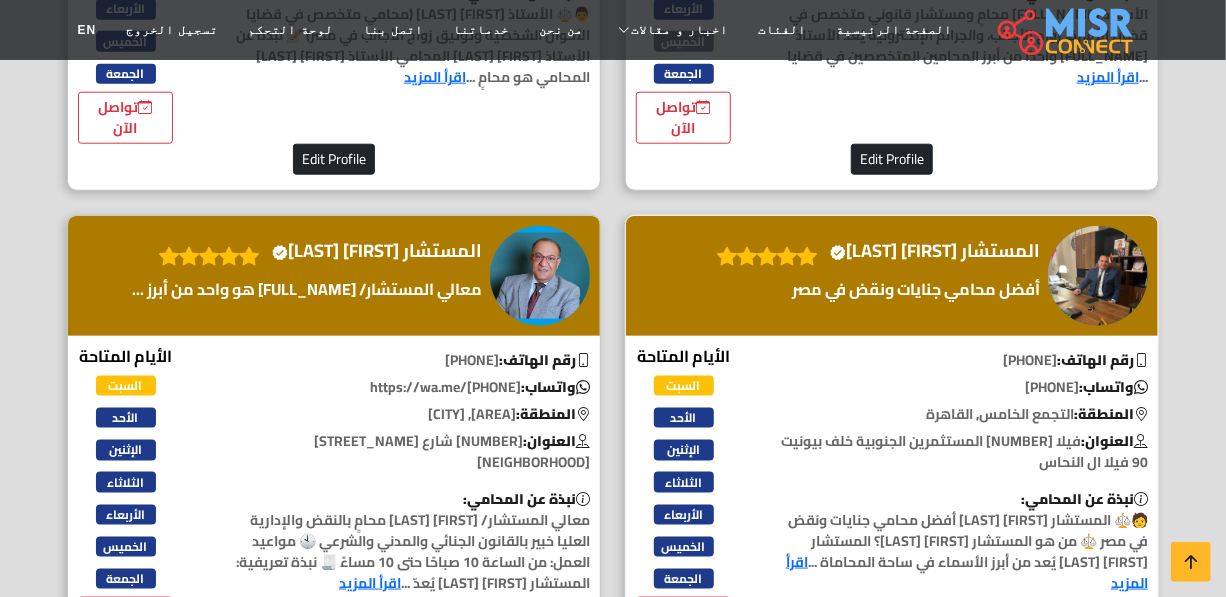 click on "المستشار محمد النحاس
Verified account" at bounding box center [935, 251] 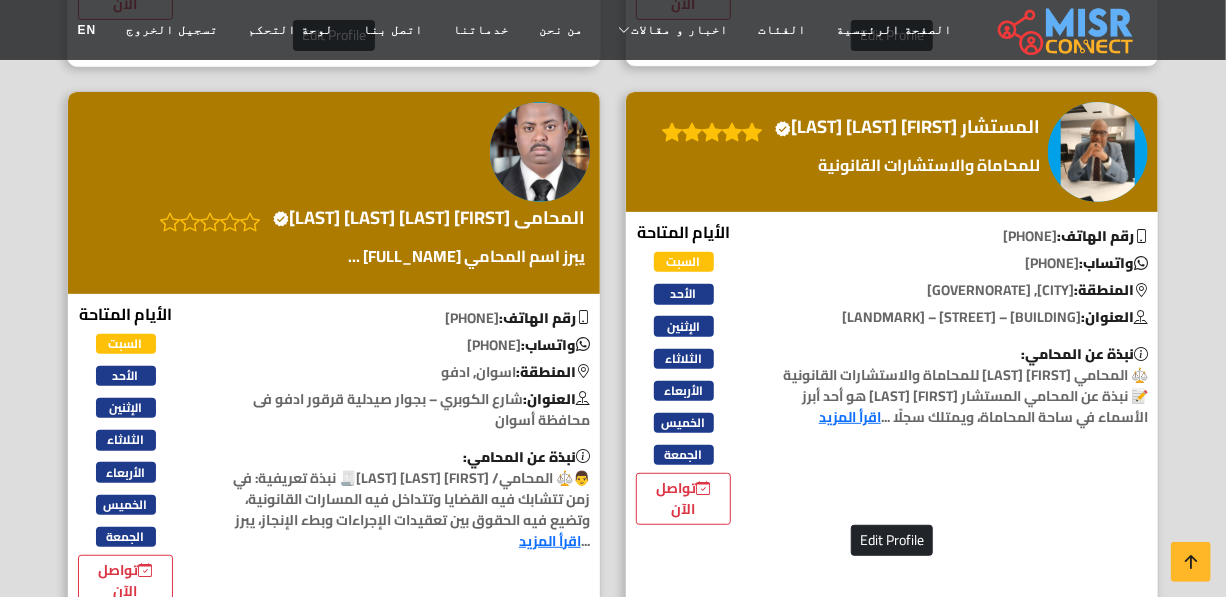 scroll, scrollTop: 3545, scrollLeft: 0, axis: vertical 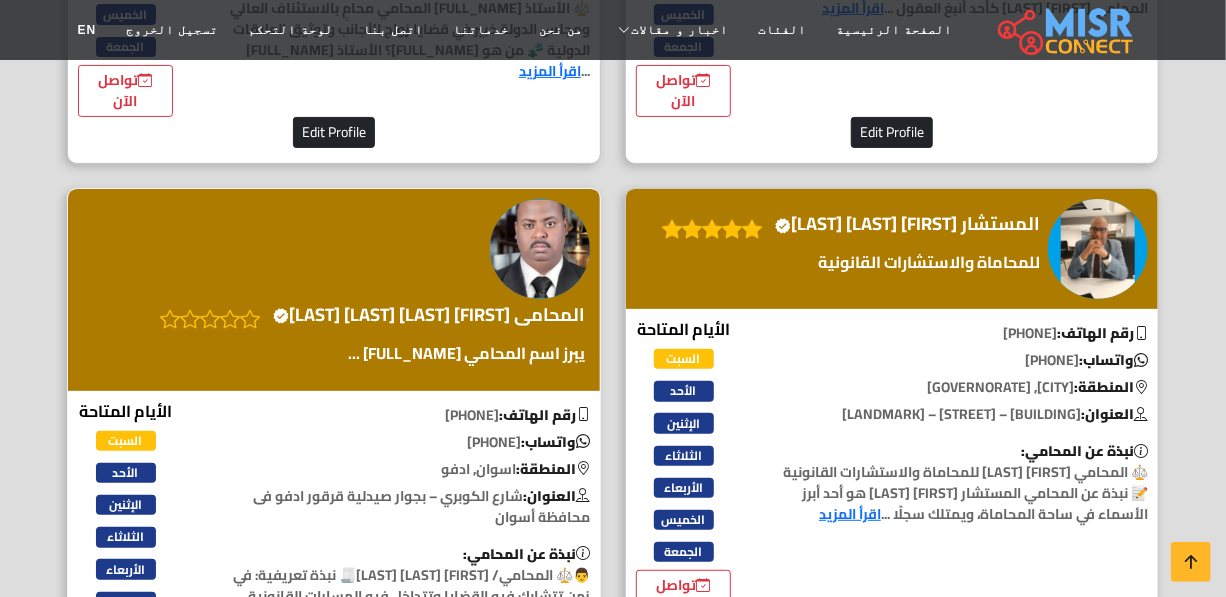 click on "المحامى زيدان مرعي زيدان حامد
Verified account" at bounding box center [429, 315] 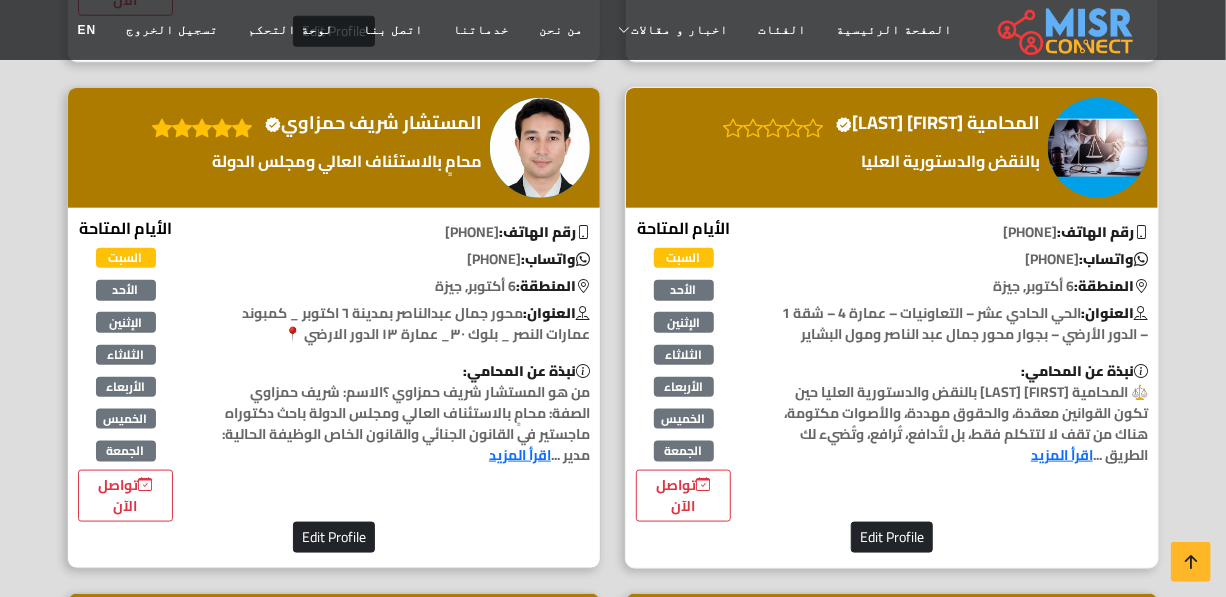 scroll, scrollTop: 4272, scrollLeft: 0, axis: vertical 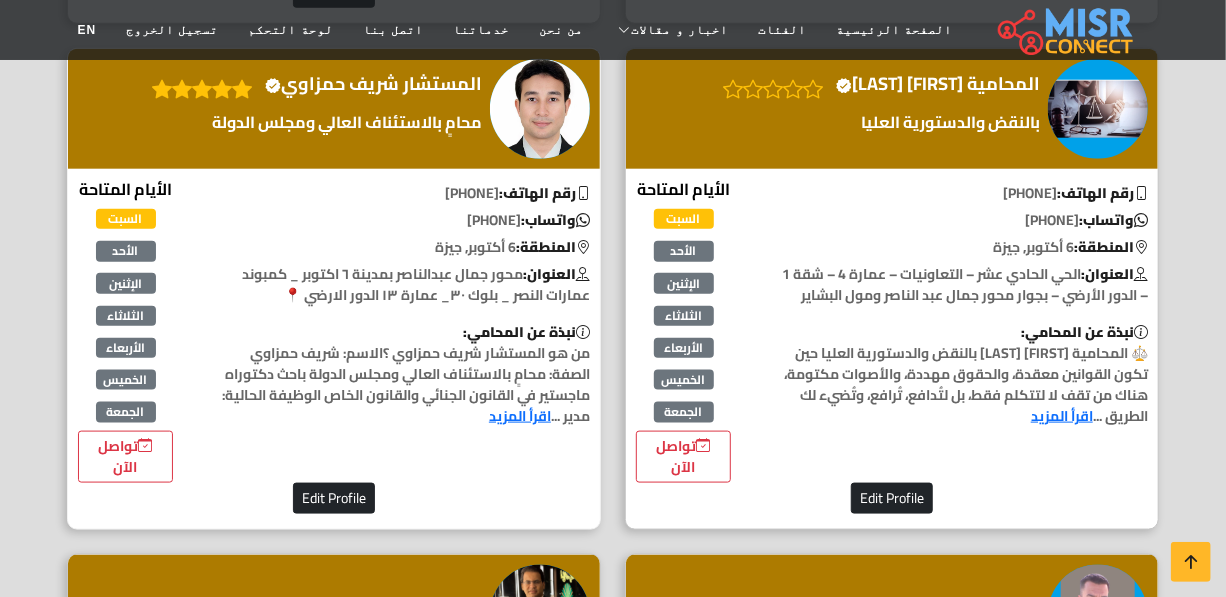 click on "المستشار شريف حمزاوي
Verified account" at bounding box center [373, 84] 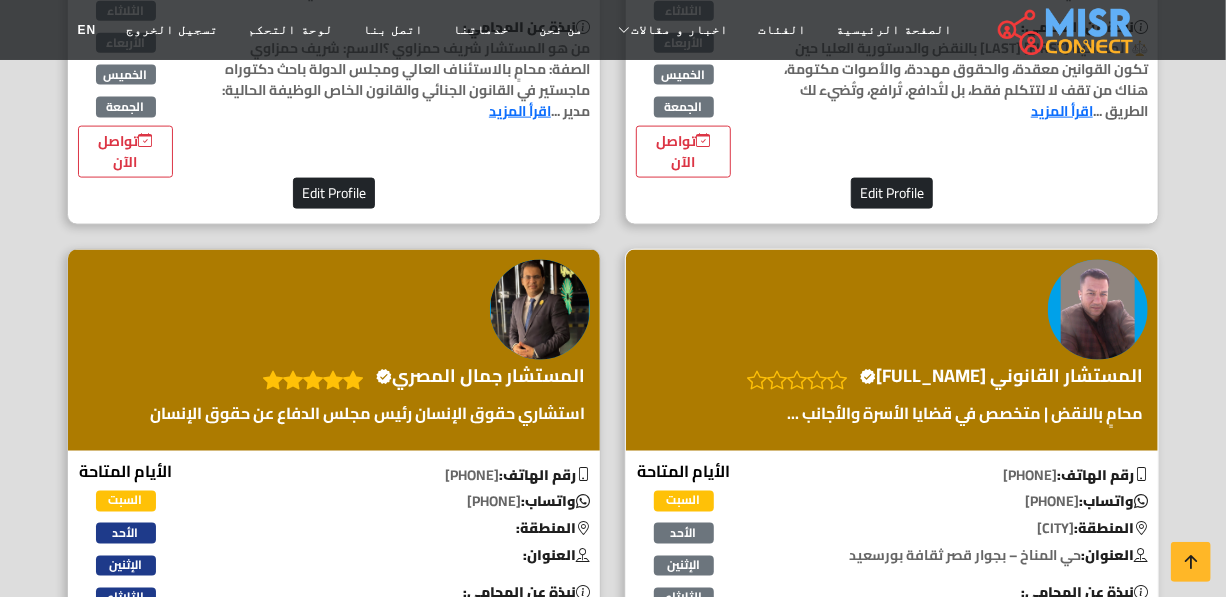 scroll, scrollTop: 4727, scrollLeft: 0, axis: vertical 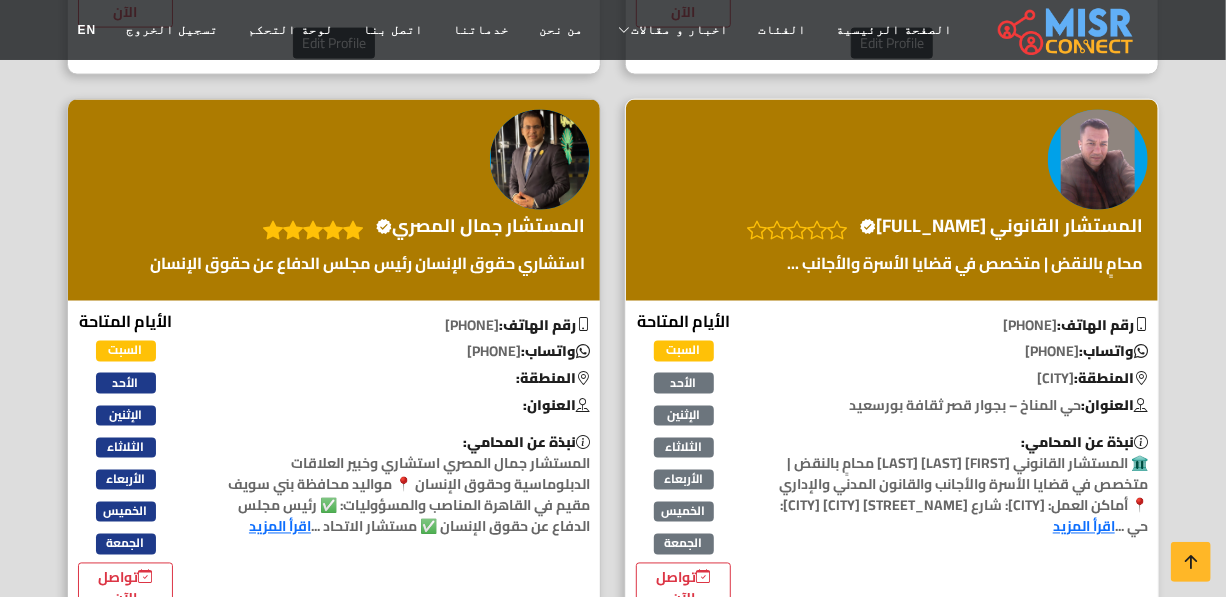 click on "المستشار القانوني محمد إمام حسنين
Verified account" at bounding box center (1001, 226) 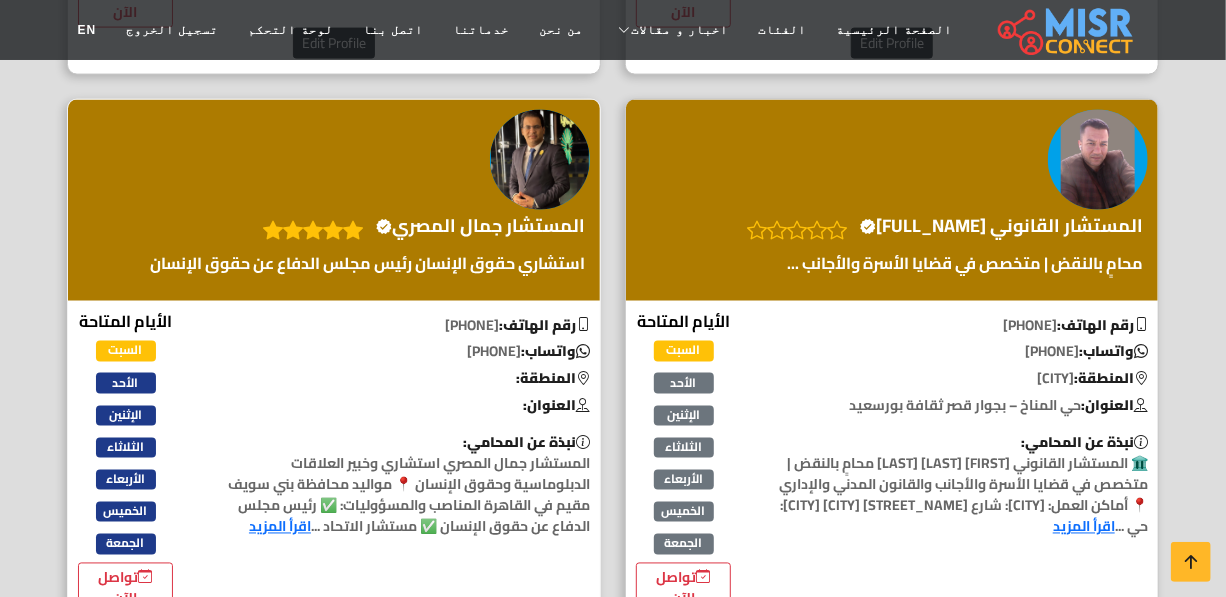 click on "المستشار جمال المصري
Verified account" at bounding box center (480, 226) 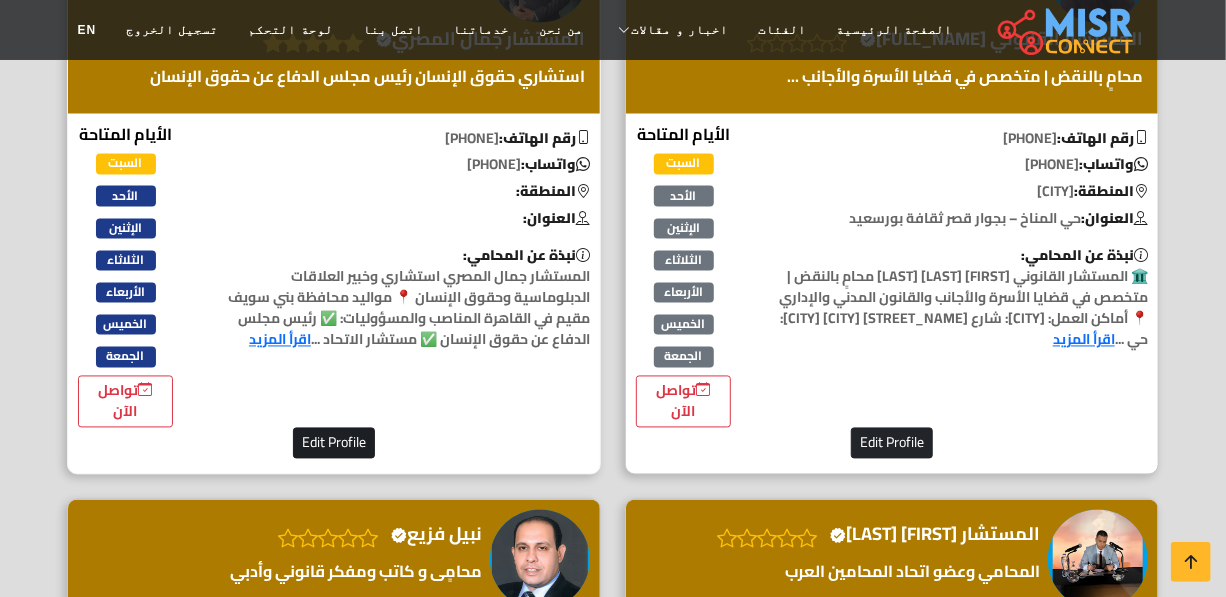 scroll, scrollTop: 5181, scrollLeft: 0, axis: vertical 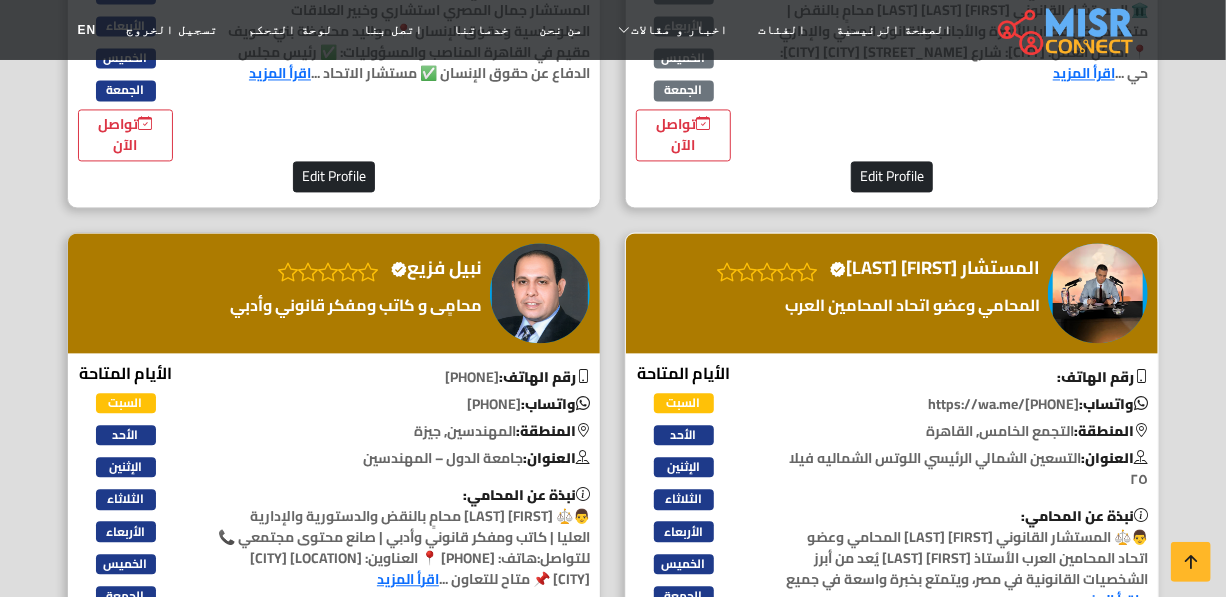 click on "المستشار علاء حجازي
Verified account" at bounding box center [892, 293] 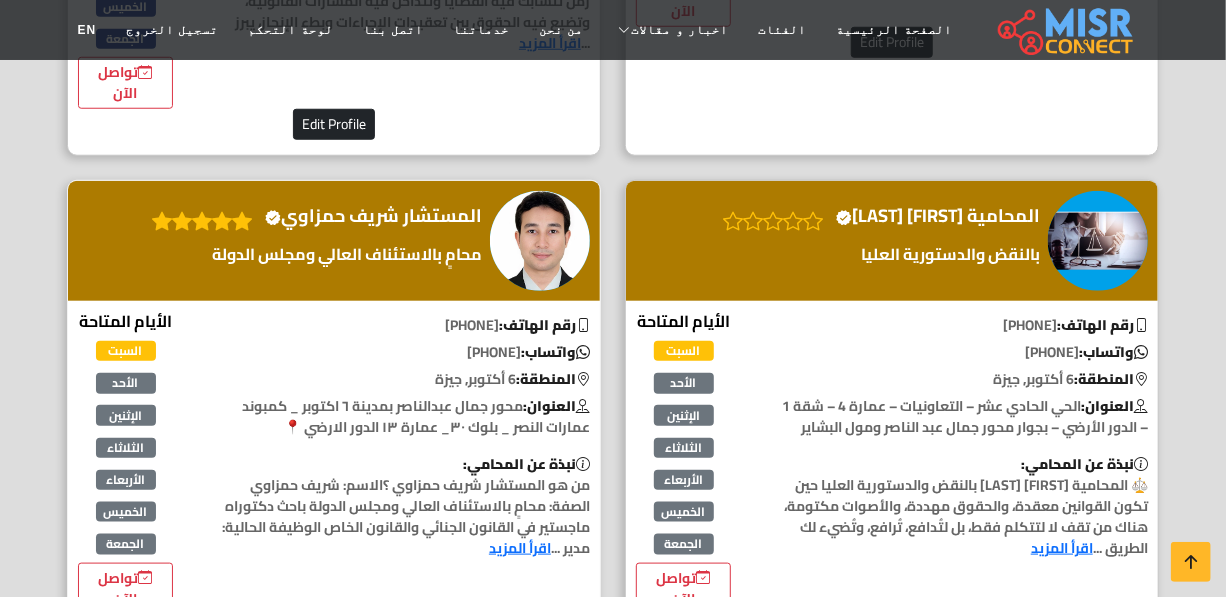 scroll, scrollTop: 4181, scrollLeft: 0, axis: vertical 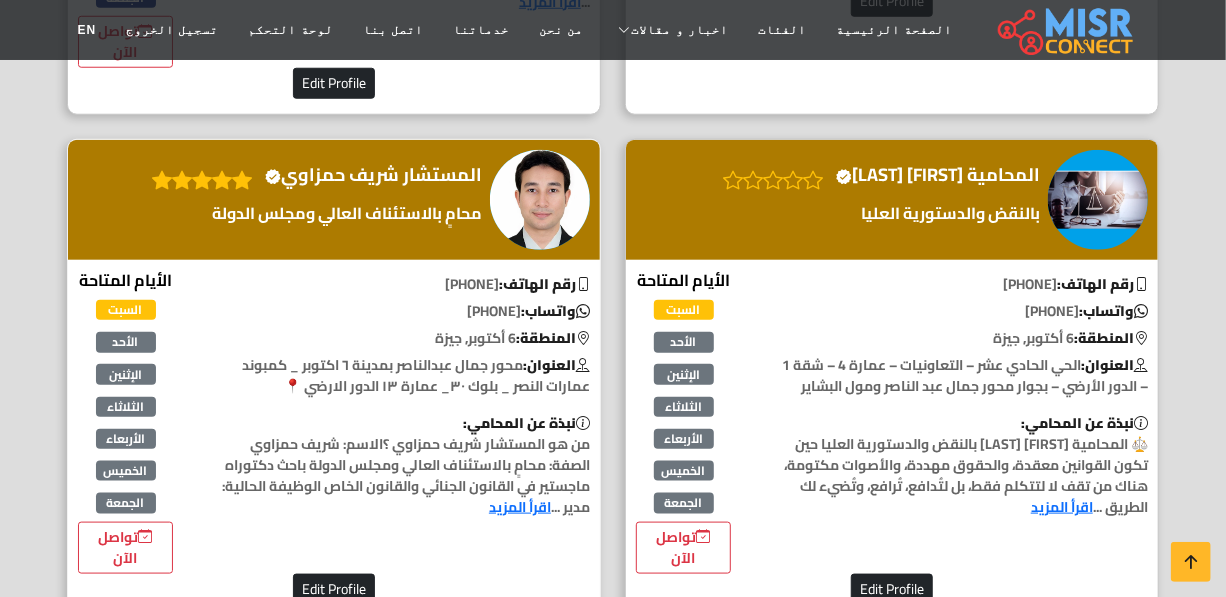 click on "المستشار شريف حمزاوي
Verified account" at bounding box center (373, 175) 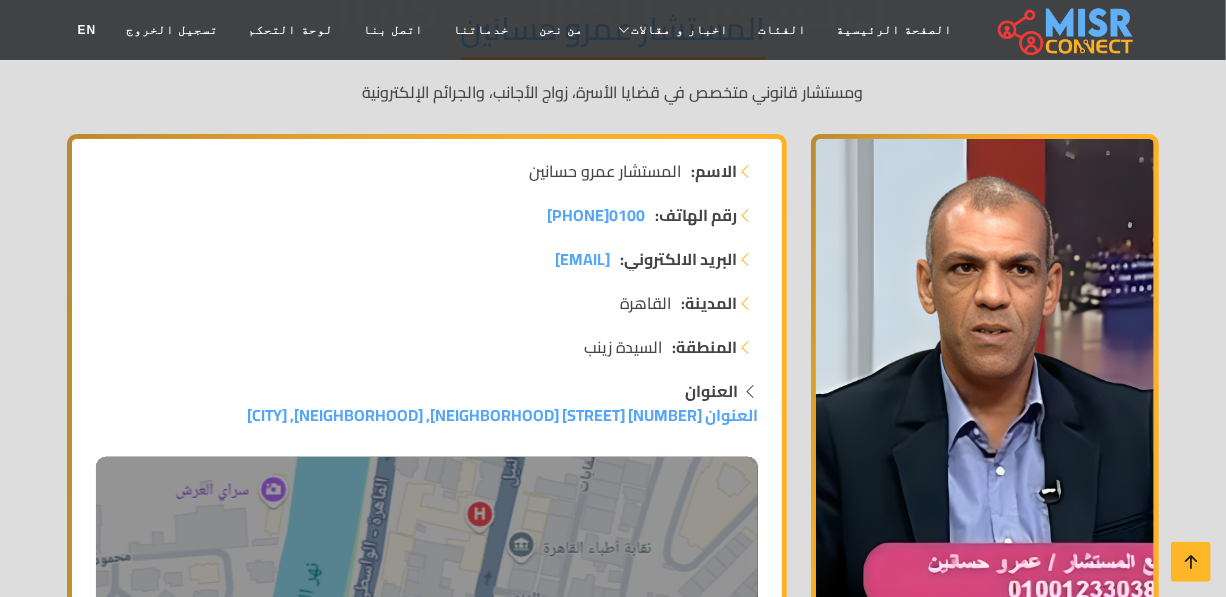 scroll, scrollTop: 181, scrollLeft: 0, axis: vertical 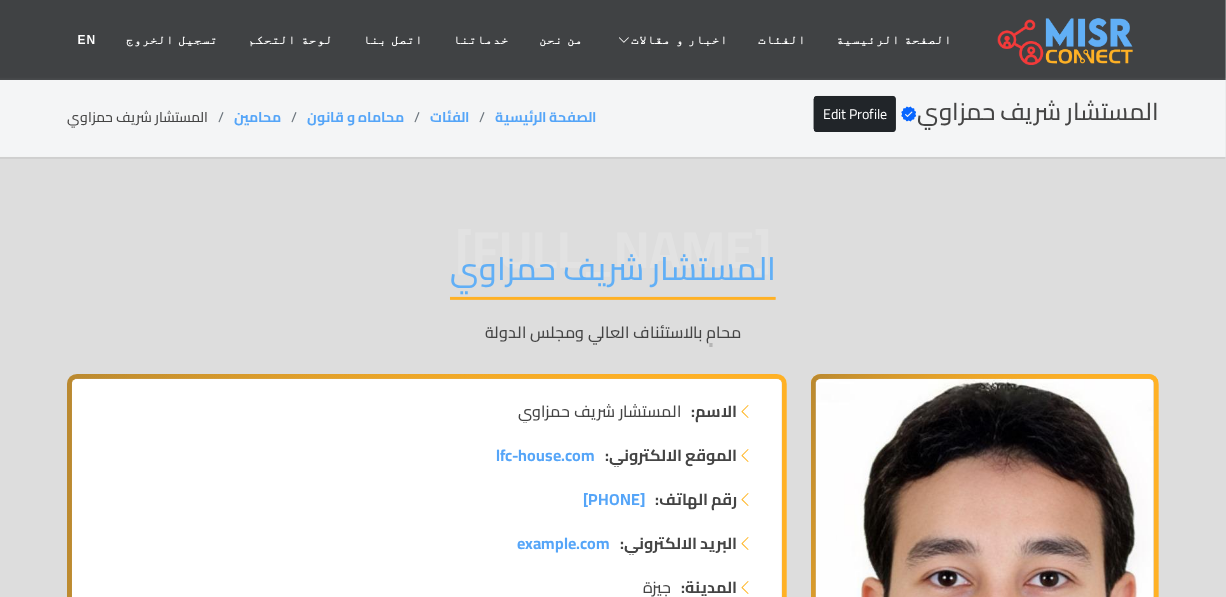 click on "Edit Profile" at bounding box center (855, 114) 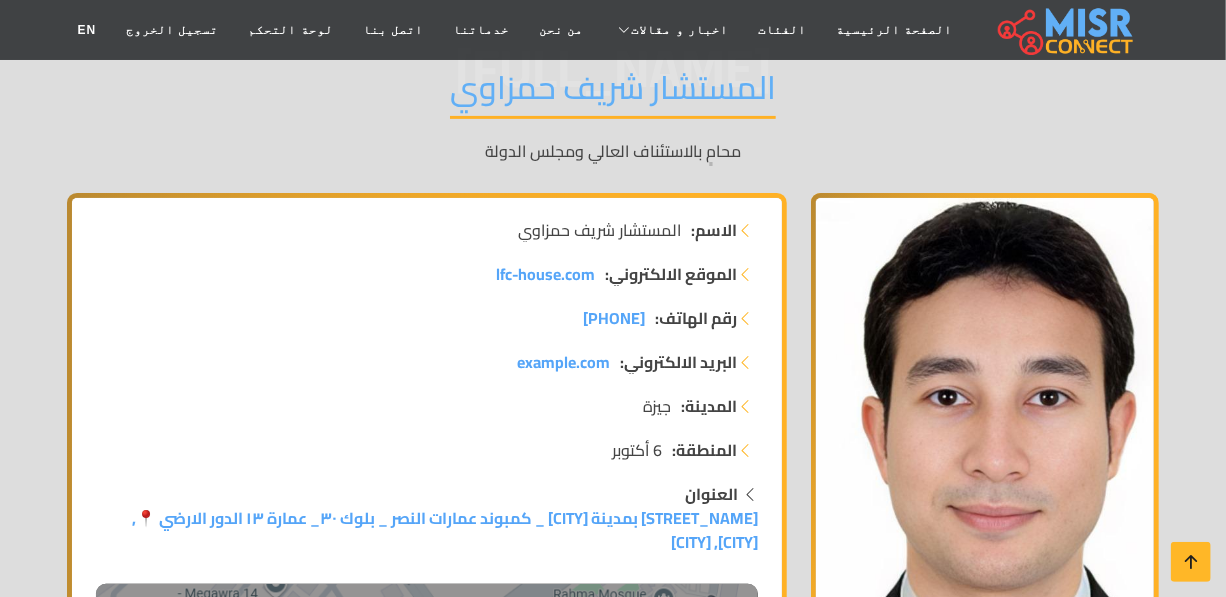 scroll, scrollTop: 272, scrollLeft: 0, axis: vertical 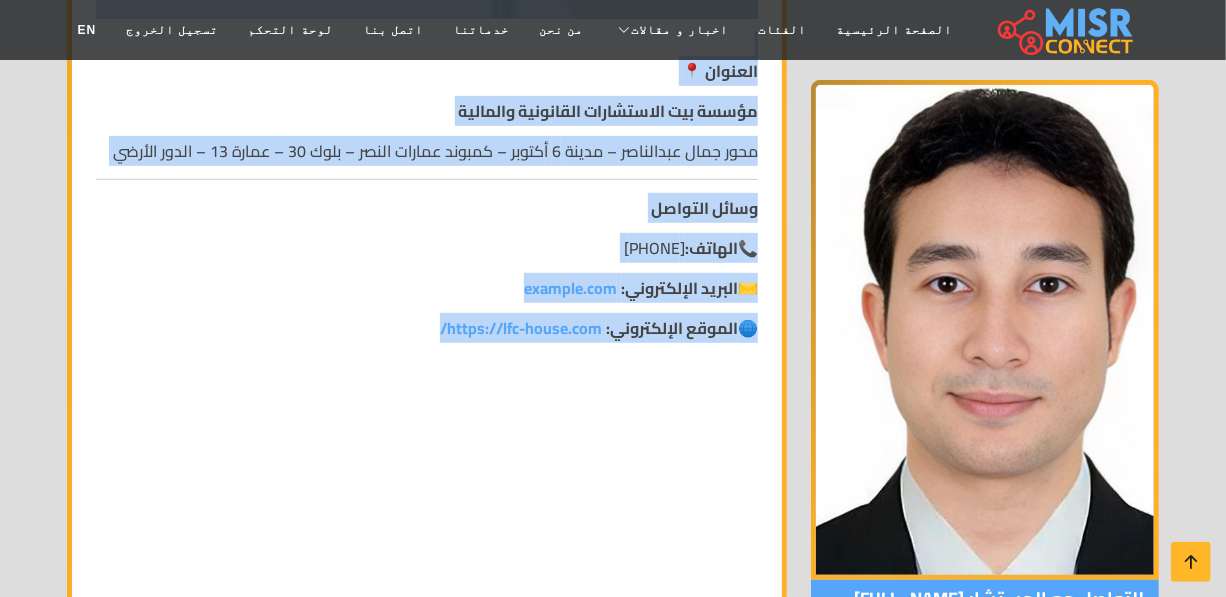 drag, startPoint x: 766, startPoint y: 395, endPoint x: 373, endPoint y: 334, distance: 397.70593 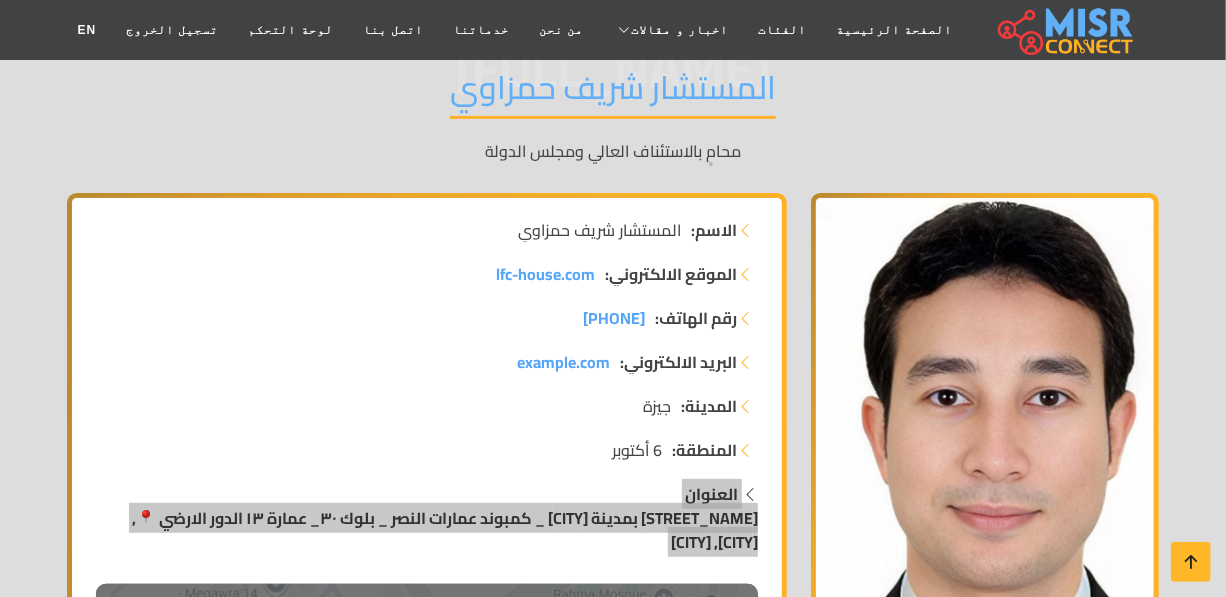 scroll, scrollTop: 363, scrollLeft: 0, axis: vertical 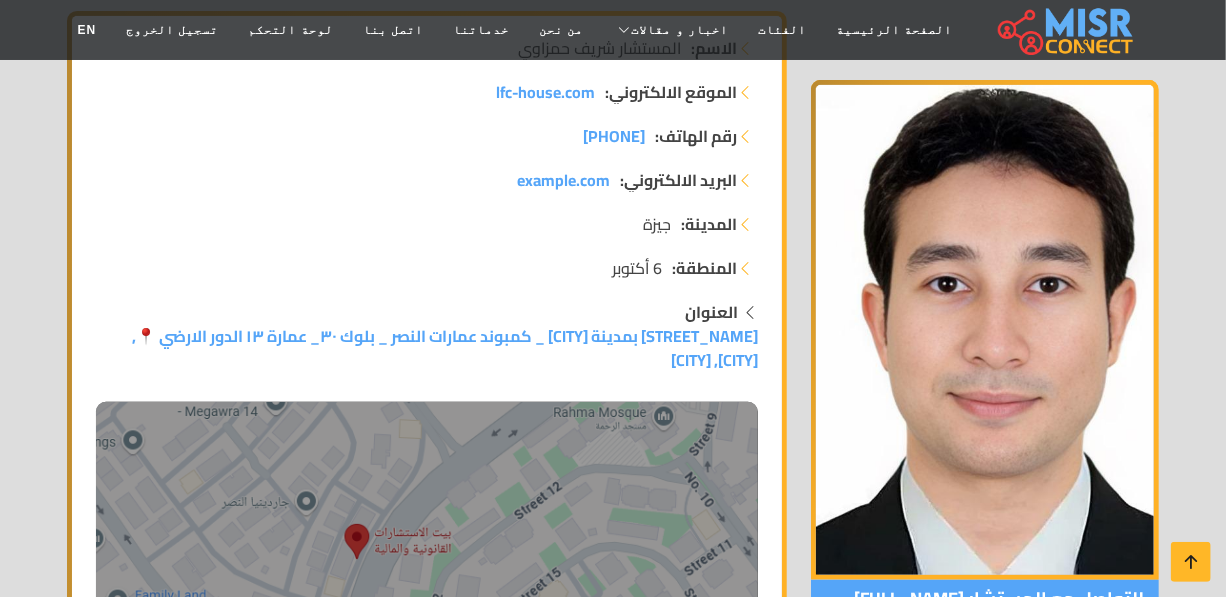 click on "رقم الهاتف:
[PHONE]
البريد الالكتروني:    example.com
المدينة:    [CITY]                    المنطقة:    [AREA]" at bounding box center (427, 212) 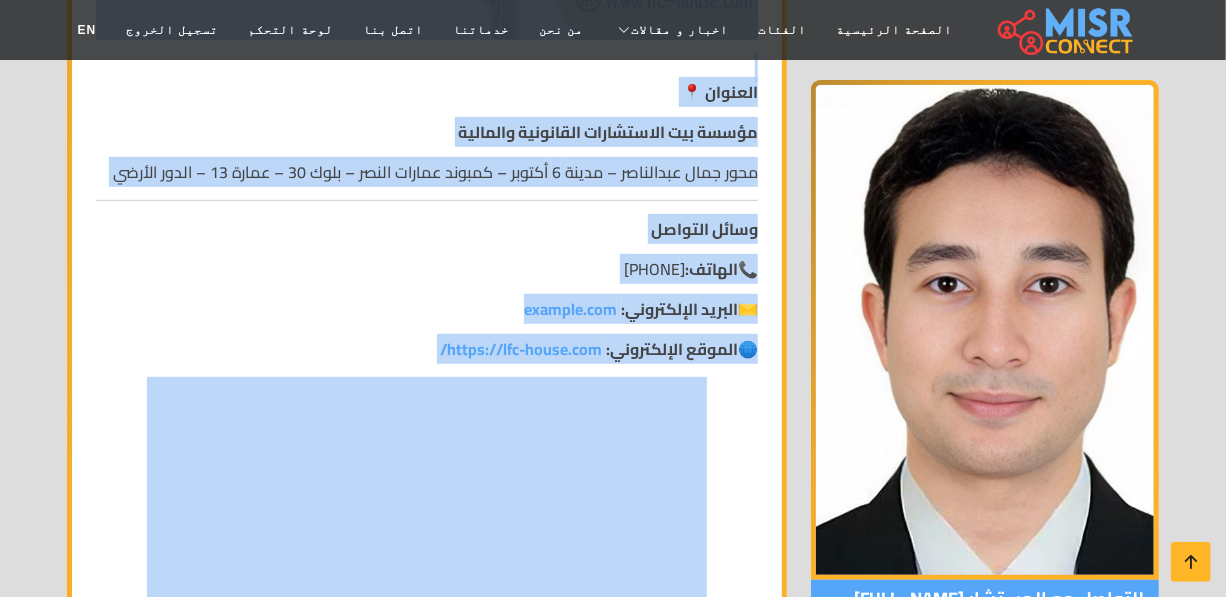 scroll, scrollTop: 3727, scrollLeft: 0, axis: vertical 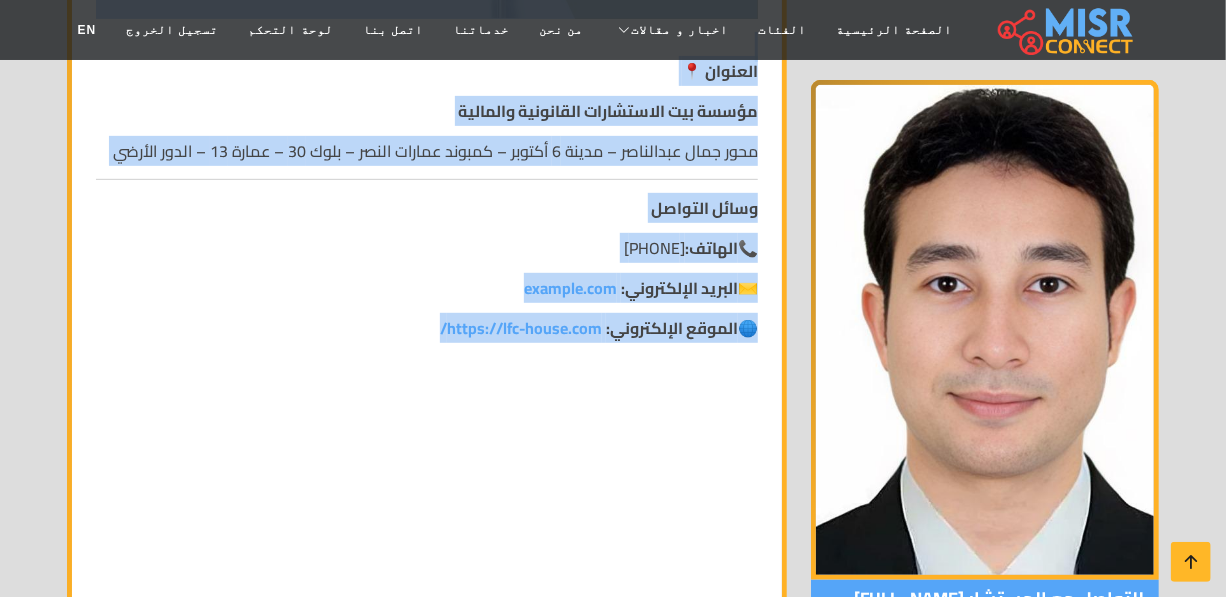 drag, startPoint x: 762, startPoint y: 302, endPoint x: 439, endPoint y: 320, distance: 323.50116 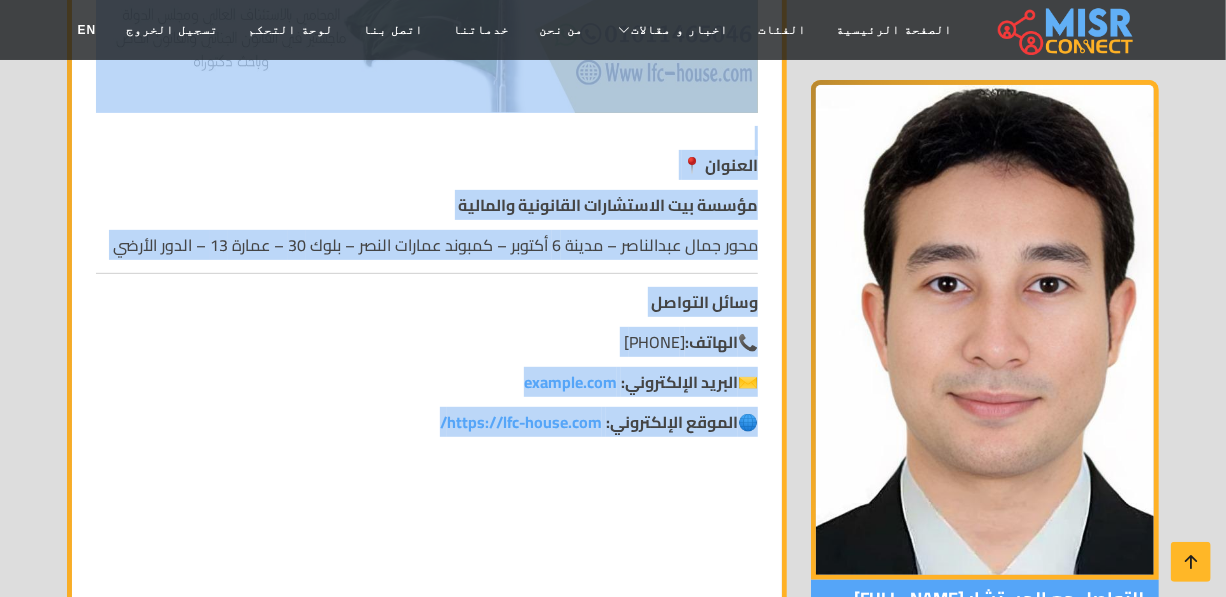 scroll, scrollTop: 3545, scrollLeft: 0, axis: vertical 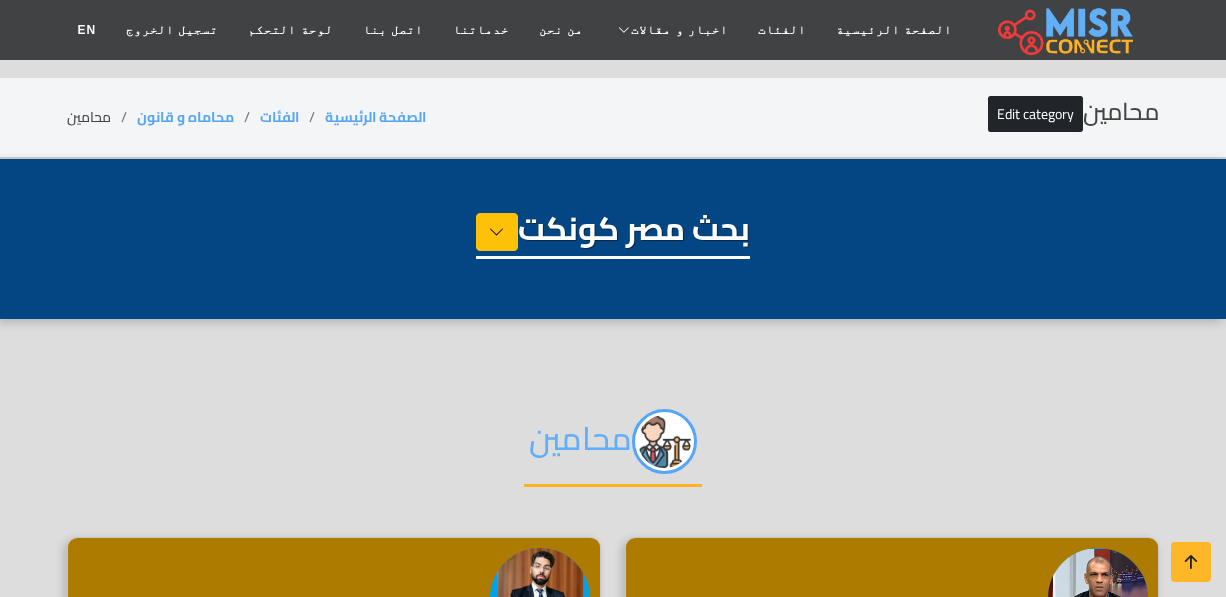 select on "**********" 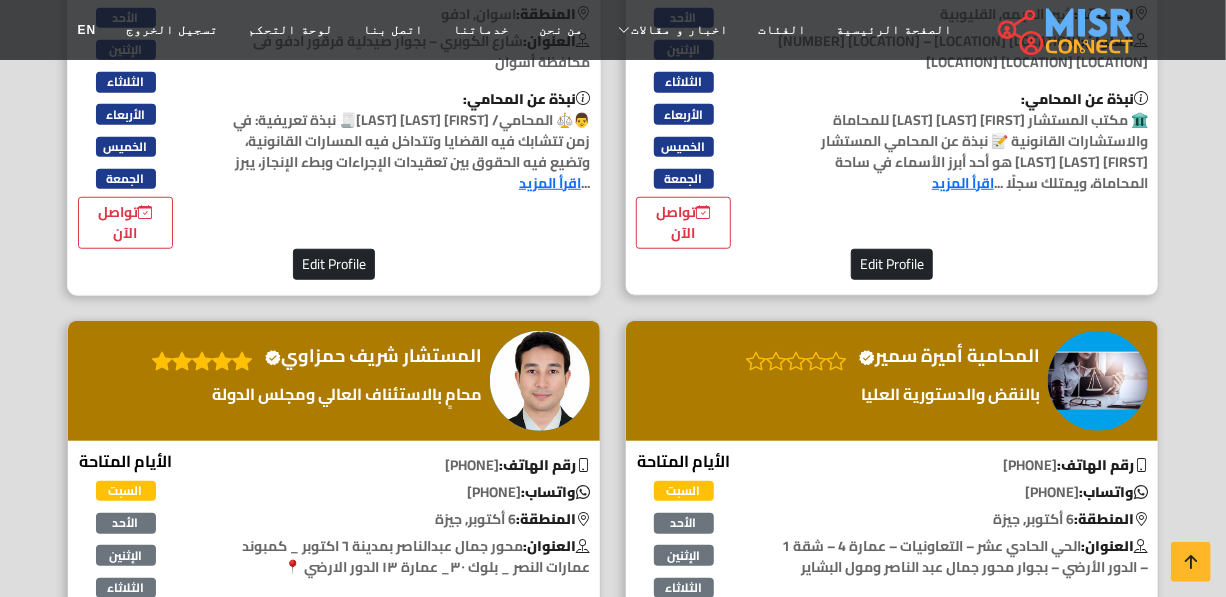 scroll, scrollTop: 4272, scrollLeft: 0, axis: vertical 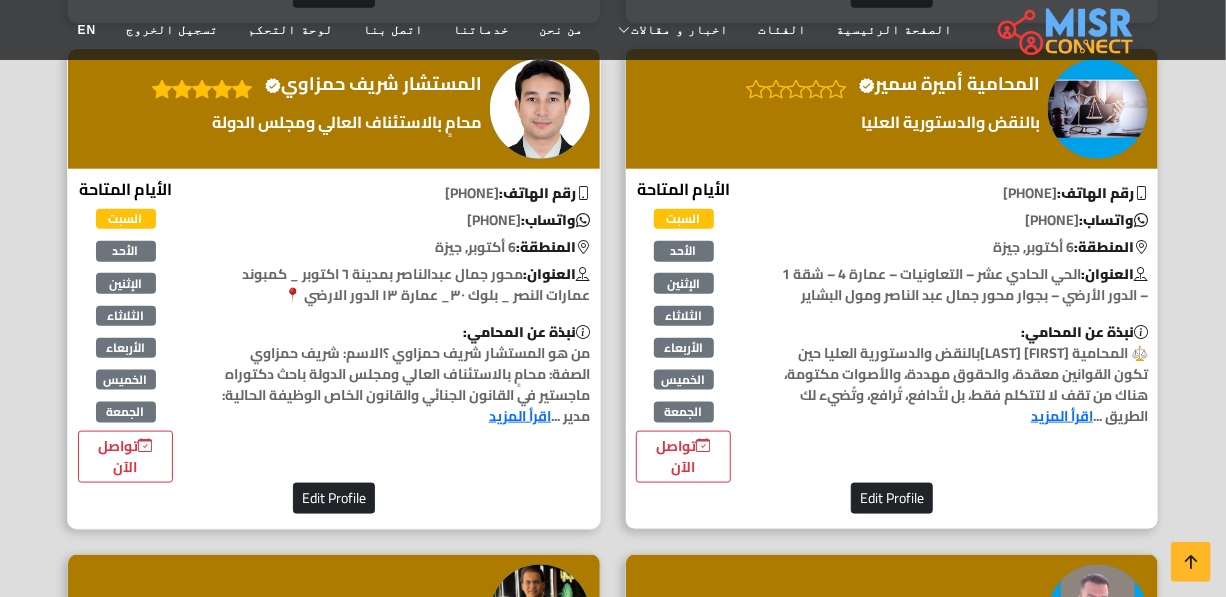 click on "المستشار شريف حمزاوي
Verified account" at bounding box center [373, 84] 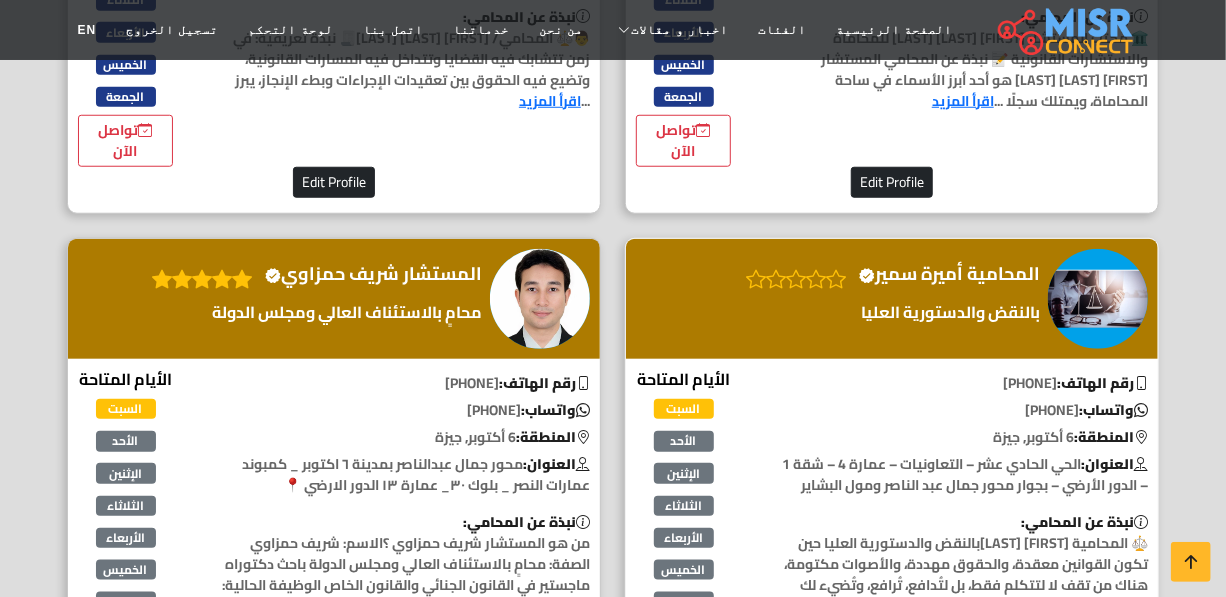 scroll, scrollTop: 4090, scrollLeft: 0, axis: vertical 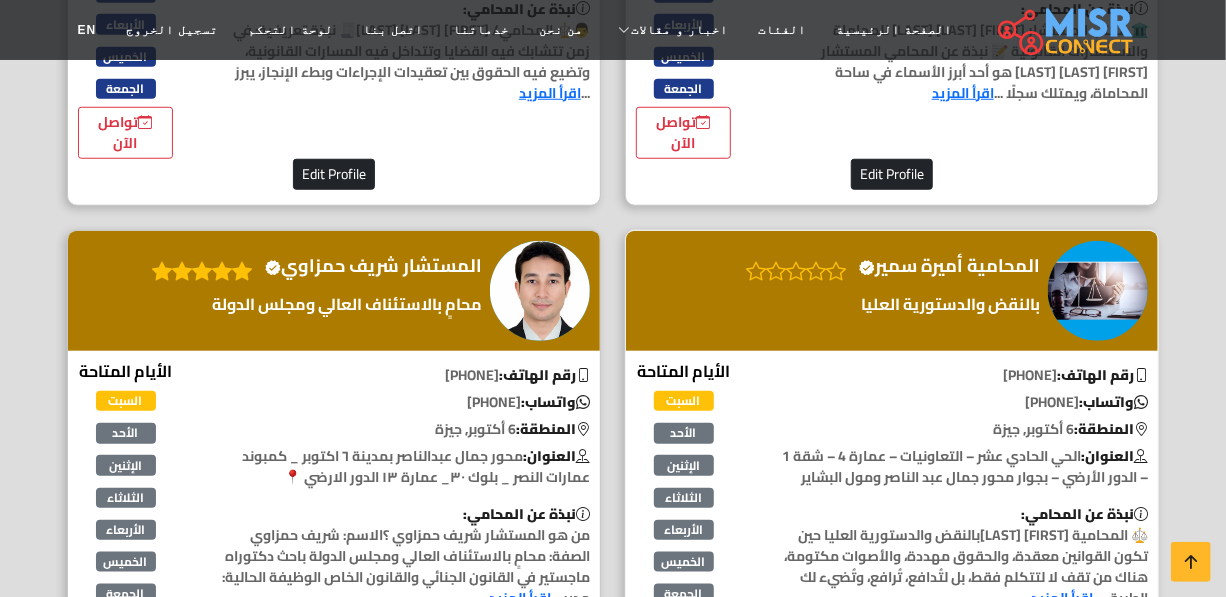 click on "المحامية أميرة سمير
Verified account" at bounding box center [949, 266] 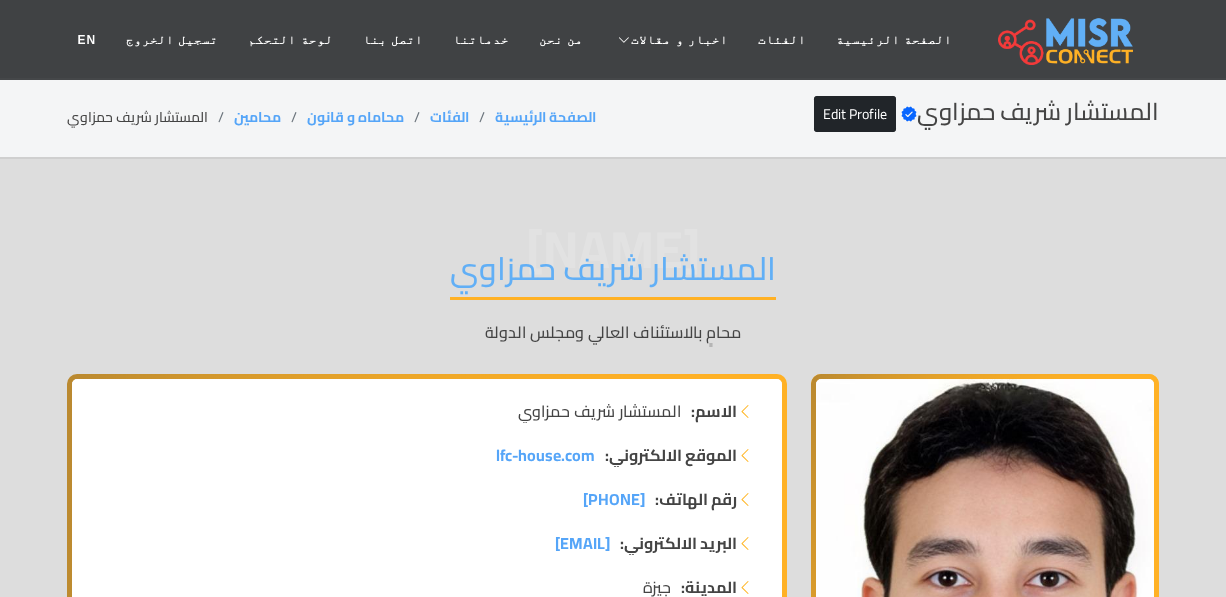 scroll, scrollTop: 0, scrollLeft: 0, axis: both 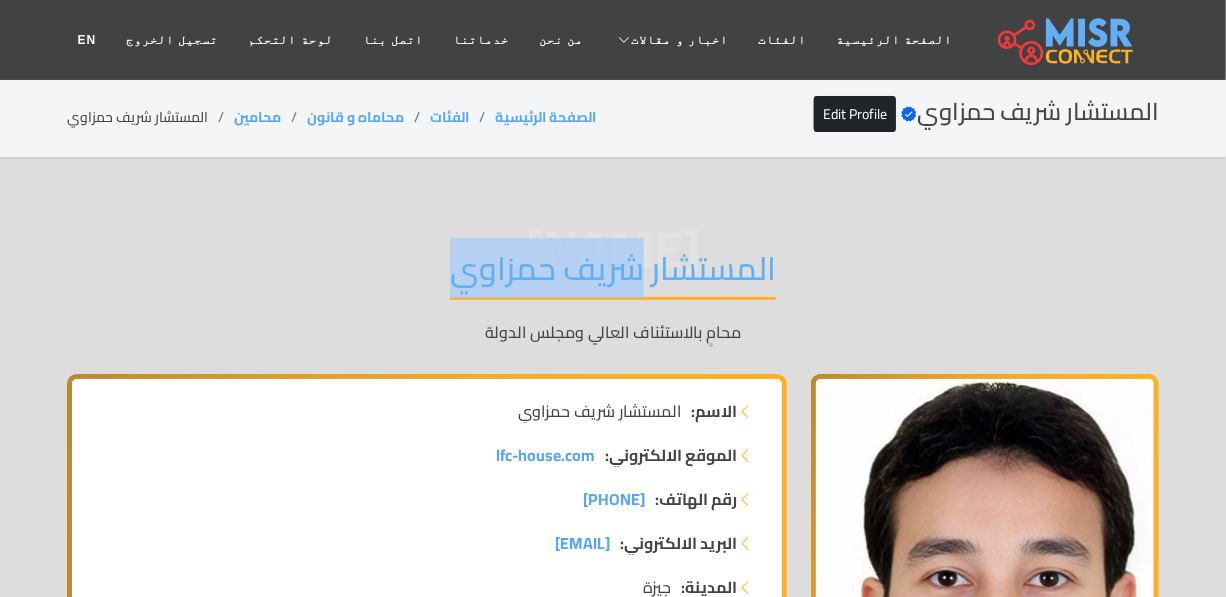 click on "المستشار شريف حمزاوي" at bounding box center (613, 274) 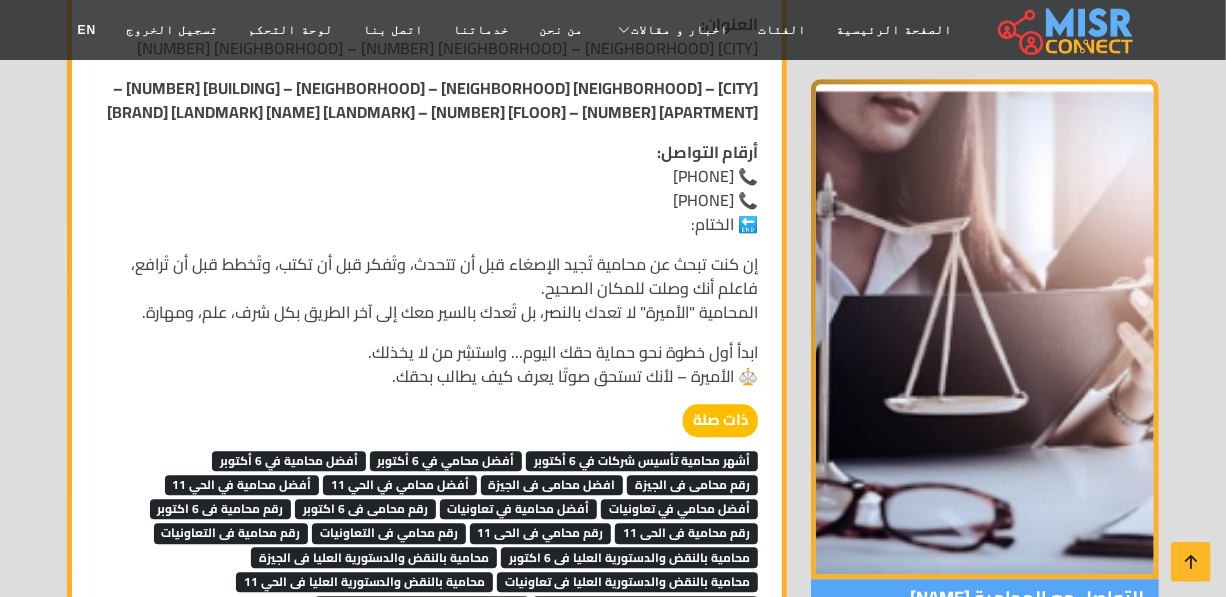 scroll, scrollTop: 5636, scrollLeft: 0, axis: vertical 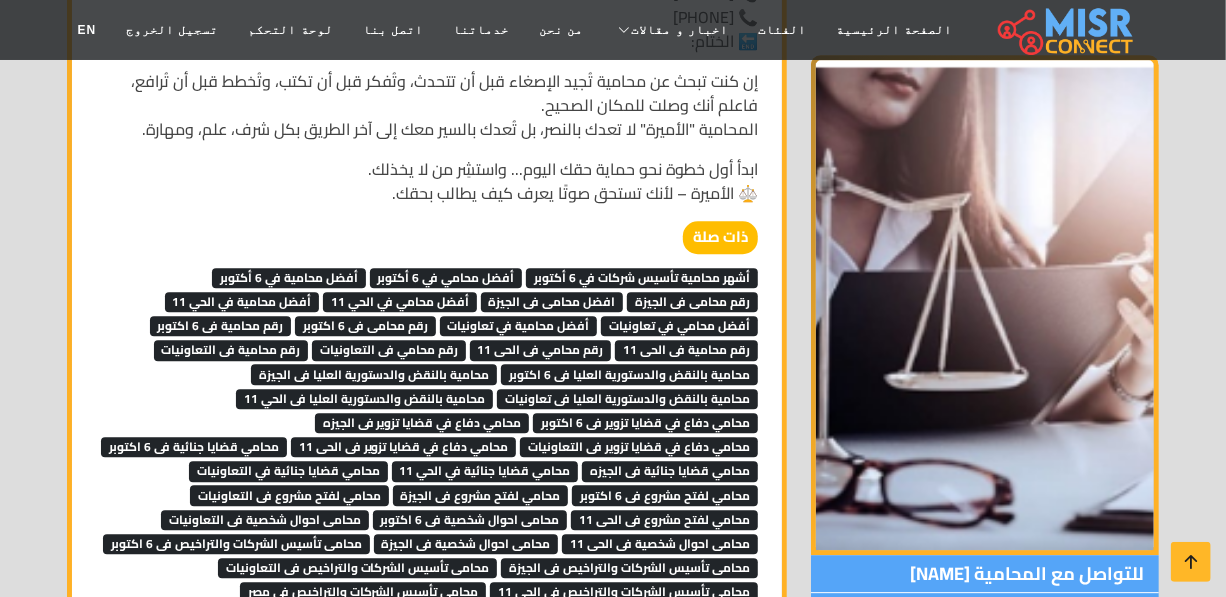 click on "أفضل محامي في 6 أكتوبر" at bounding box center (446, 278) 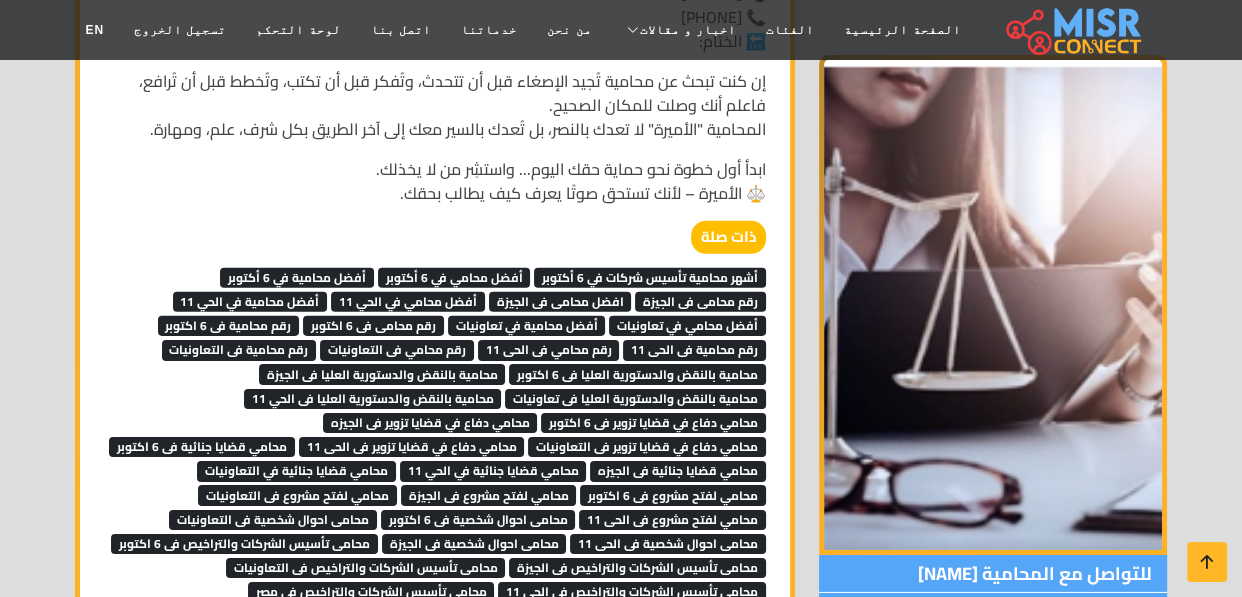 click on "رقم محامى فى 6 اكتوبر" at bounding box center [373, 326] 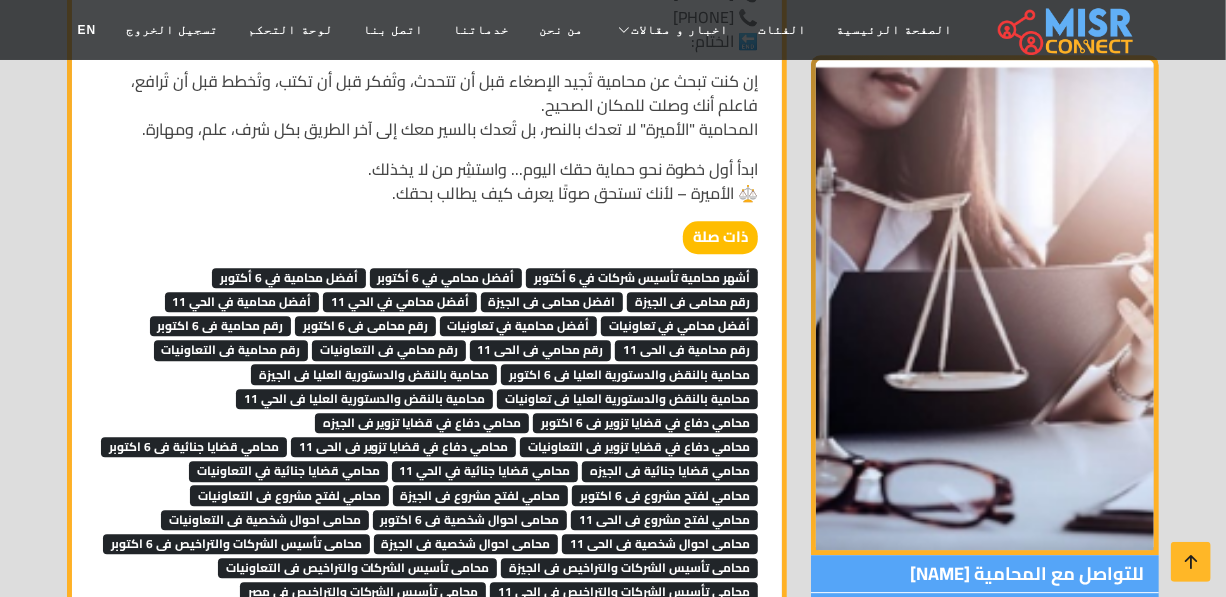 click on "محامي دفاع في قضايا تزوير فى 6 اكتوبر" at bounding box center (645, 423) 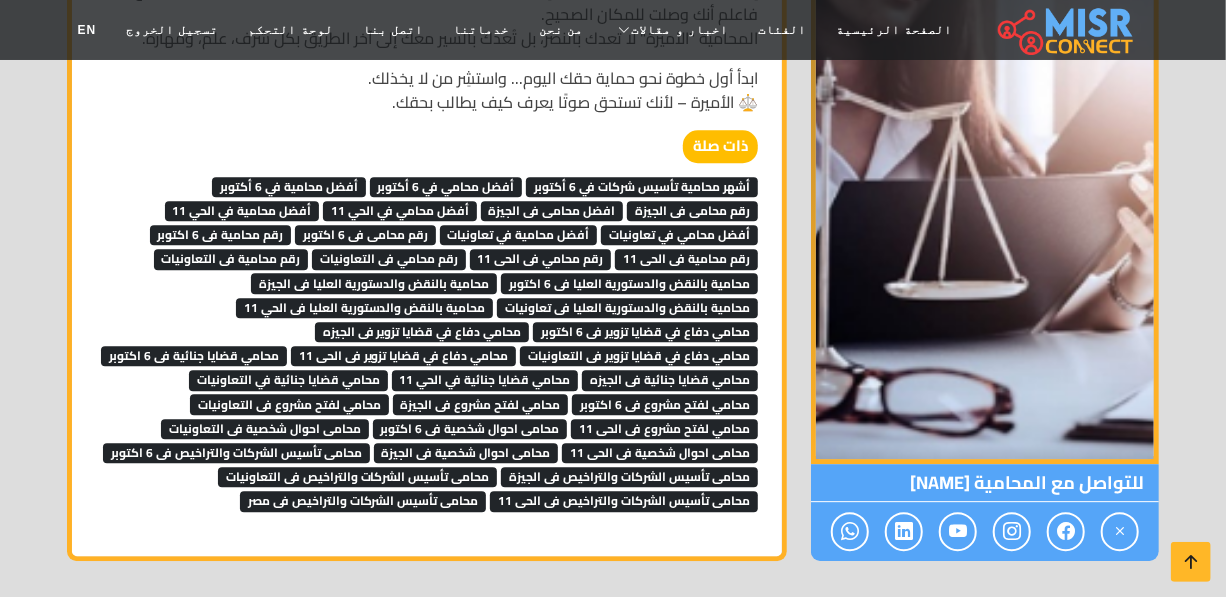 click on "محامي دفاع في قضايا تزوير فى الجيزه" at bounding box center [422, 332] 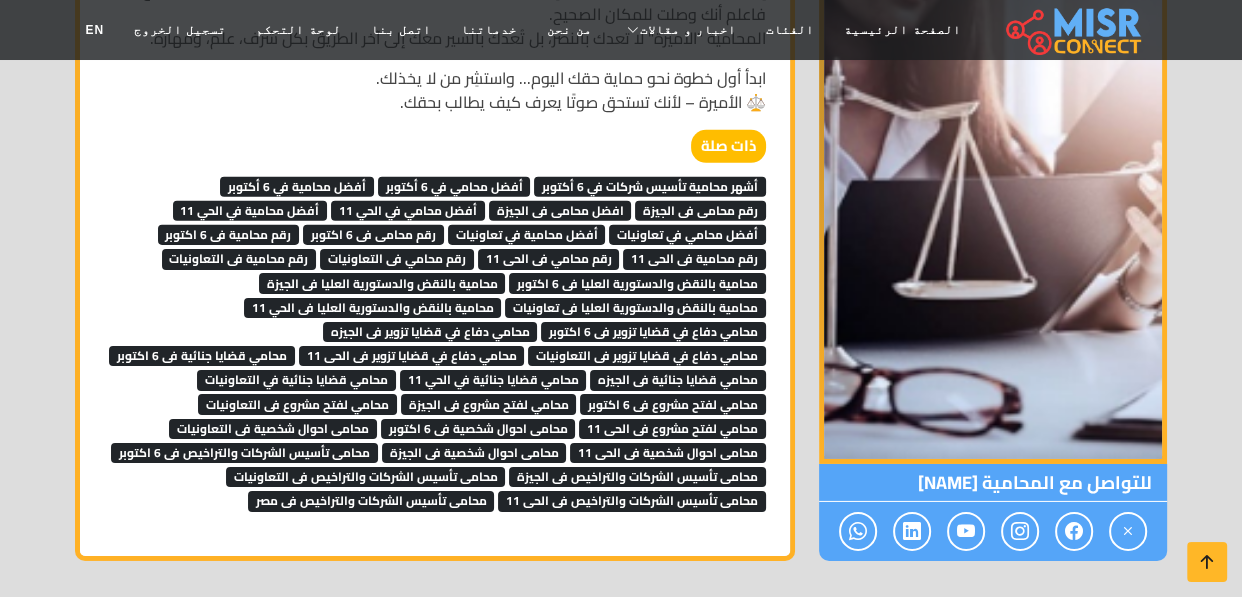 click on "محامي دفاع في قضايا تزوير فى الجيزه" at bounding box center (430, 332) 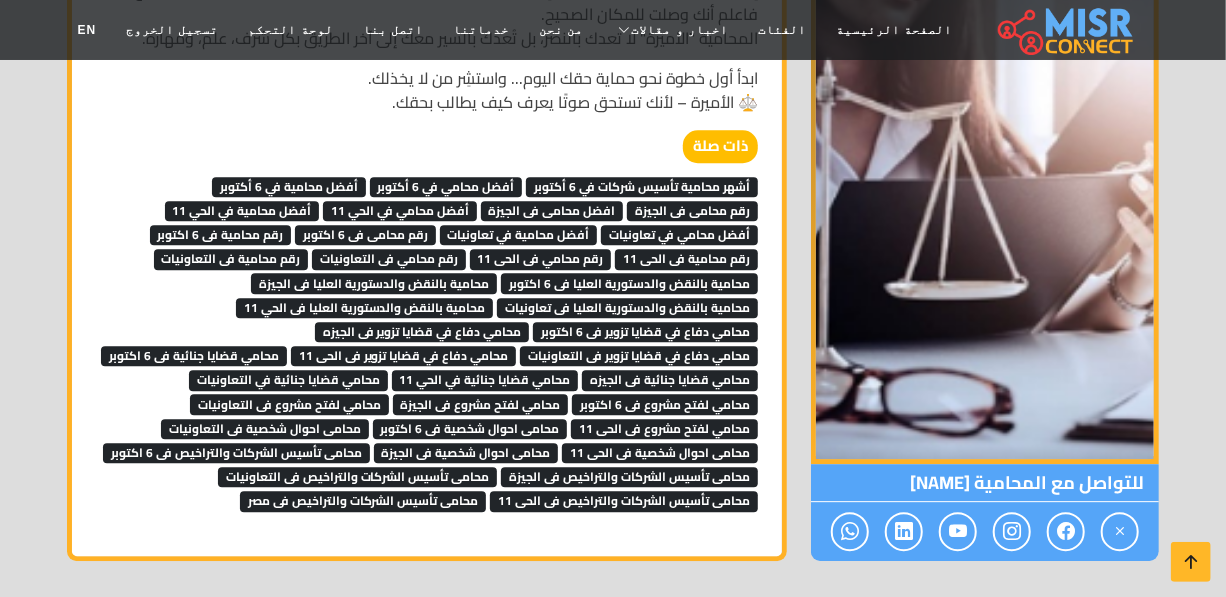 click on "محامي دفاع في قضايا تزوير فى الجيزه" at bounding box center (422, 332) 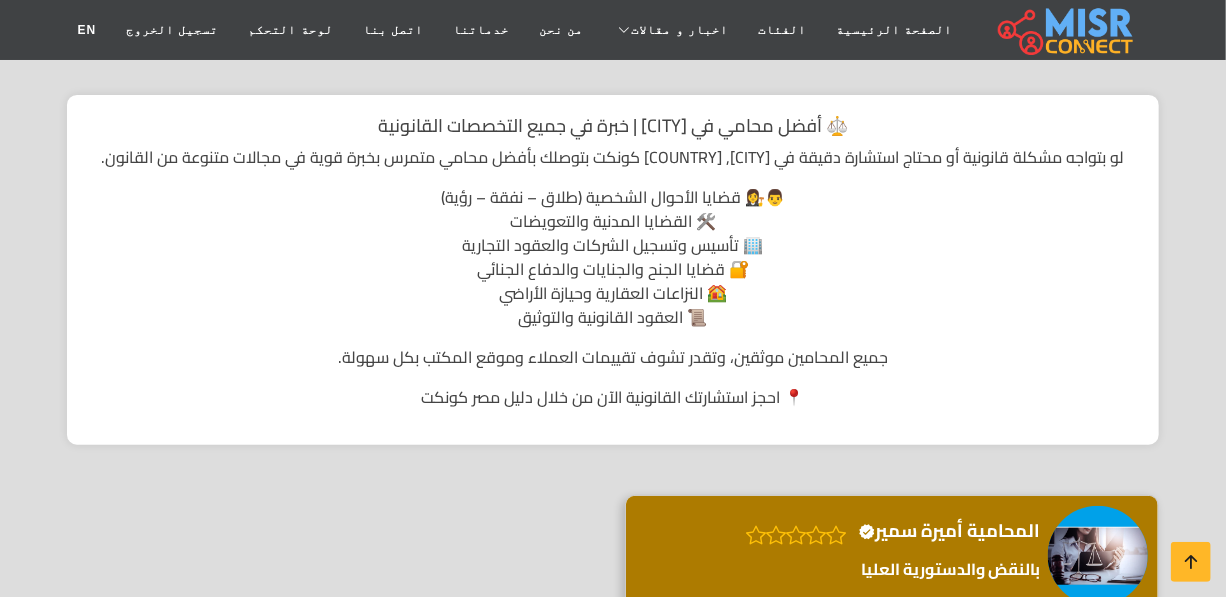 scroll, scrollTop: 90, scrollLeft: 0, axis: vertical 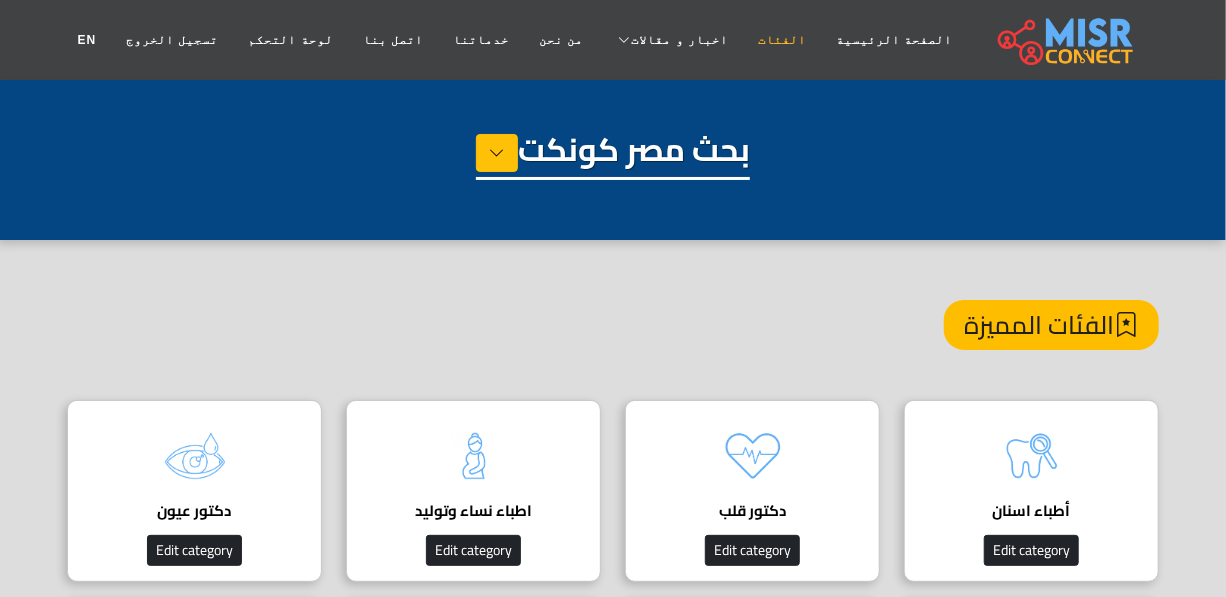 click on "الفئات" at bounding box center (782, 40) 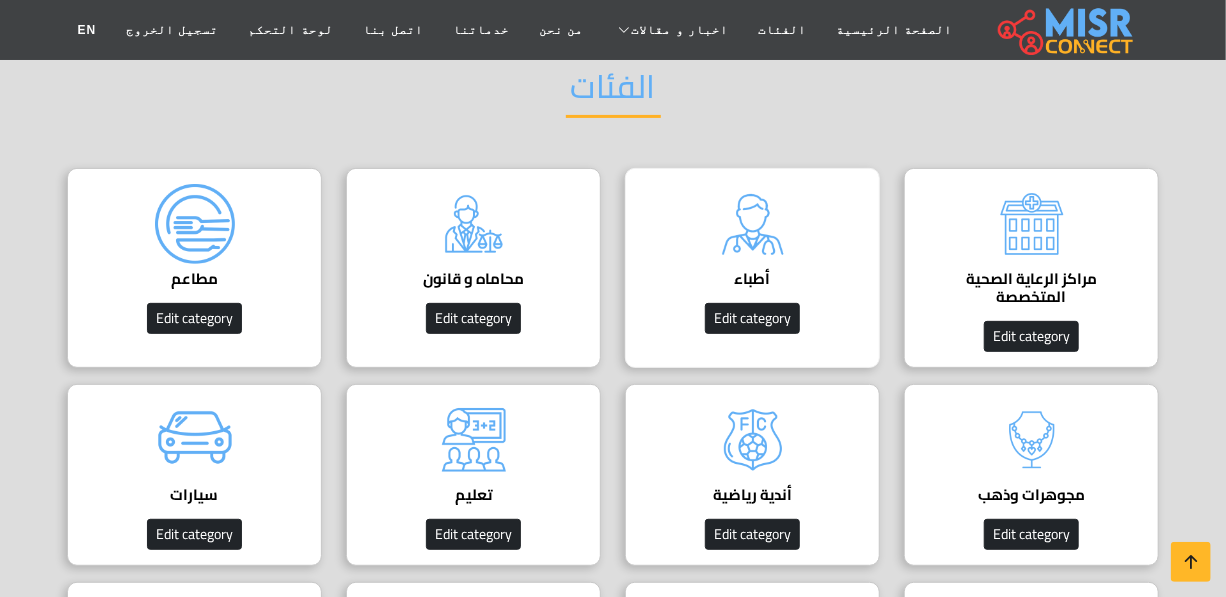 scroll, scrollTop: 181, scrollLeft: 0, axis: vertical 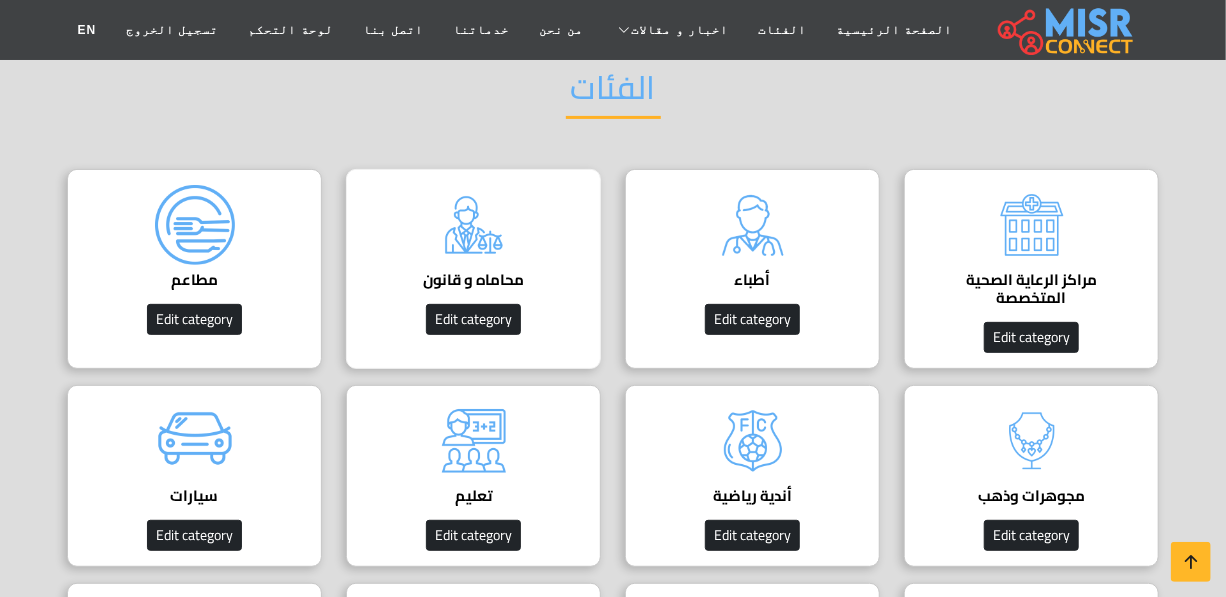 click on "محاماه و قانون
دليل المحامين في مصر
Edit category" at bounding box center (473, 269) 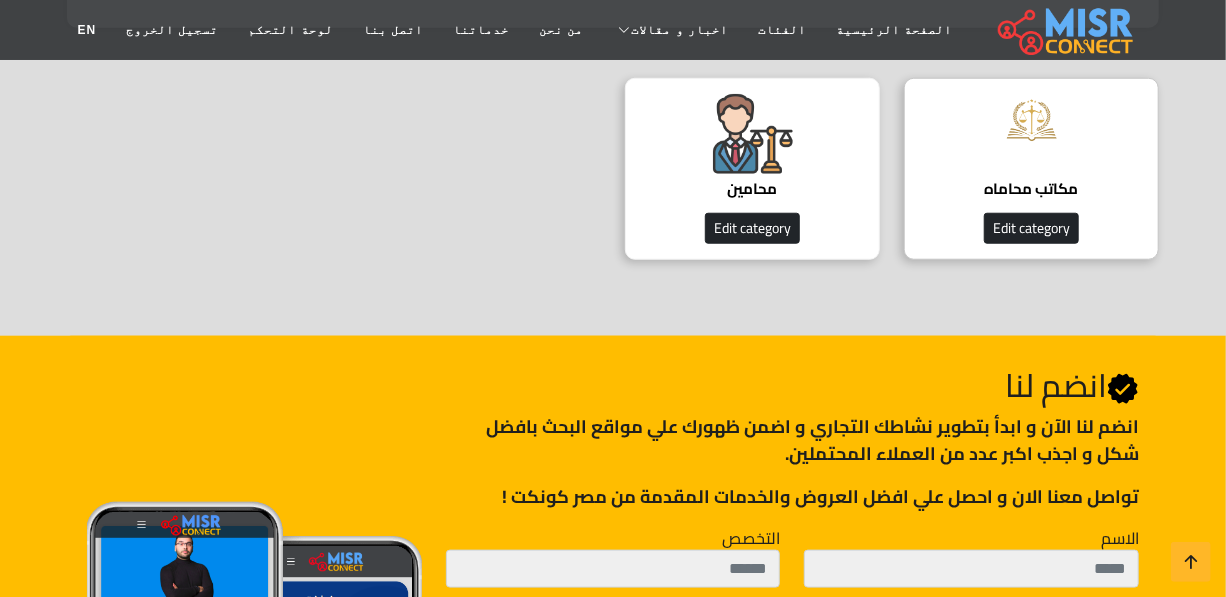 scroll, scrollTop: 727, scrollLeft: 0, axis: vertical 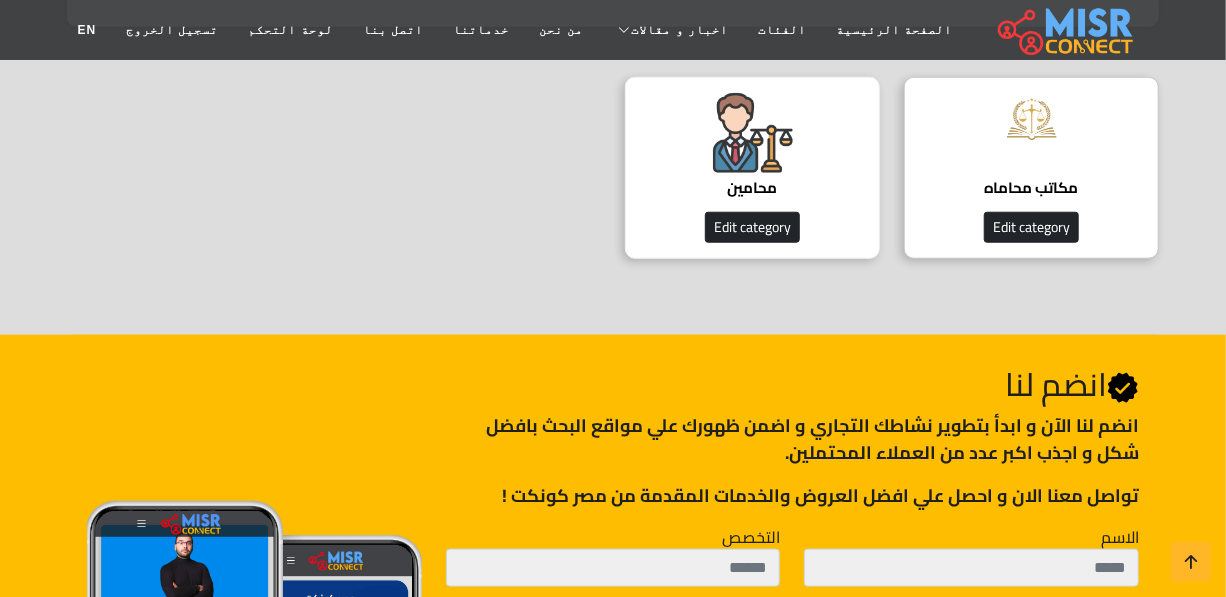 click at bounding box center (753, 133) 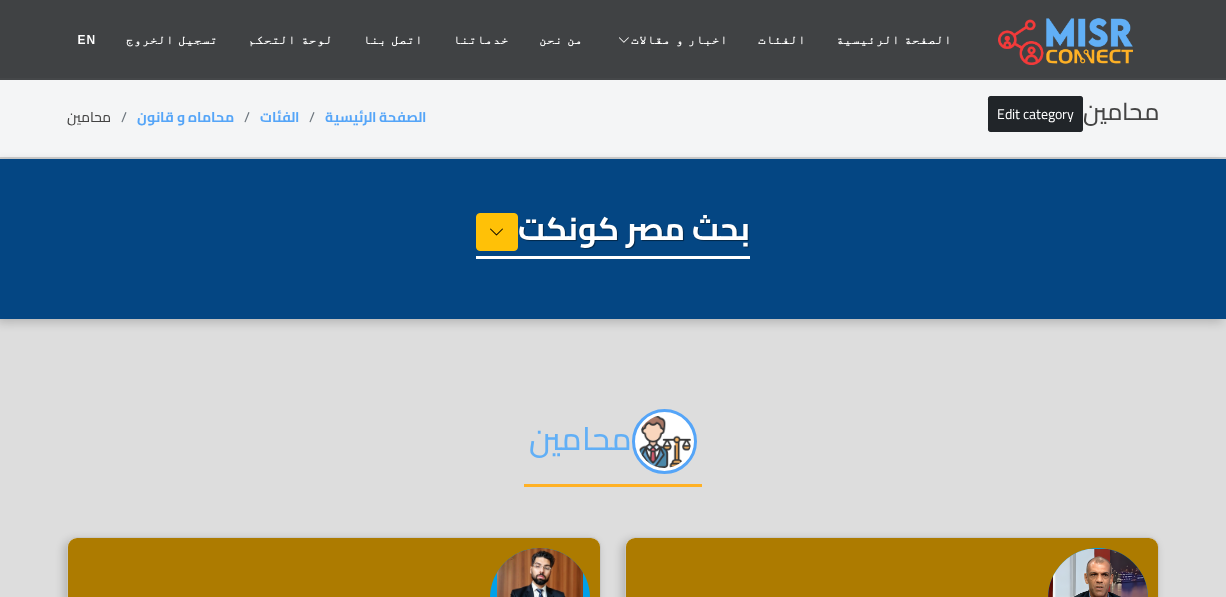 select on "**********" 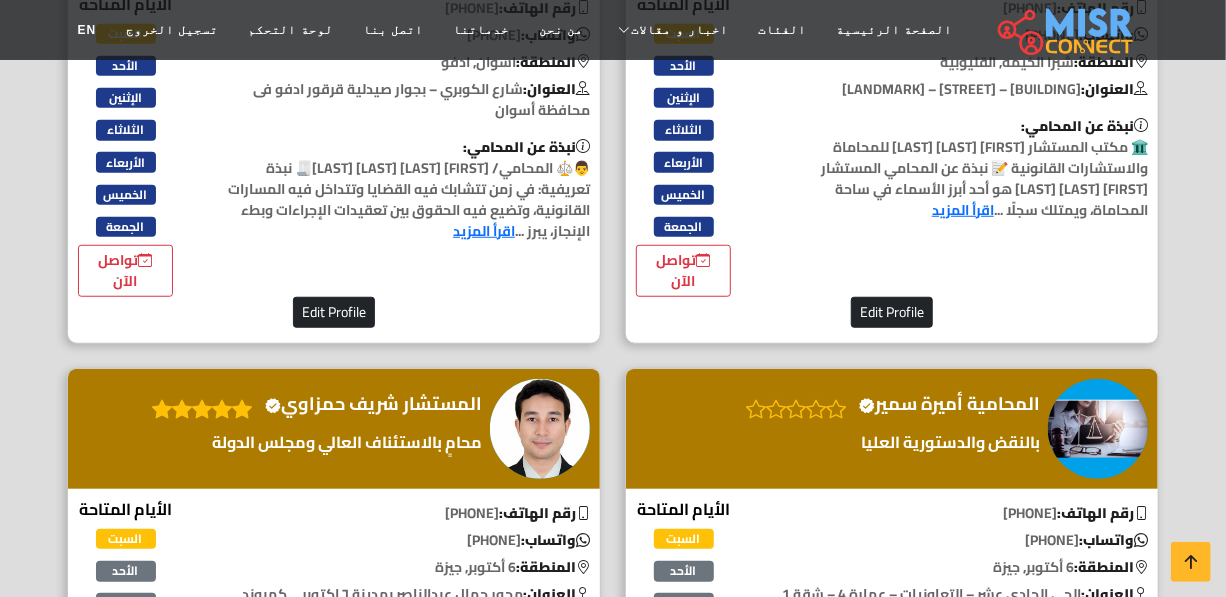 scroll, scrollTop: 4181, scrollLeft: 0, axis: vertical 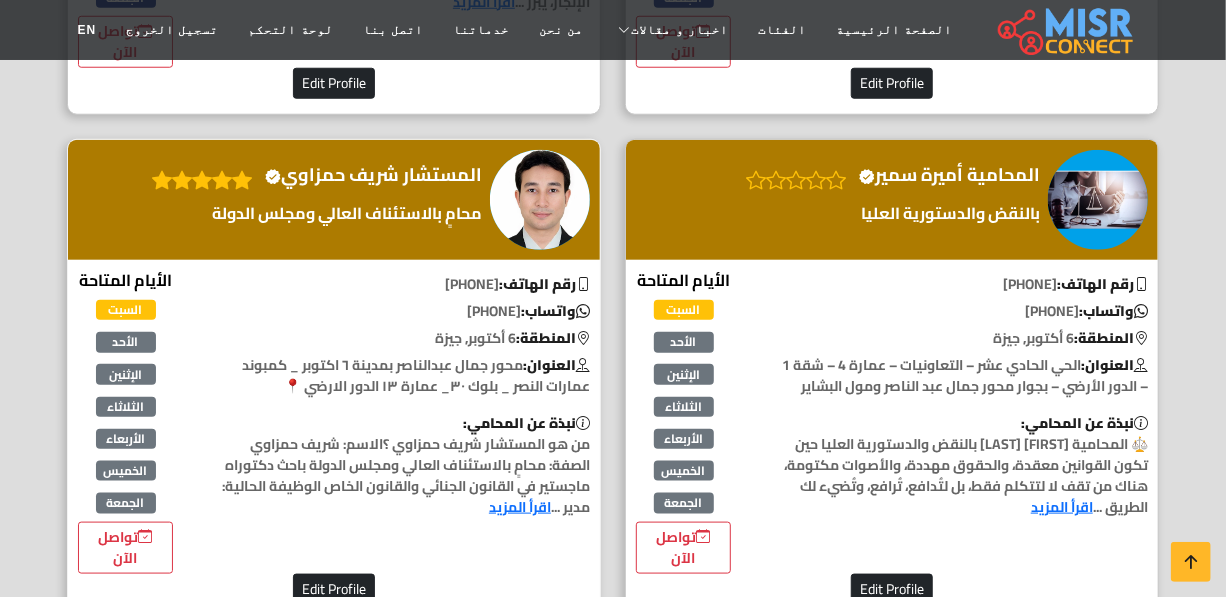 click on "المستشار شريف حمزاوي
Verified account" at bounding box center [373, 175] 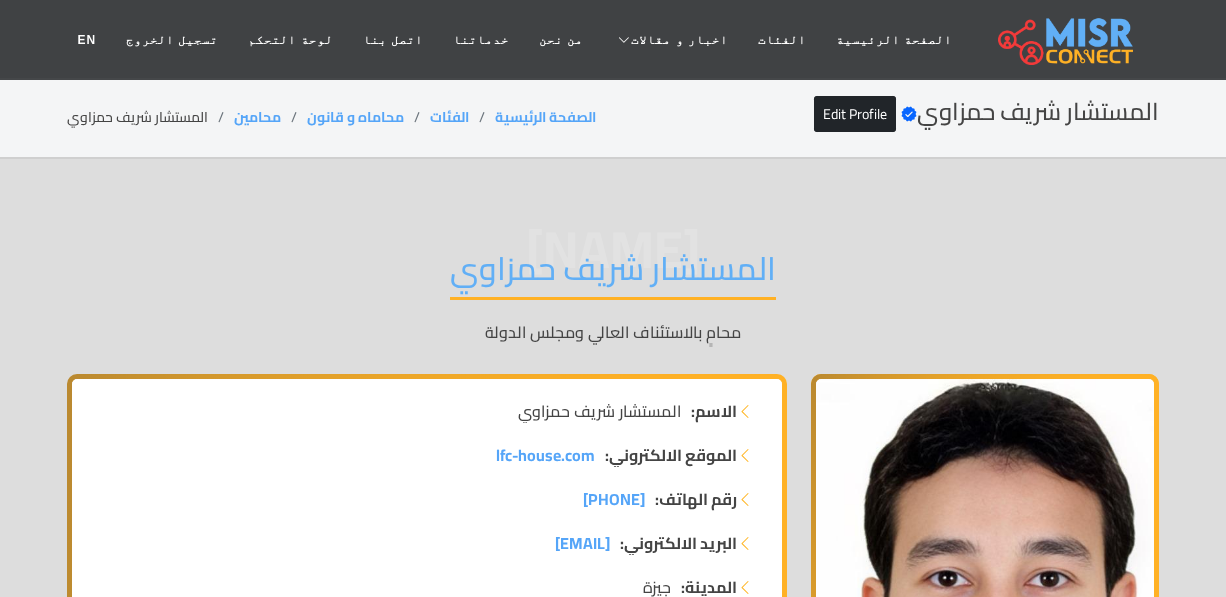scroll, scrollTop: 0, scrollLeft: 0, axis: both 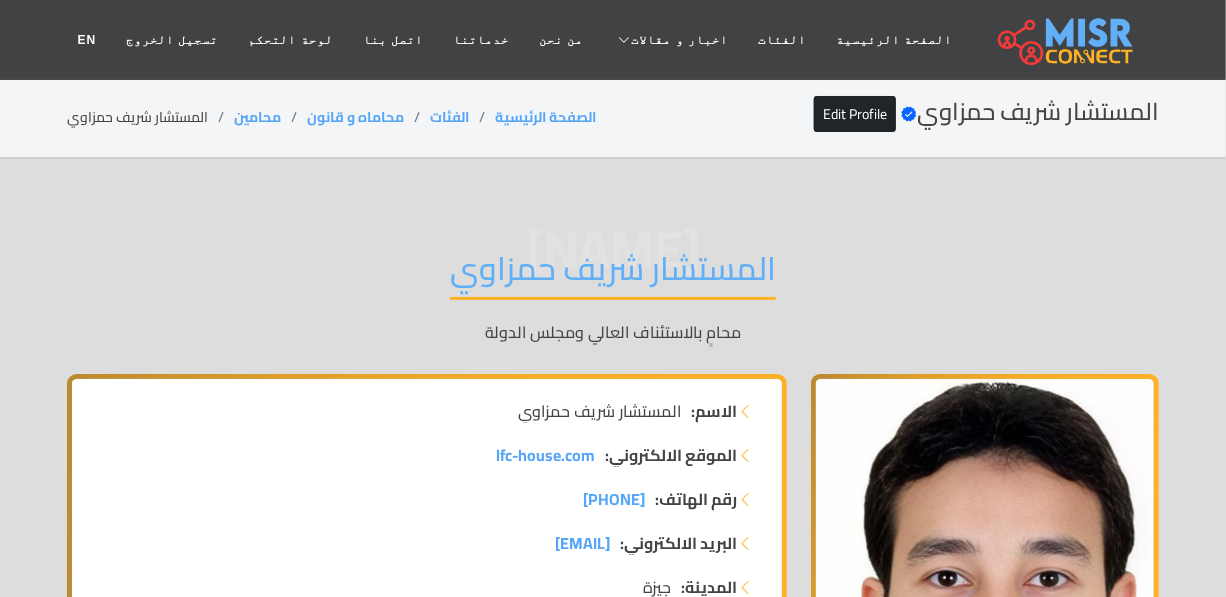 click on "المستشار شريف حمزاوي" at bounding box center [613, 274] 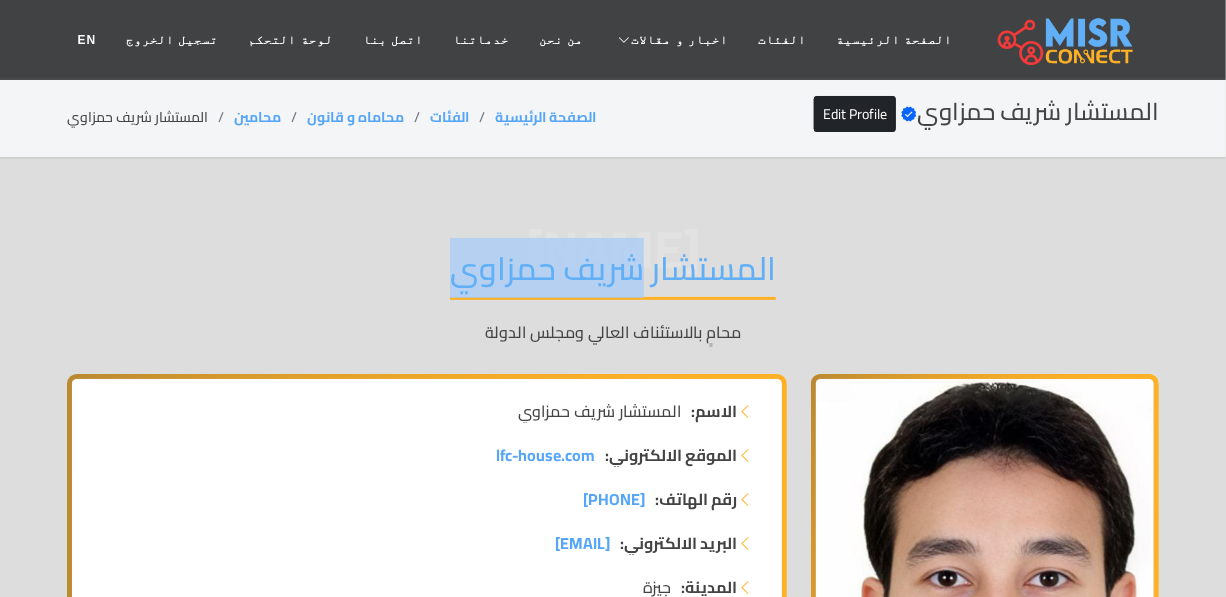 click on "المستشار شريف حمزاوي" at bounding box center (613, 274) 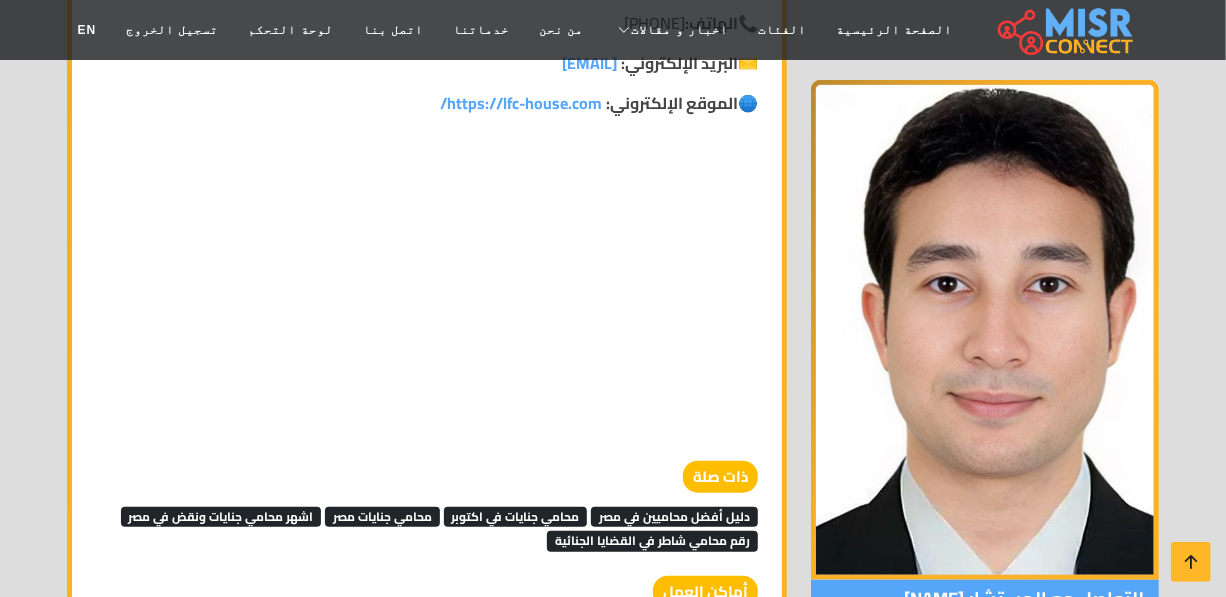 scroll, scrollTop: 4272, scrollLeft: 0, axis: vertical 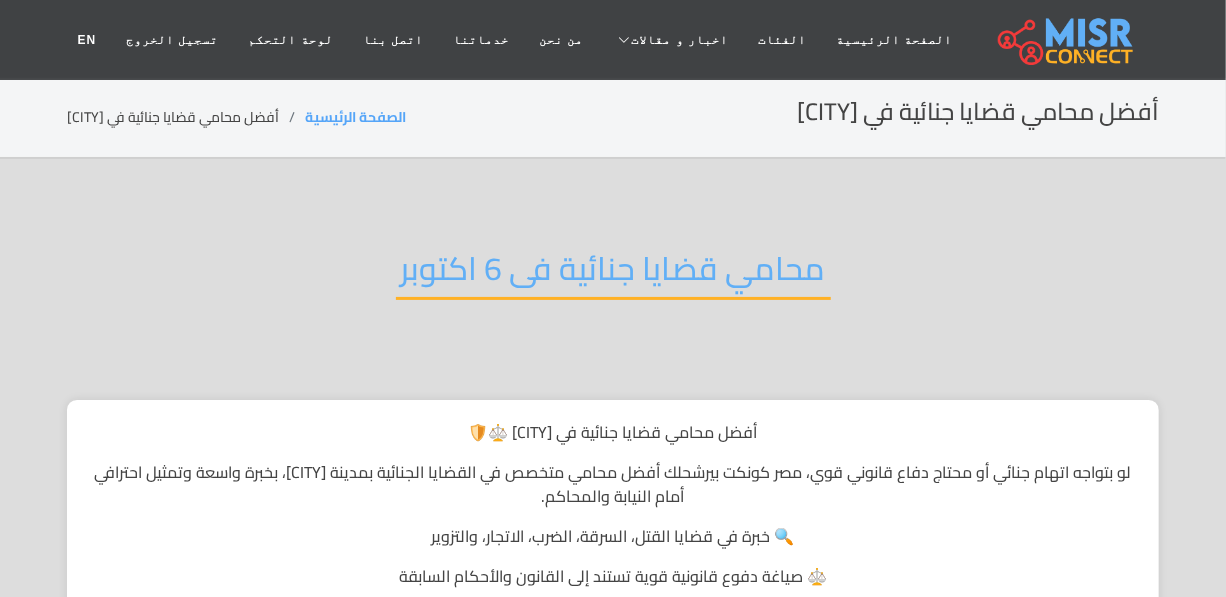 click on "محامي قضايا جنائية فى 6 اكتوبر" at bounding box center (613, 274) 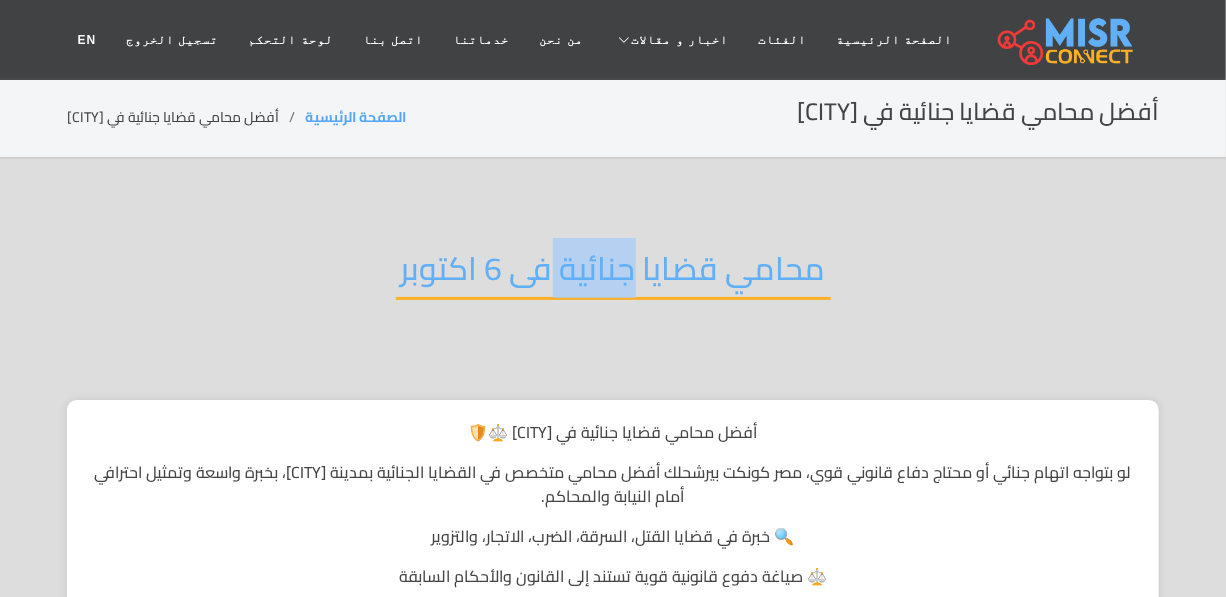 click on "محامي قضايا جنائية فى 6 اكتوبر" at bounding box center [613, 274] 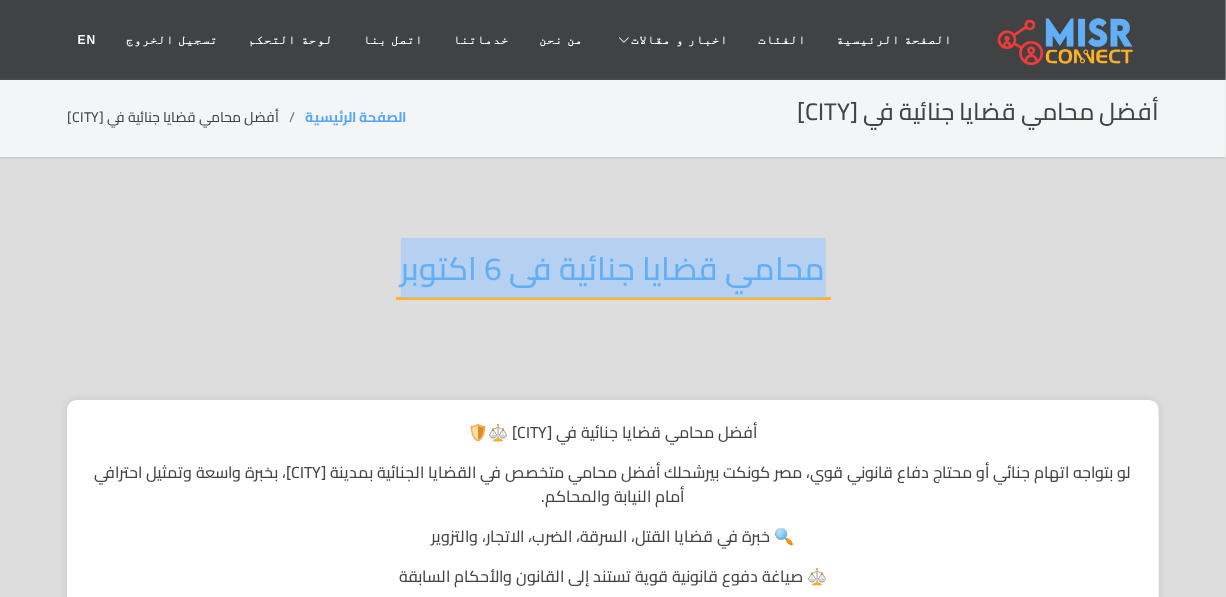 click on "محامي قضايا جنائية فى 6 اكتوبر" at bounding box center (613, 274) 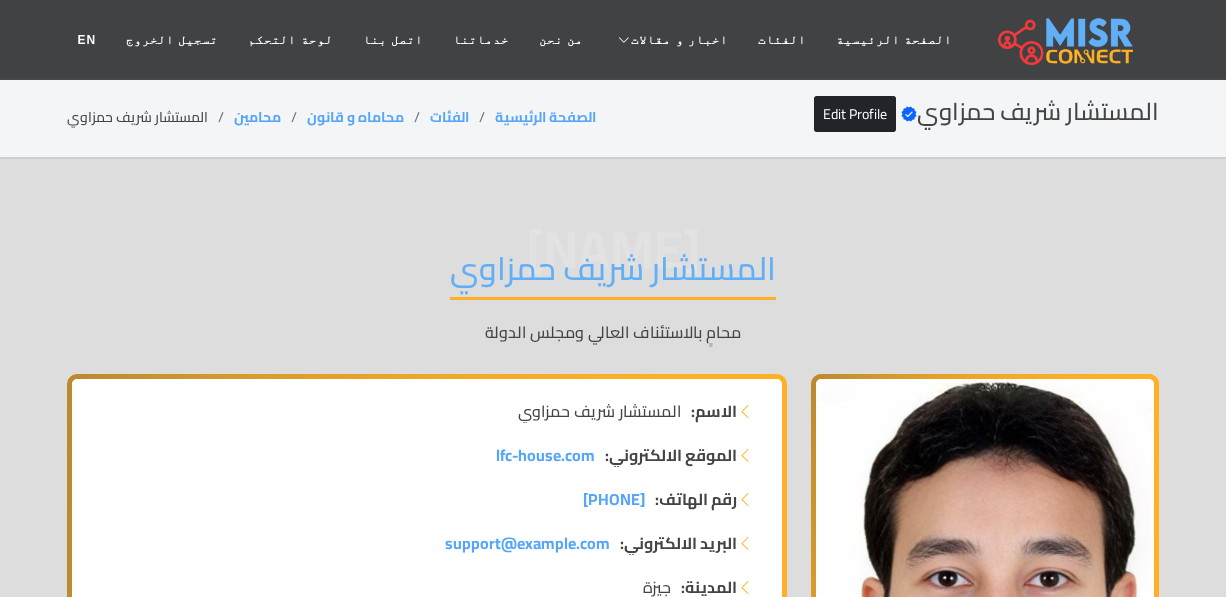 scroll, scrollTop: 4272, scrollLeft: 0, axis: vertical 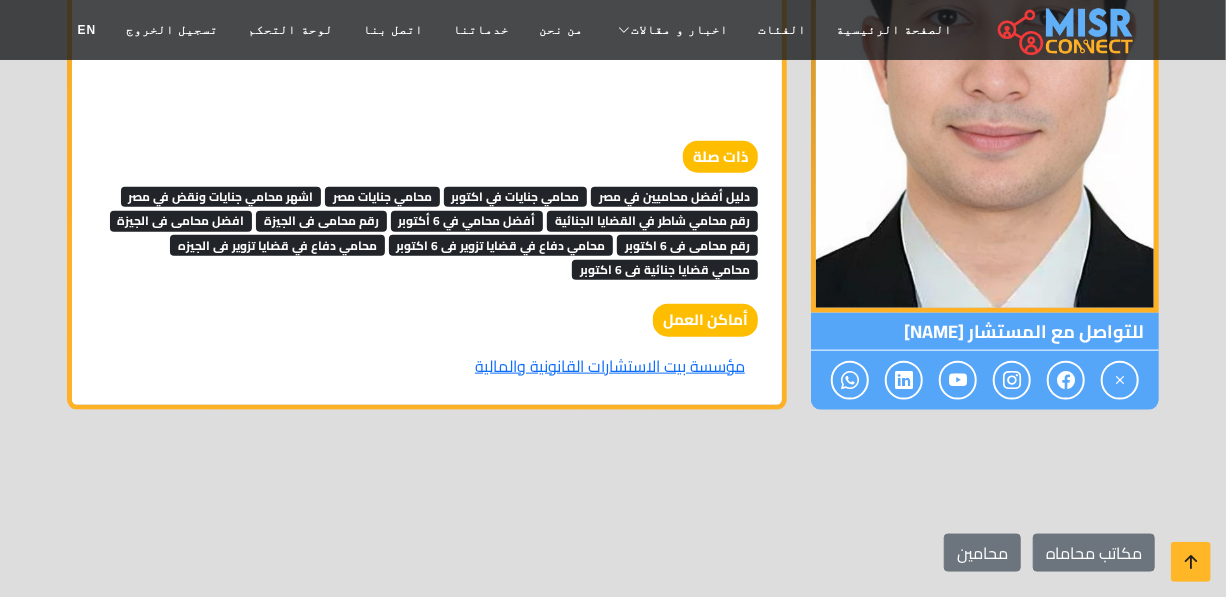 click on "محامي قضايا جنائية فى 6 اكتوبر" at bounding box center (665, 270) 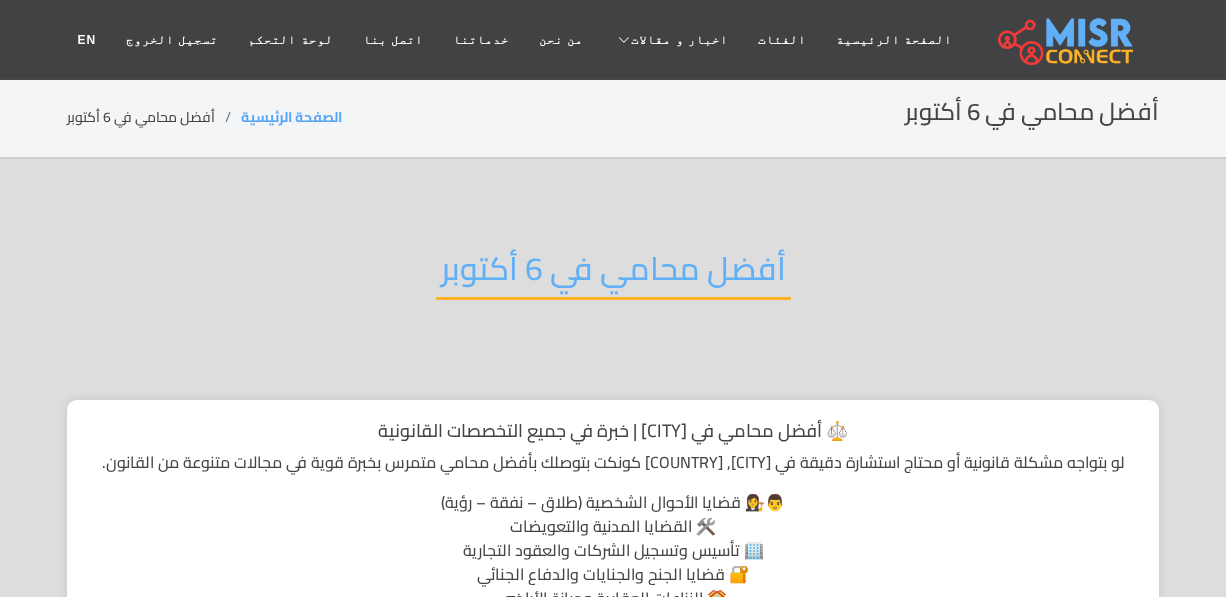 scroll, scrollTop: 0, scrollLeft: 0, axis: both 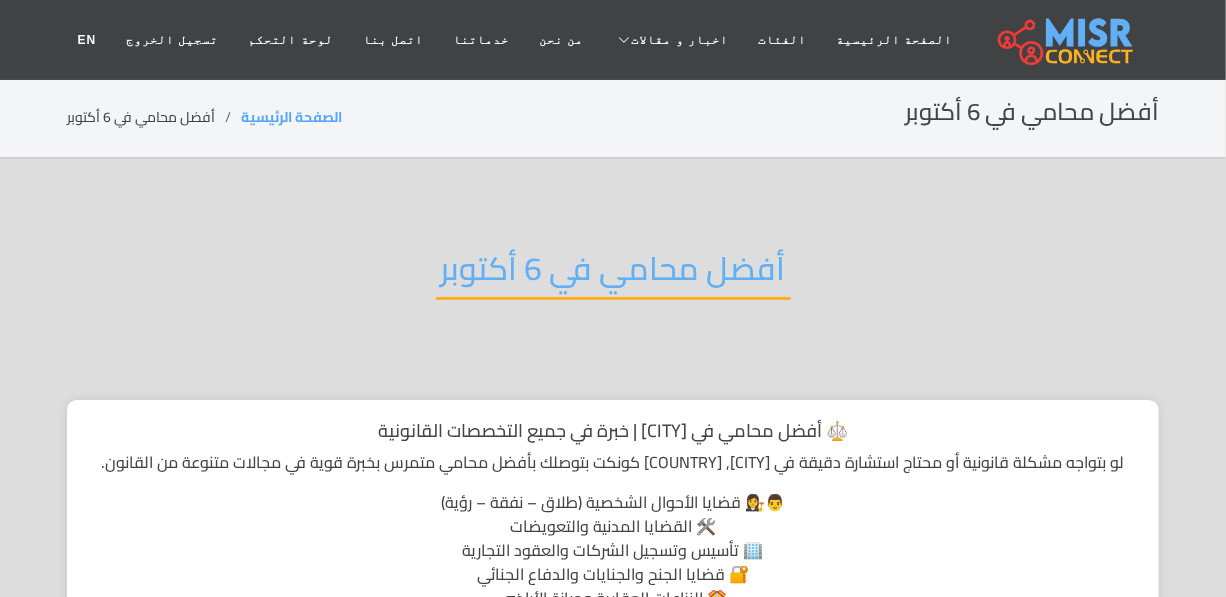 click on "أفضل محامي في 6 أكتوبر" at bounding box center (613, 274) 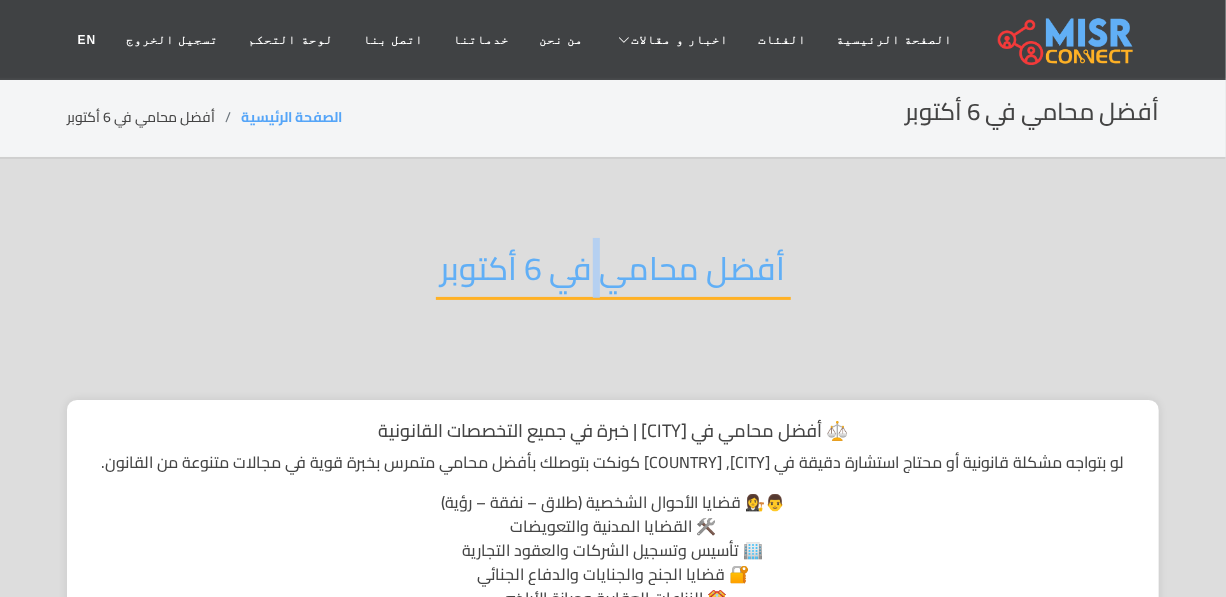 click on "أفضل محامي في 6 أكتوبر" at bounding box center [613, 274] 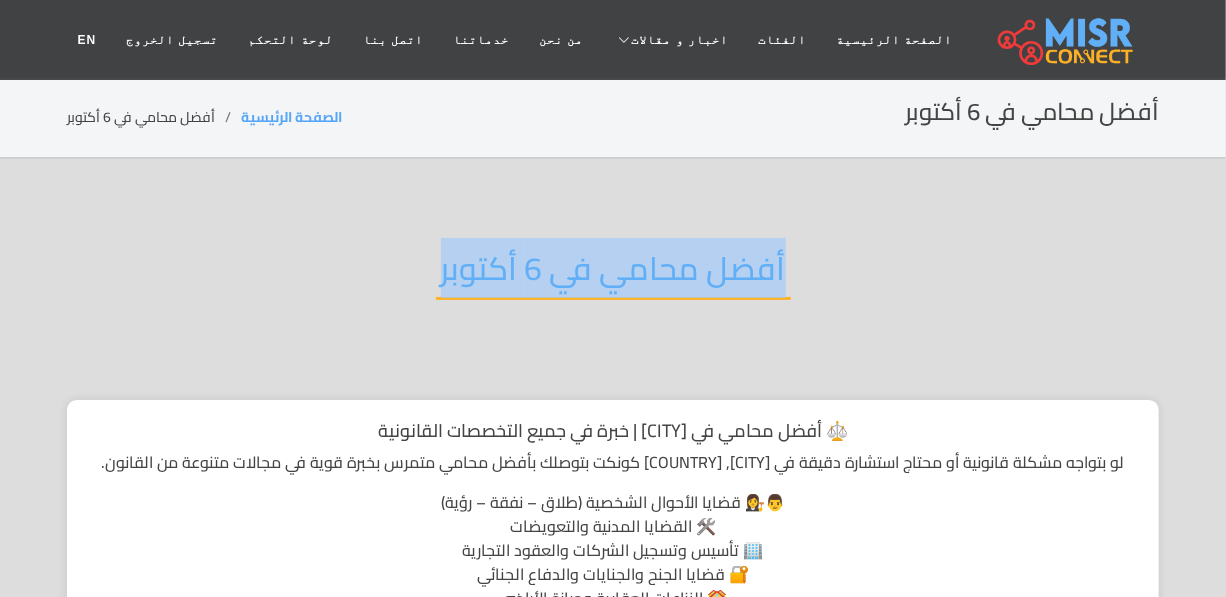 click on "أفضل محامي في 6 أكتوبر" at bounding box center (613, 274) 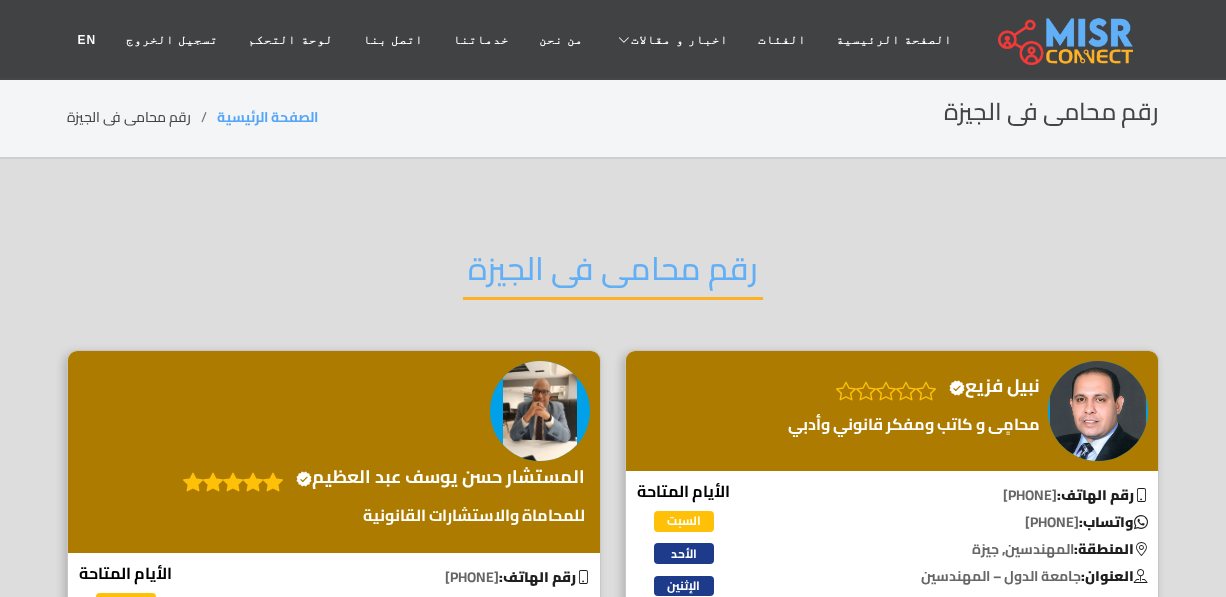 scroll, scrollTop: 0, scrollLeft: 0, axis: both 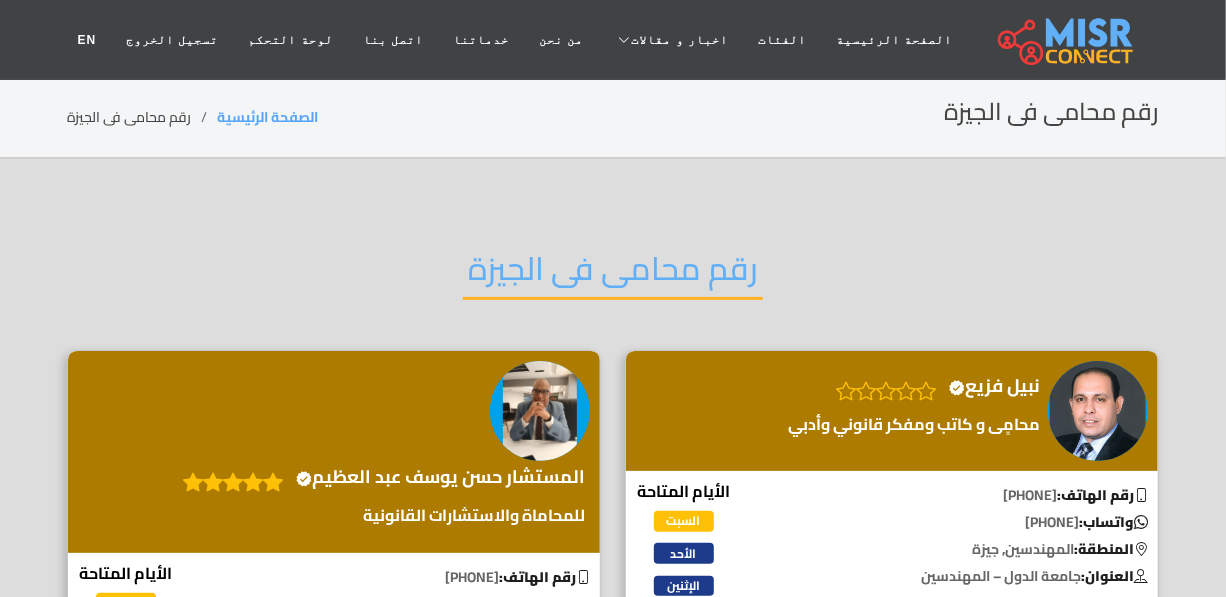 click on "رقم محامى فى الجيزة" at bounding box center (613, 284) 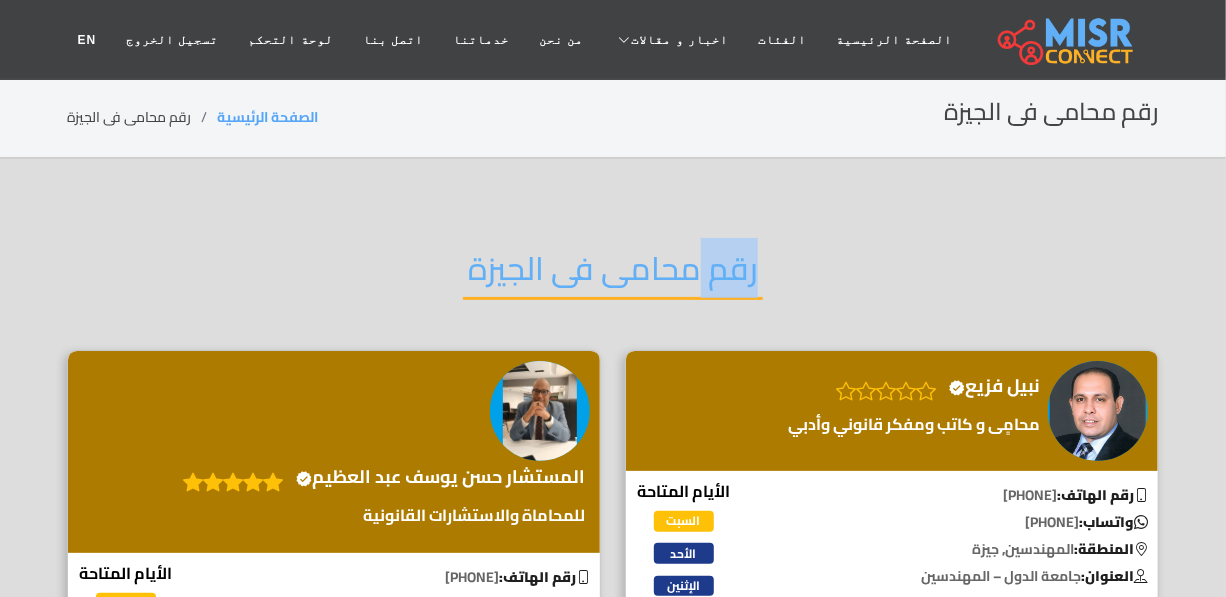 click on "رقم محامى فى الجيزة" at bounding box center (613, 284) 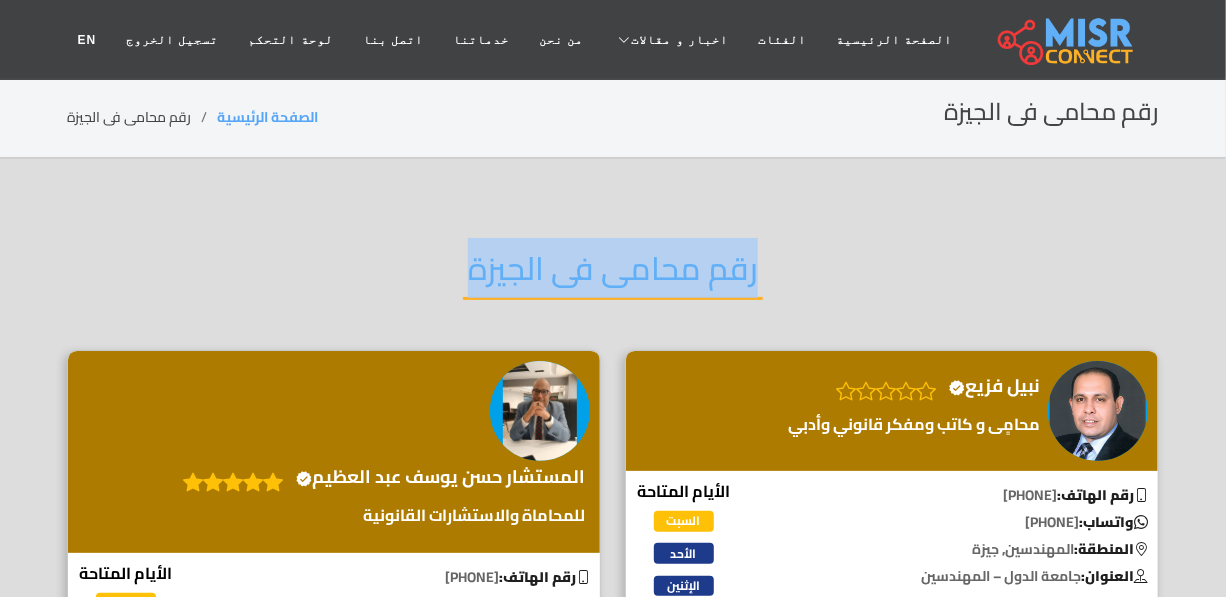 click on "رقم محامى فى الجيزة" at bounding box center [613, 284] 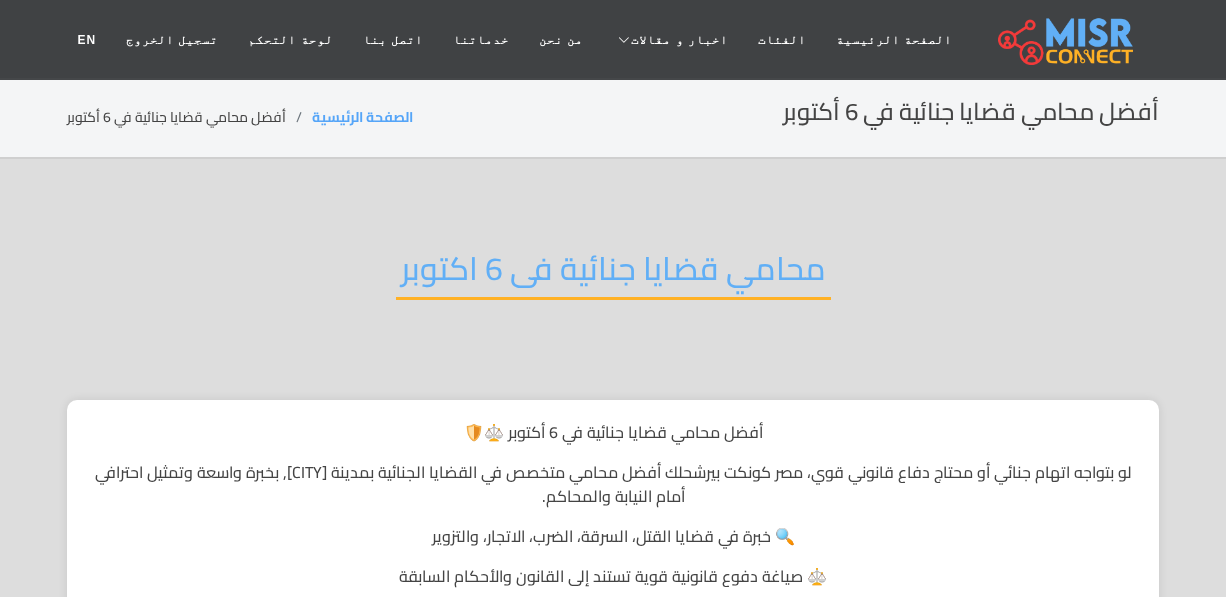 scroll, scrollTop: 0, scrollLeft: 0, axis: both 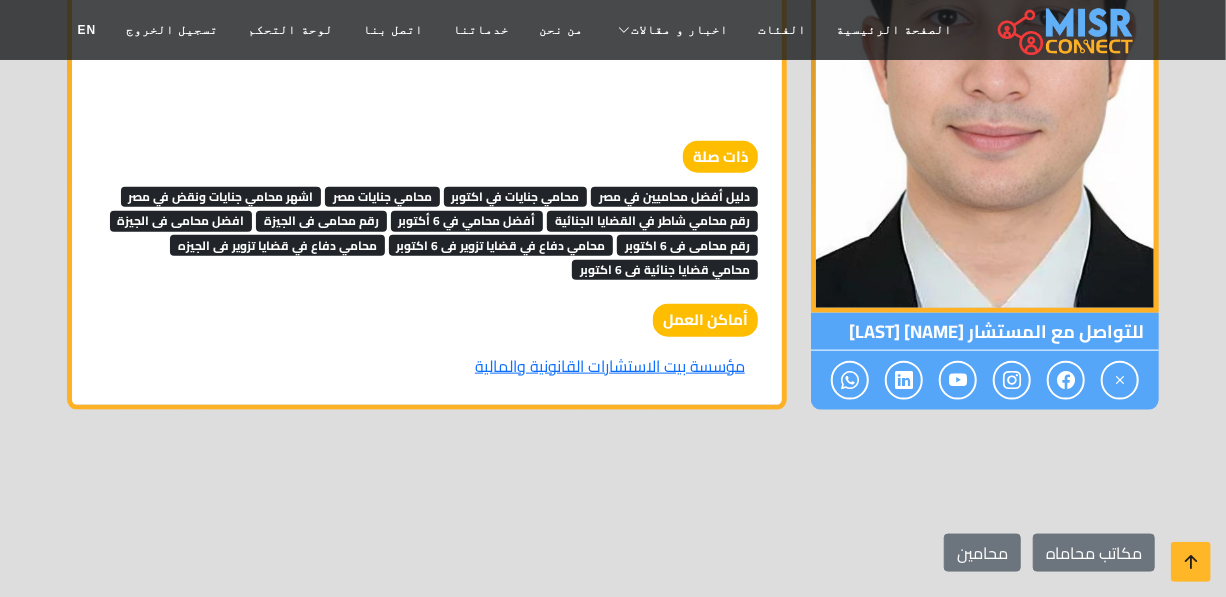 click on "محامي دفاع في قضايا تزوير فى الجيزه" at bounding box center [277, 245] 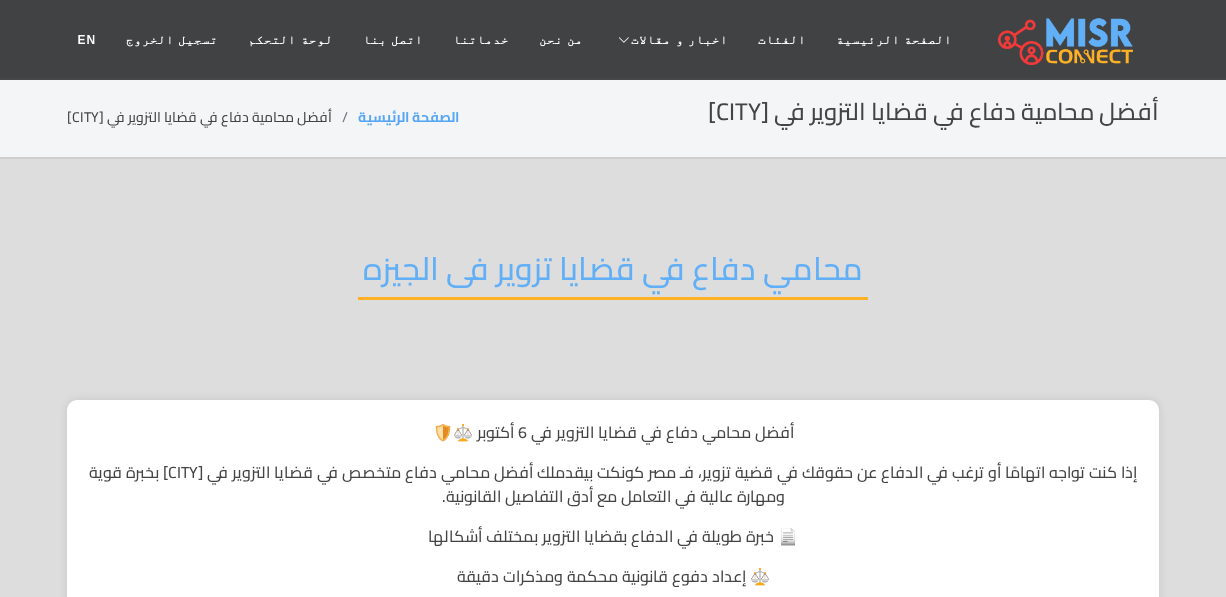 scroll, scrollTop: 0, scrollLeft: 0, axis: both 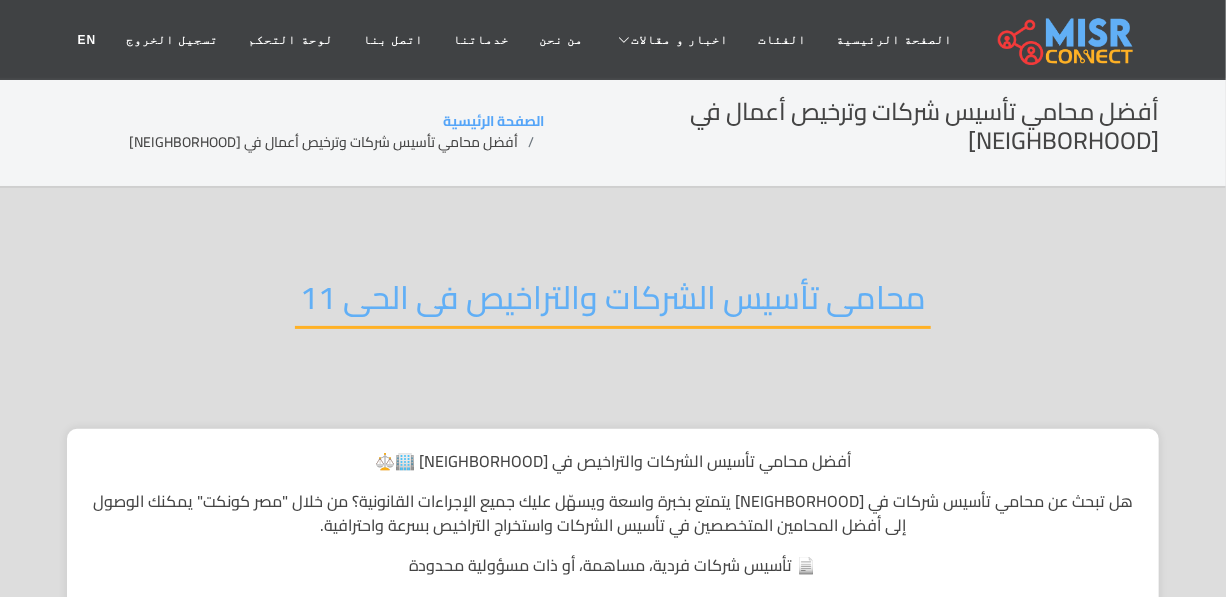 click on "محامى تأسيس الشركات والتراخيص فى الحى 11" at bounding box center [613, 303] 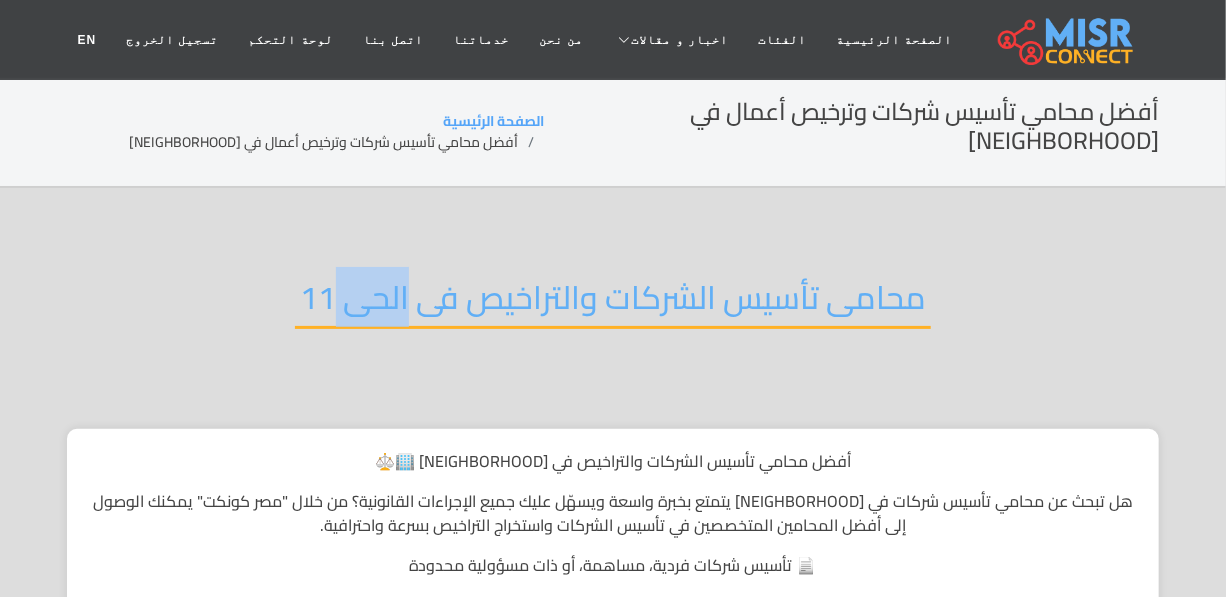 click on "محامى تأسيس الشركات والتراخيص فى الحى 11" at bounding box center [613, 303] 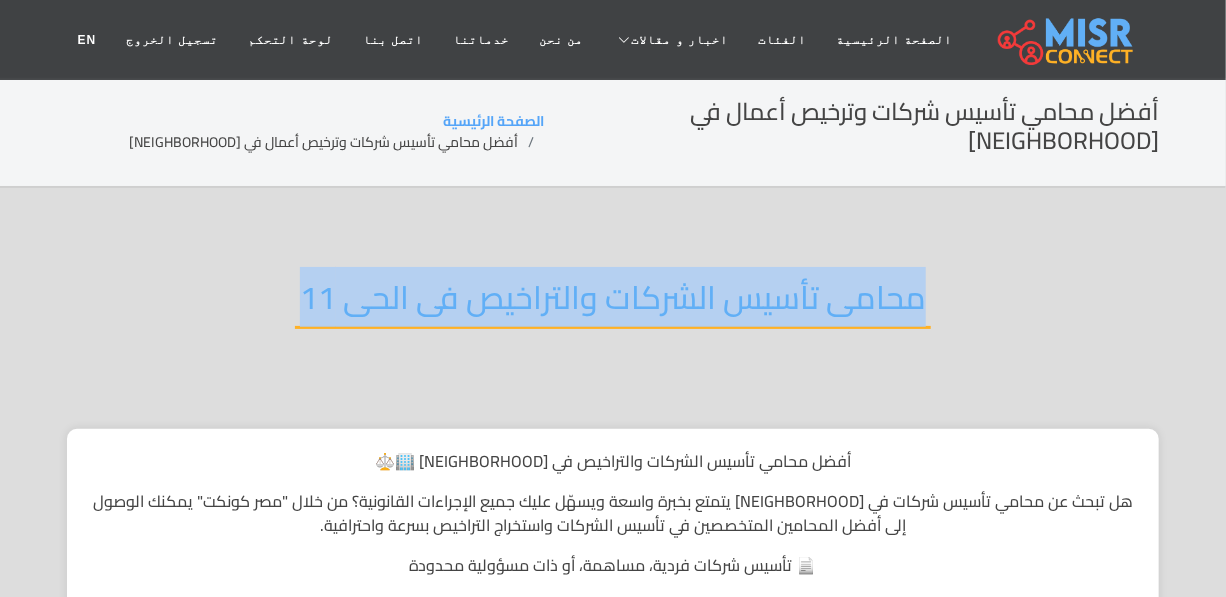 click on "محامى تأسيس الشركات والتراخيص فى الحى 11" at bounding box center [613, 303] 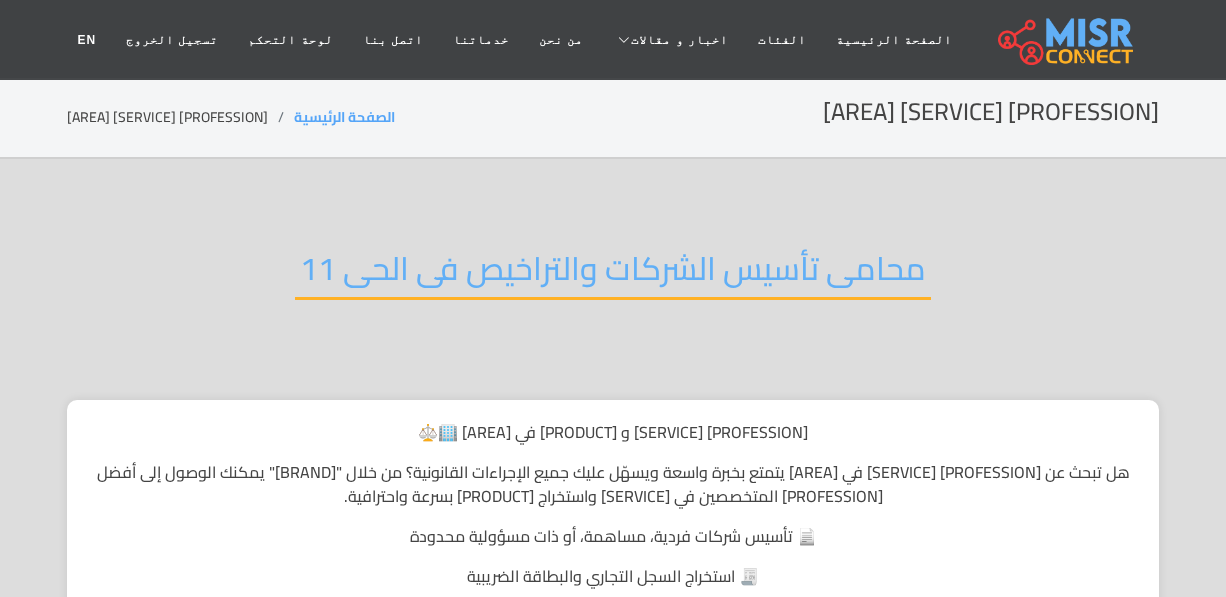 scroll, scrollTop: 0, scrollLeft: 0, axis: both 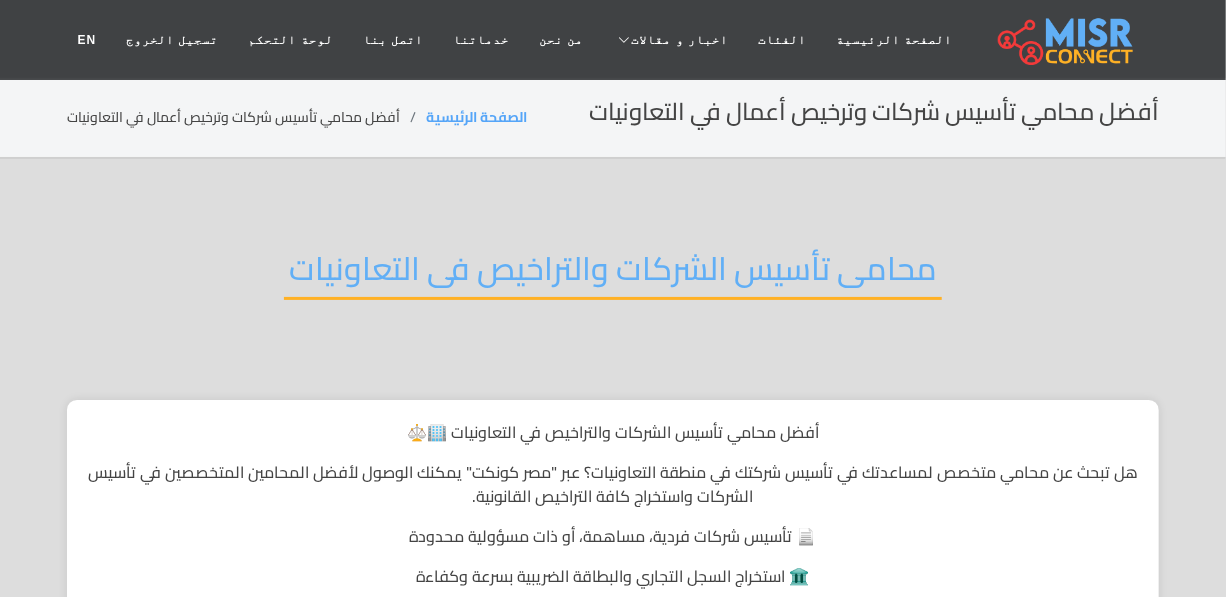 click on "محامى تأسيس الشركات والتراخيص فى التعاونيات" at bounding box center (613, 274) 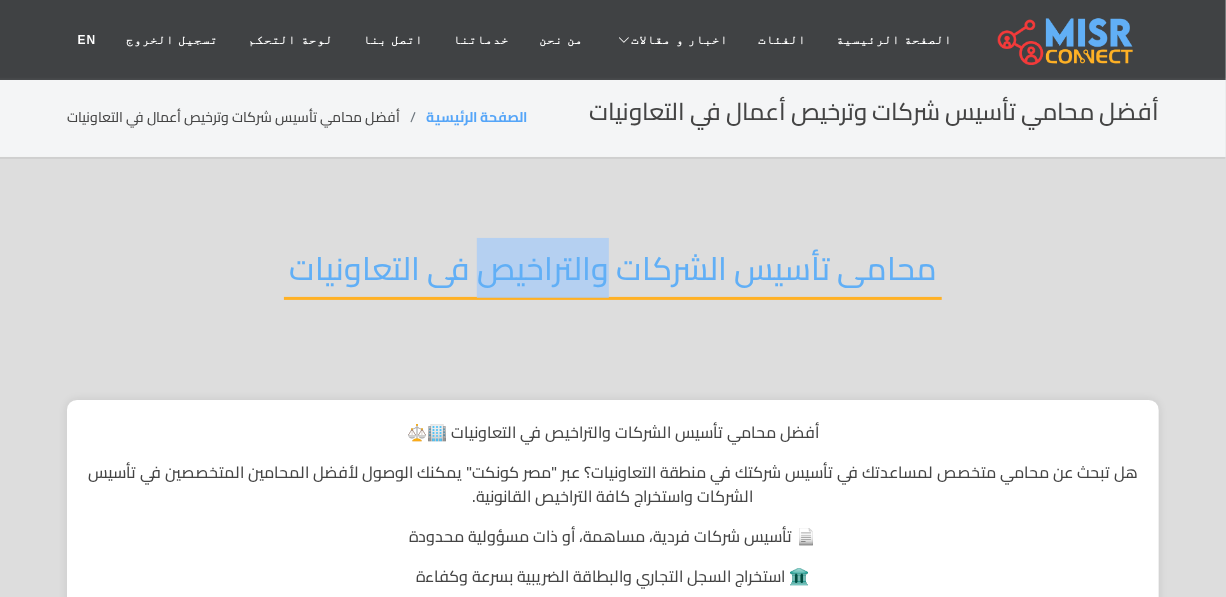 click on "محامى تأسيس الشركات والتراخيص فى التعاونيات" at bounding box center (613, 274) 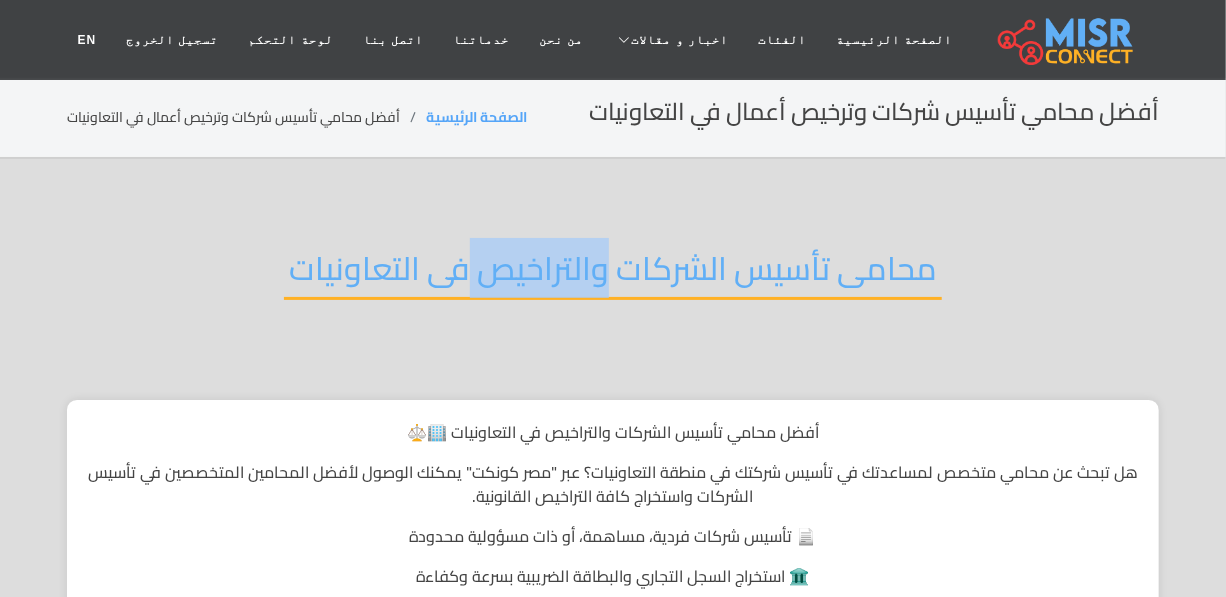 click on "محامى تأسيس الشركات والتراخيص فى التعاونيات" at bounding box center [613, 274] 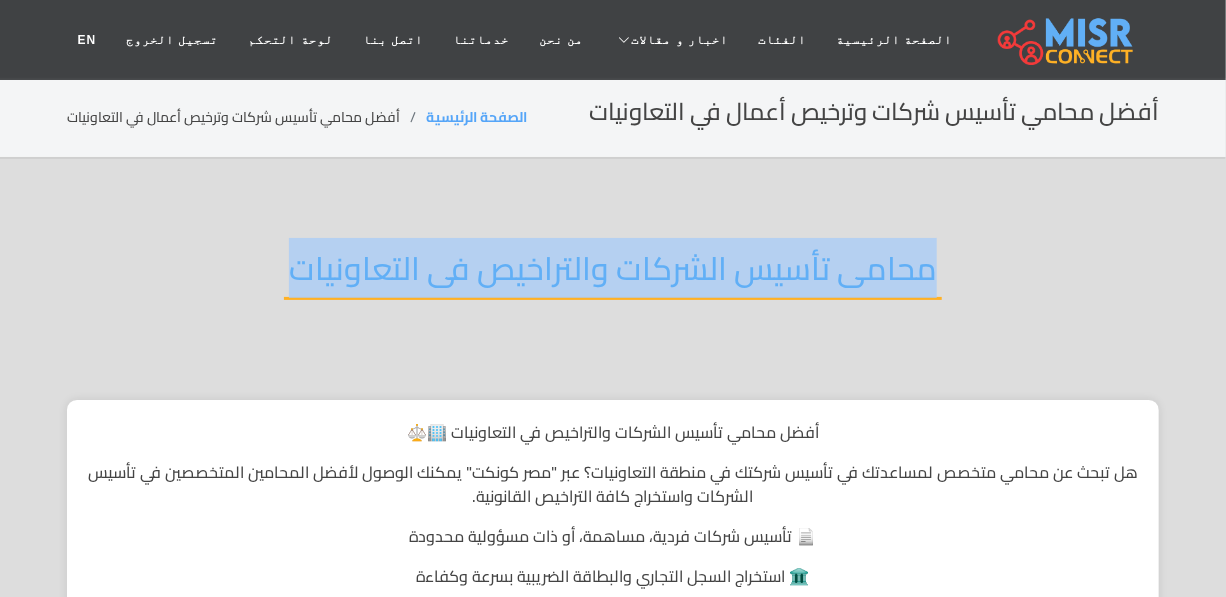 click on "محامى تأسيس الشركات والتراخيص فى التعاونيات" at bounding box center [613, 274] 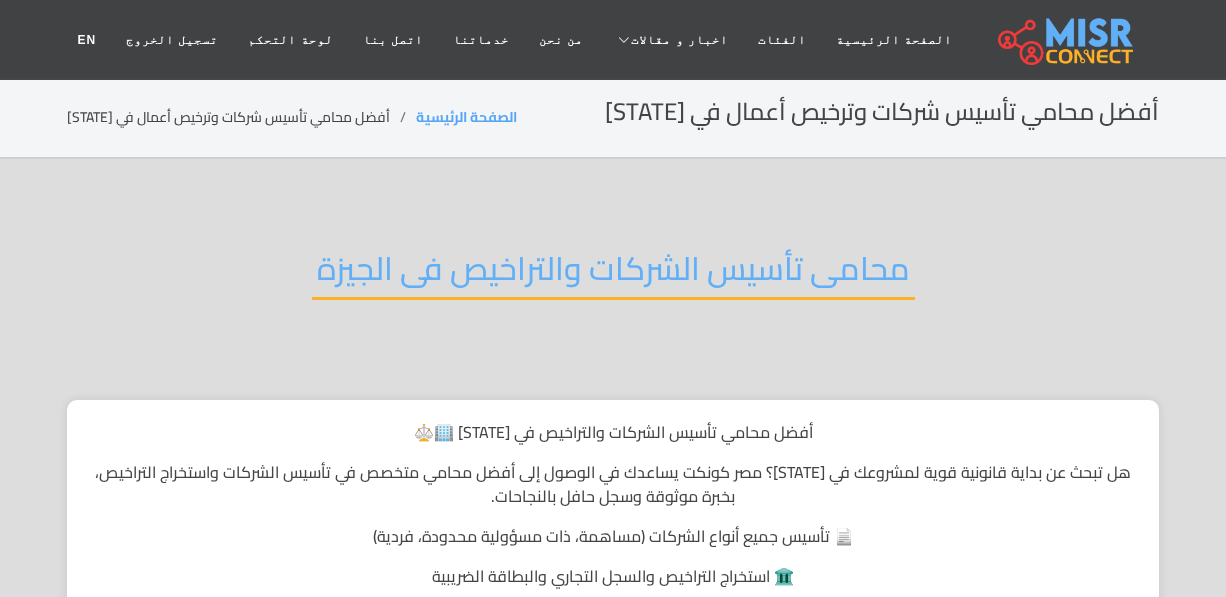 scroll, scrollTop: 0, scrollLeft: 0, axis: both 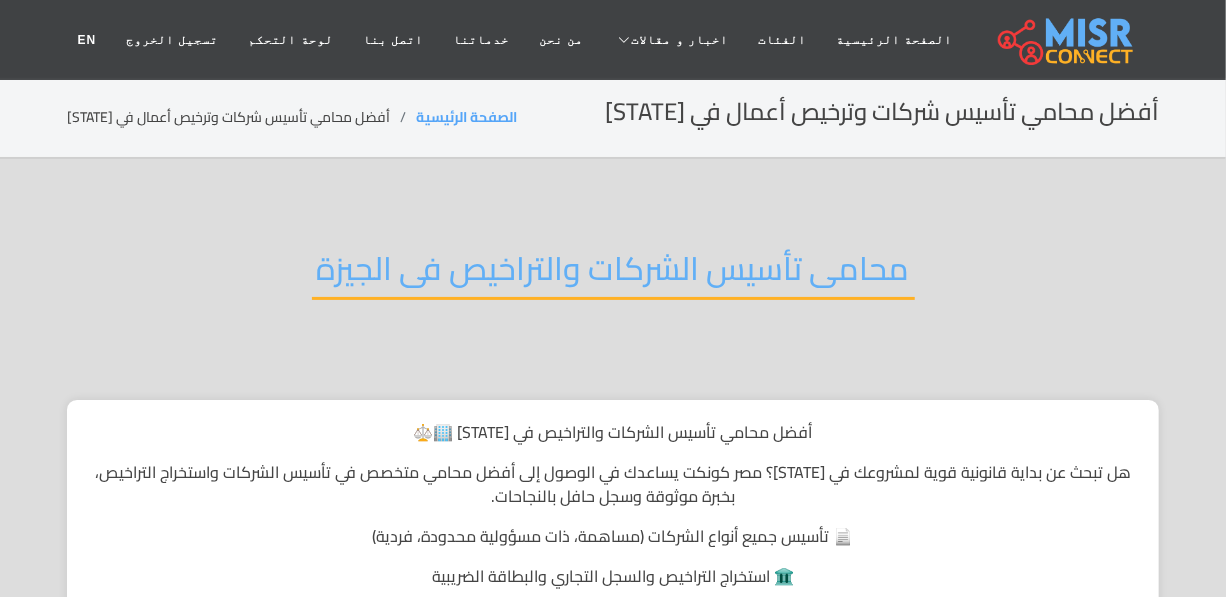 click on "محامى تأسيس الشركات والتراخيص فى الجيزة" at bounding box center (613, 274) 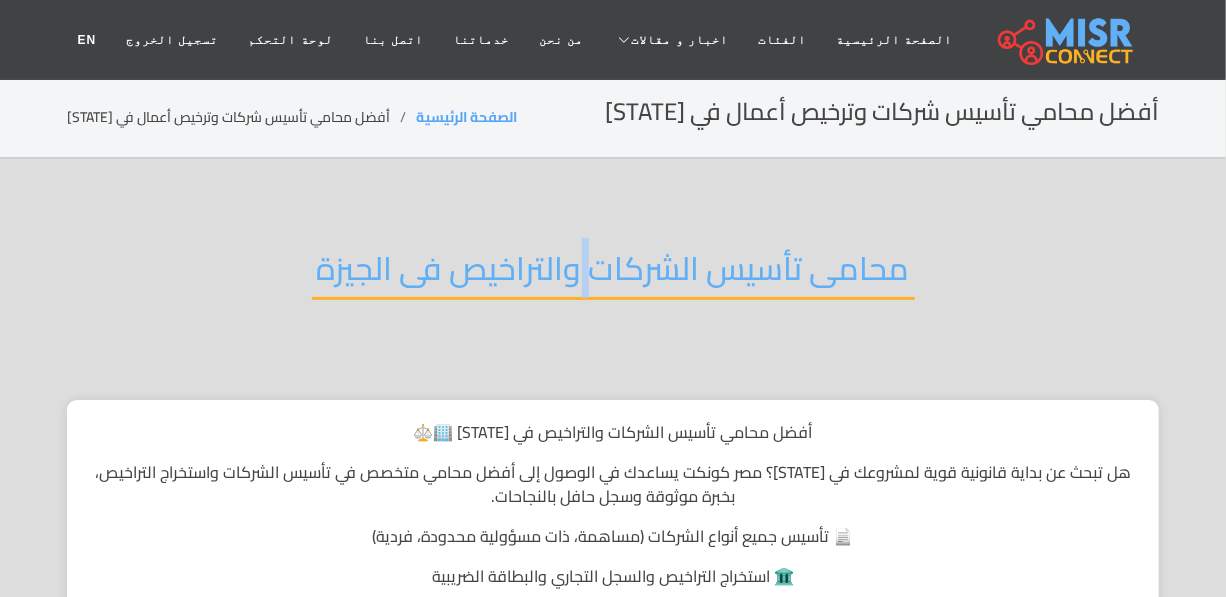 click on "محامى تأسيس الشركات والتراخيص فى الجيزة" at bounding box center [613, 274] 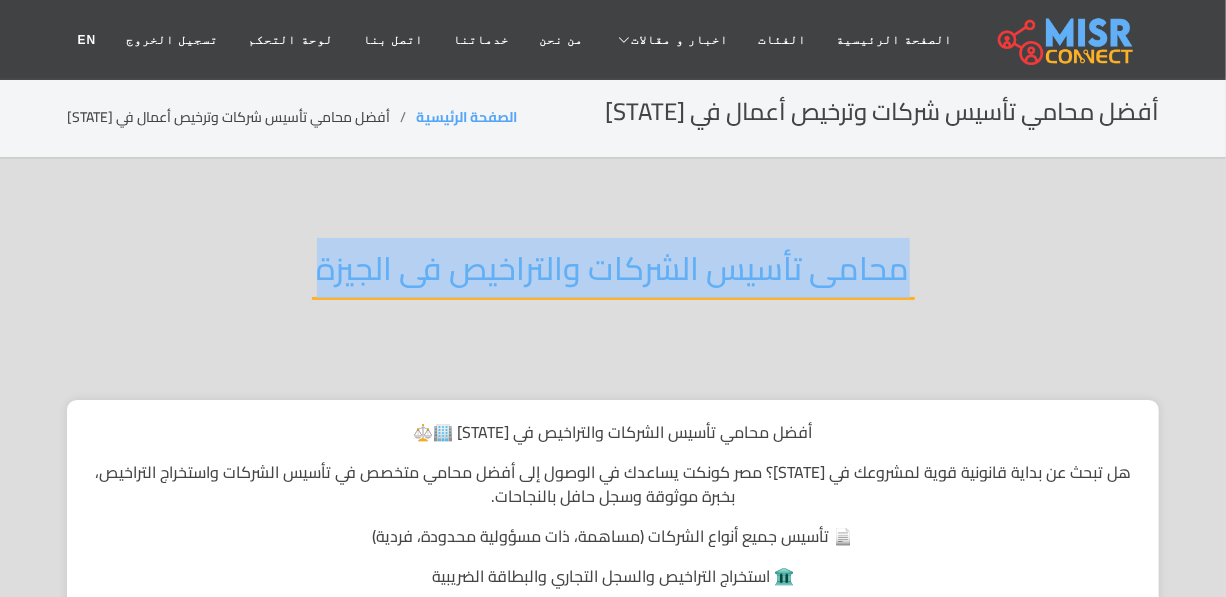 click on "محامى تأسيس الشركات والتراخيص فى الجيزة" at bounding box center [613, 274] 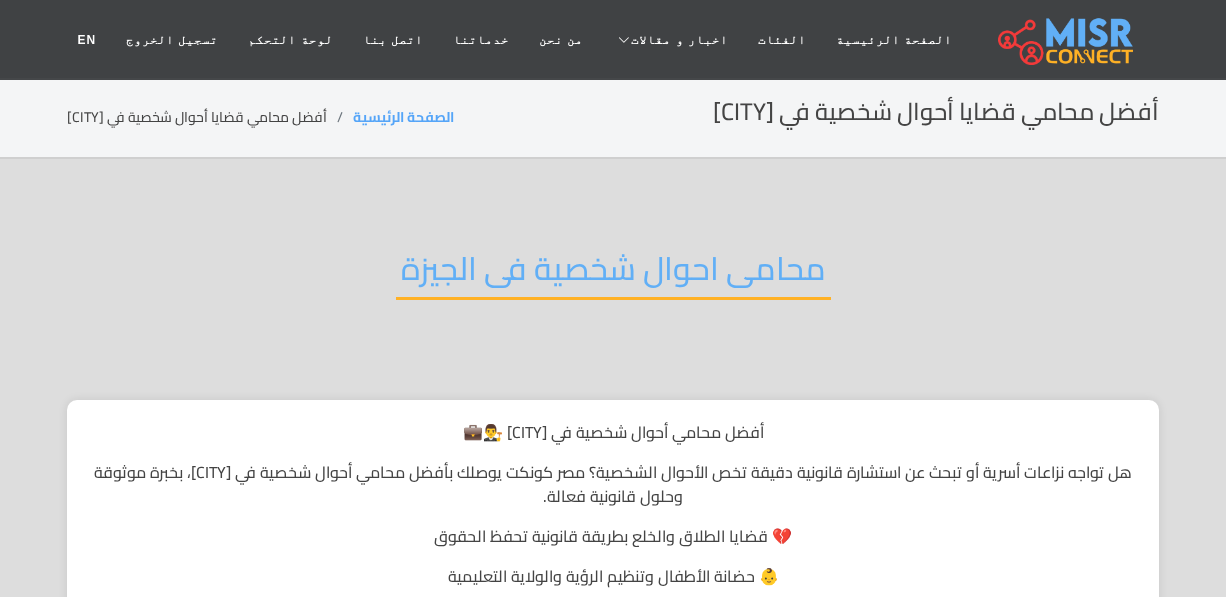 scroll, scrollTop: 0, scrollLeft: 0, axis: both 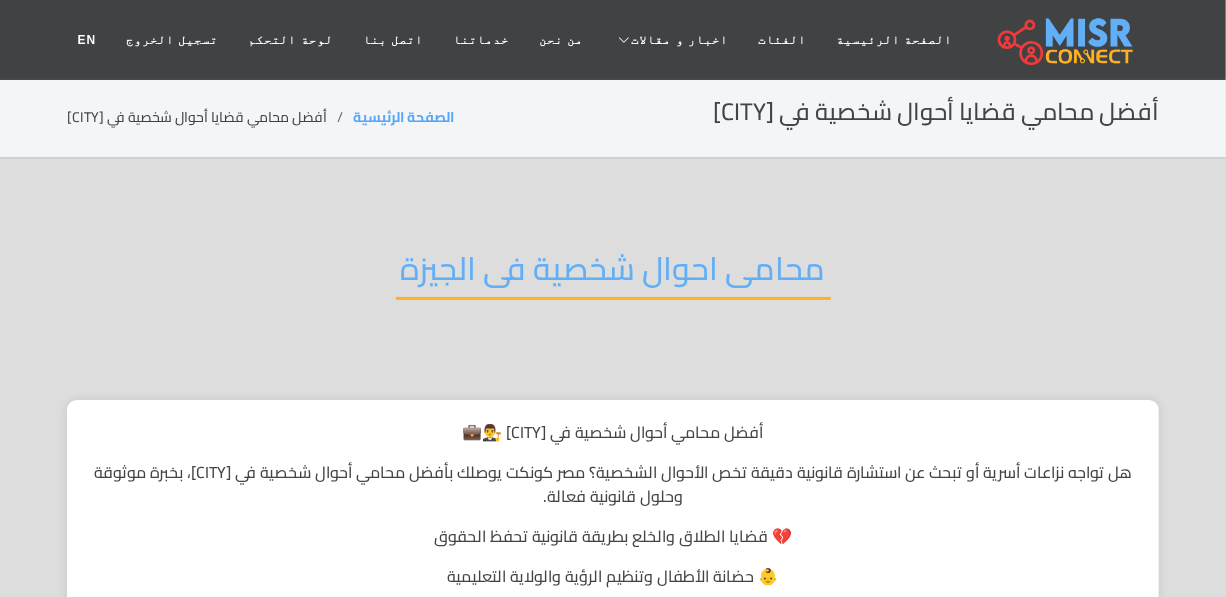 click on "محامى احوال شخصية فى الجيزة" at bounding box center [613, 274] 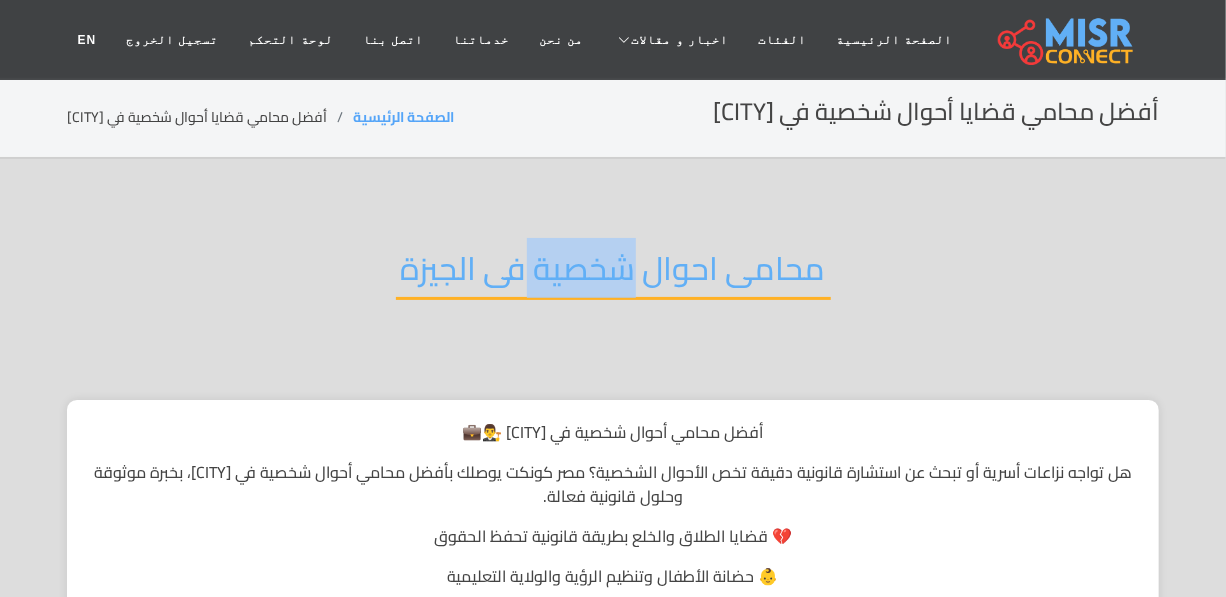click on "محامى احوال شخصية فى الجيزة" at bounding box center (613, 274) 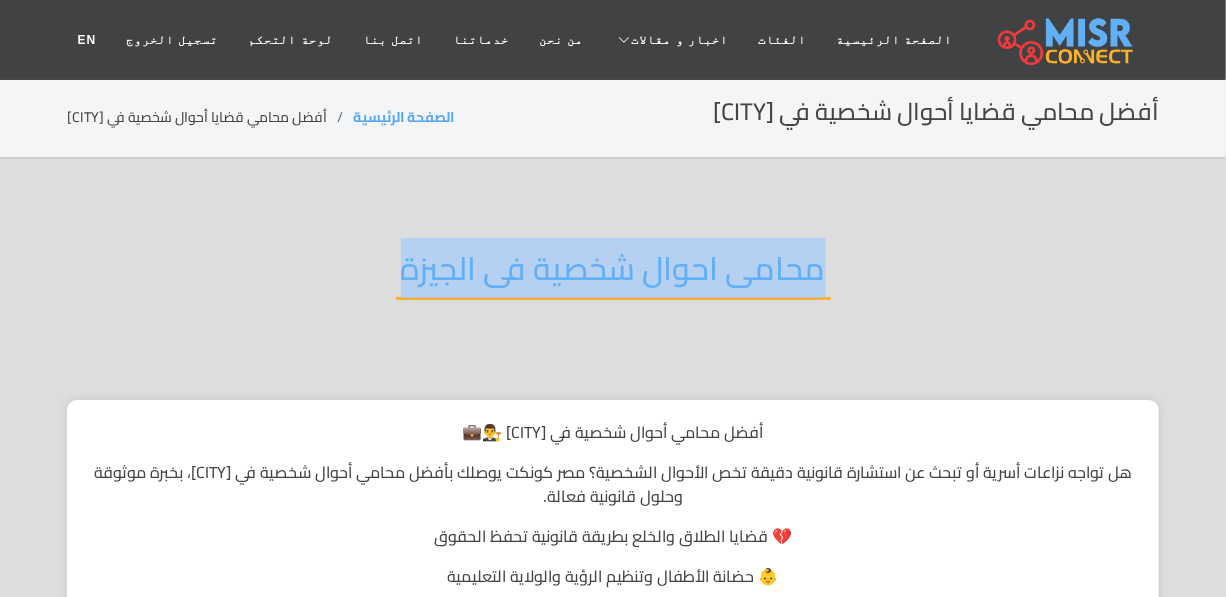 click on "محامى احوال شخصية فى الجيزة" at bounding box center [613, 274] 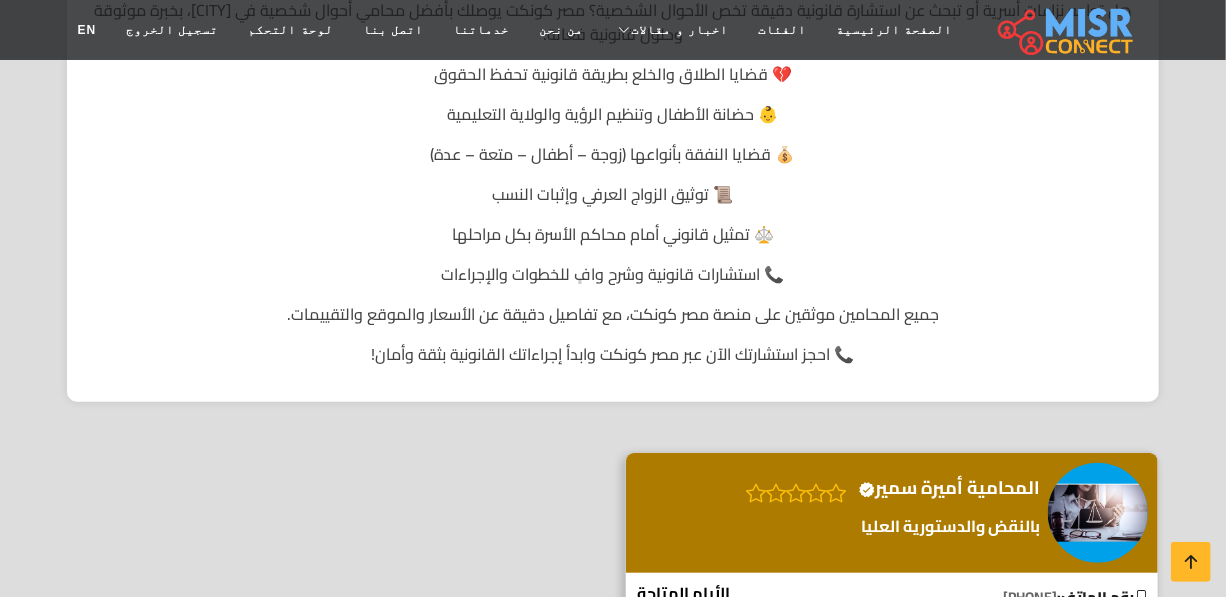 scroll, scrollTop: 454, scrollLeft: 0, axis: vertical 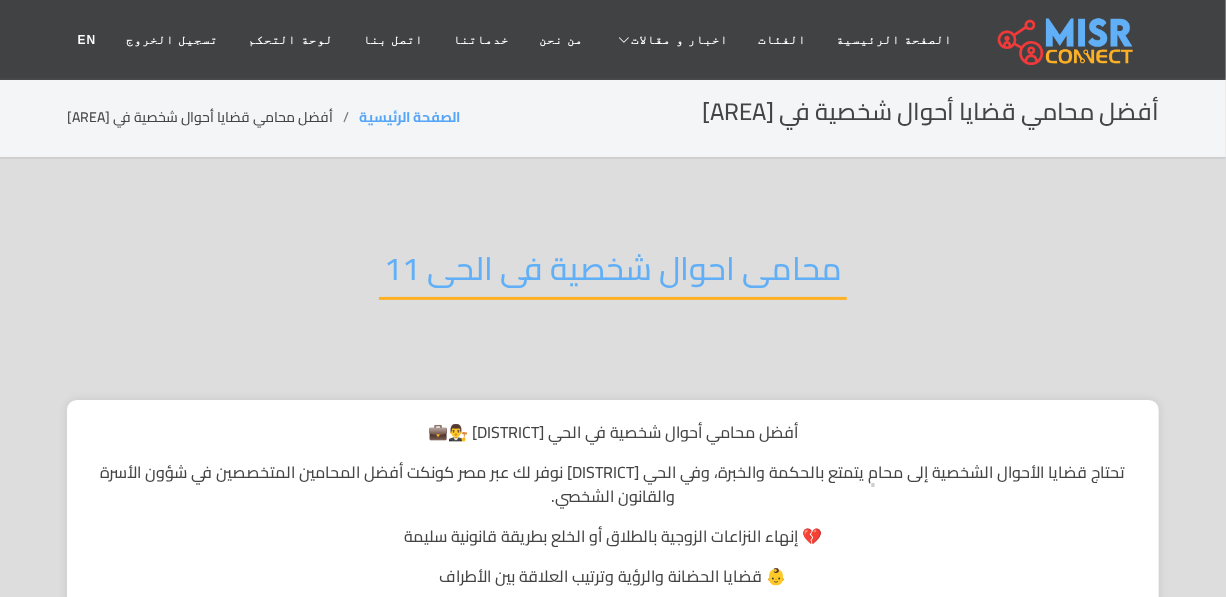 click on "محامى احوال شخصية فى الحى 11" at bounding box center [613, 274] 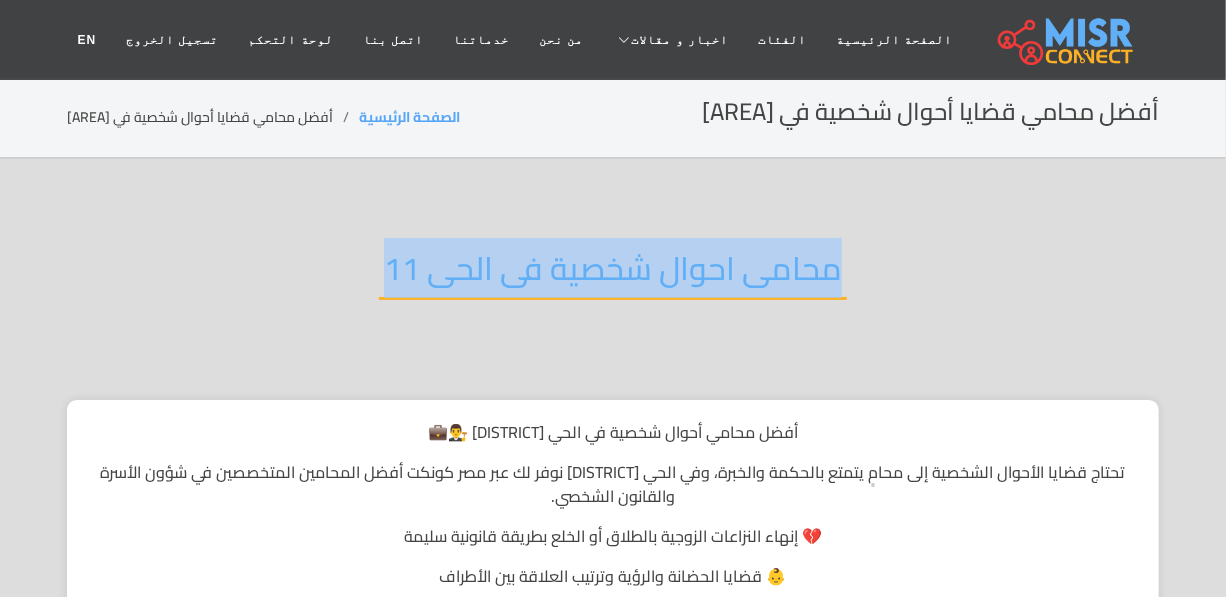 click on "محامى احوال شخصية فى الحى 11" at bounding box center (613, 274) 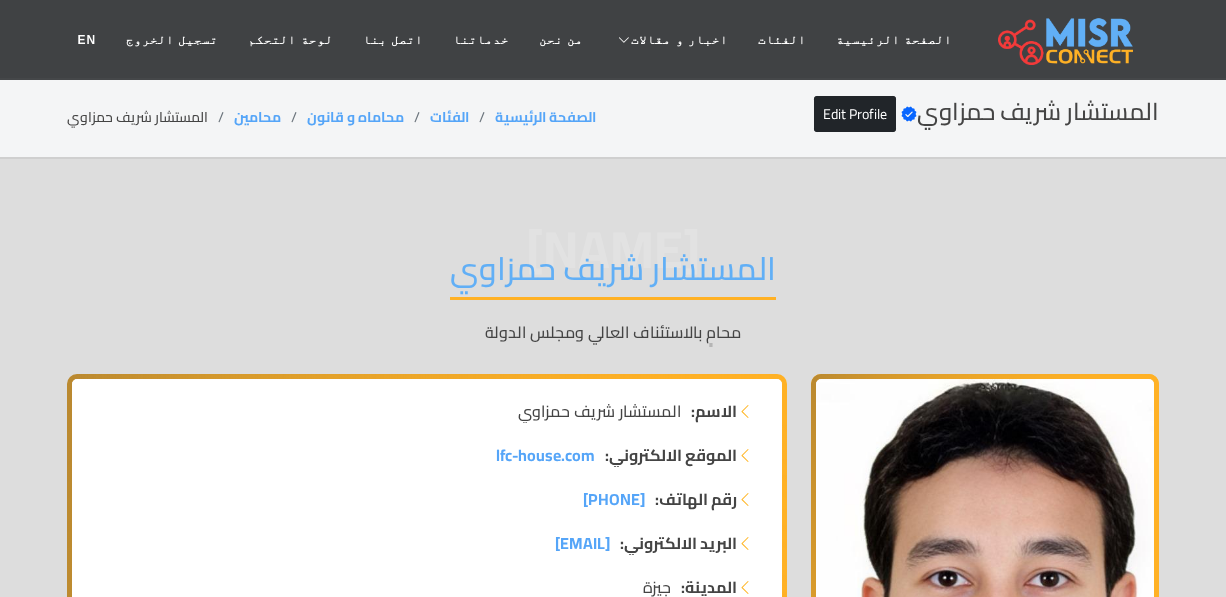 scroll, scrollTop: 4181, scrollLeft: 0, axis: vertical 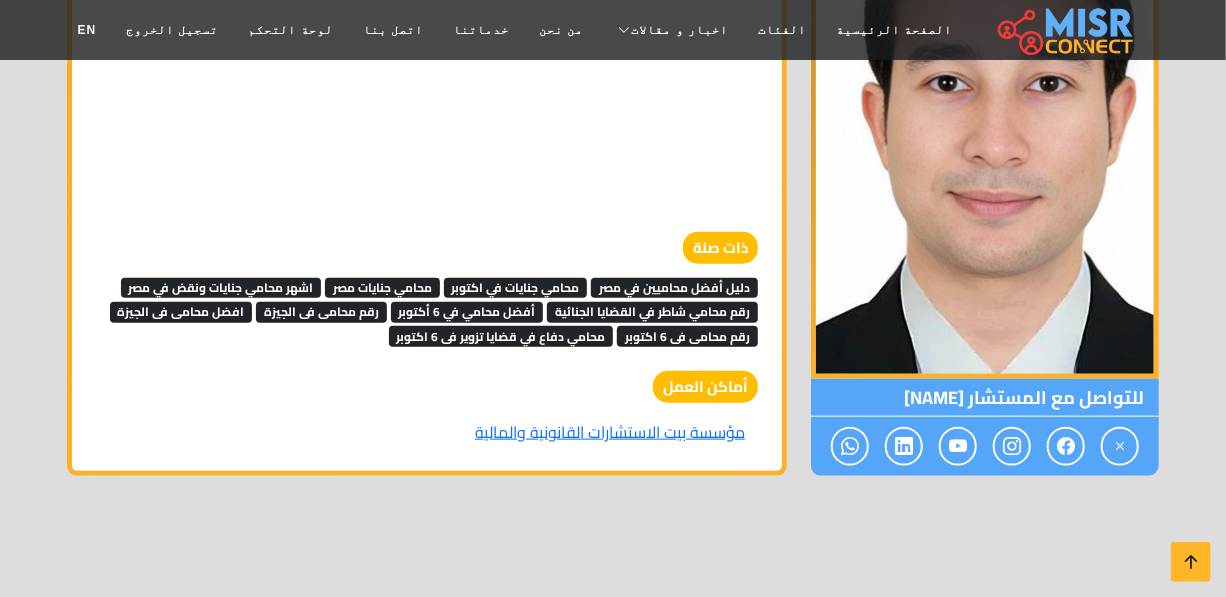 click on "رقم محامى فى الجيزة" at bounding box center (321, 312) 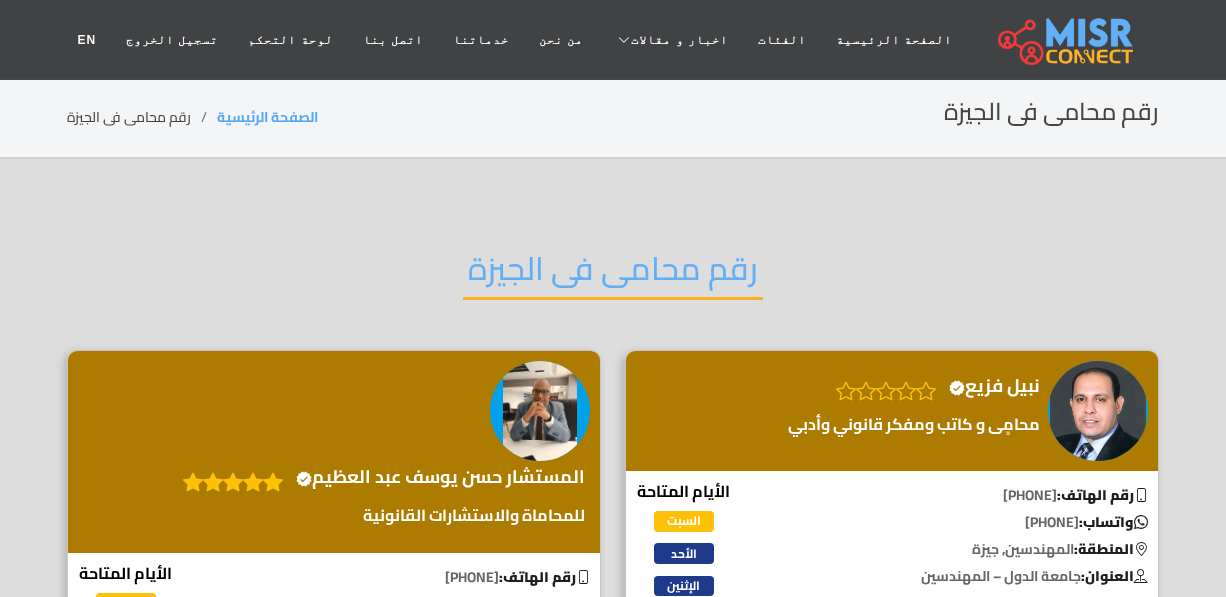 scroll, scrollTop: 0, scrollLeft: 0, axis: both 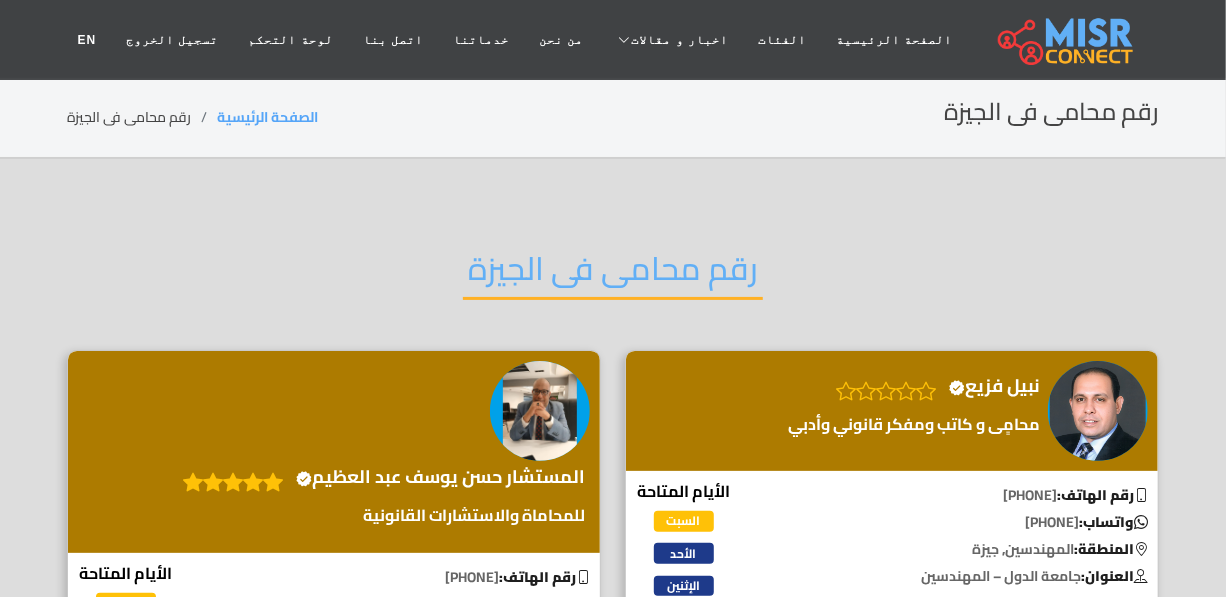 click on "رقم محامى فى الجيزة" at bounding box center [613, 274] 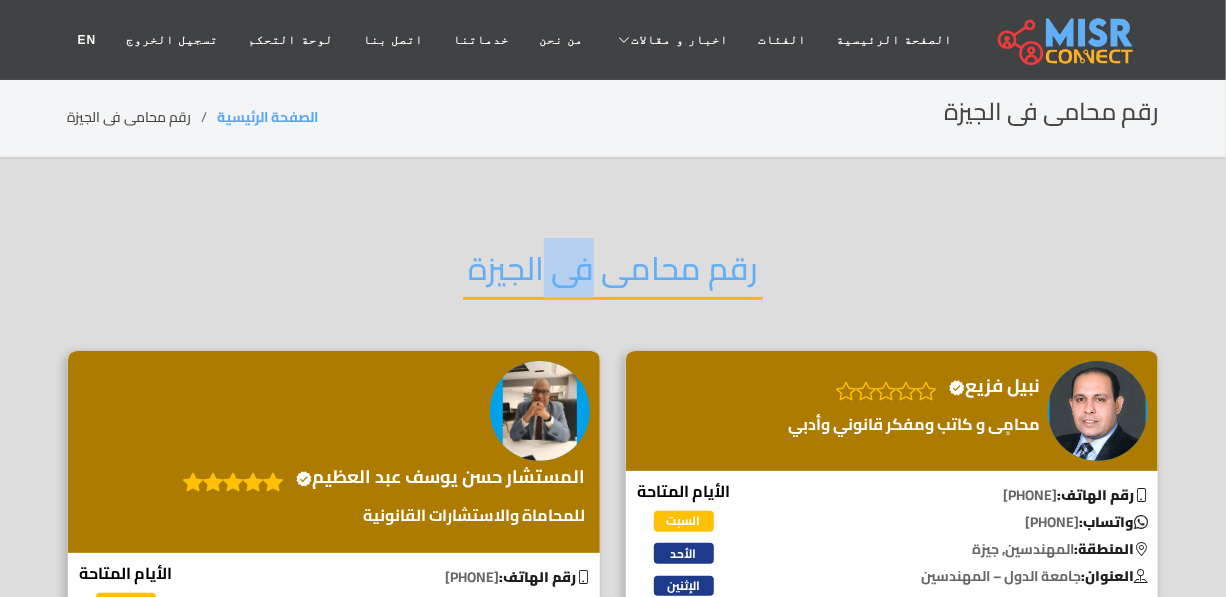 click on "رقم محامى فى الجيزة" at bounding box center [613, 274] 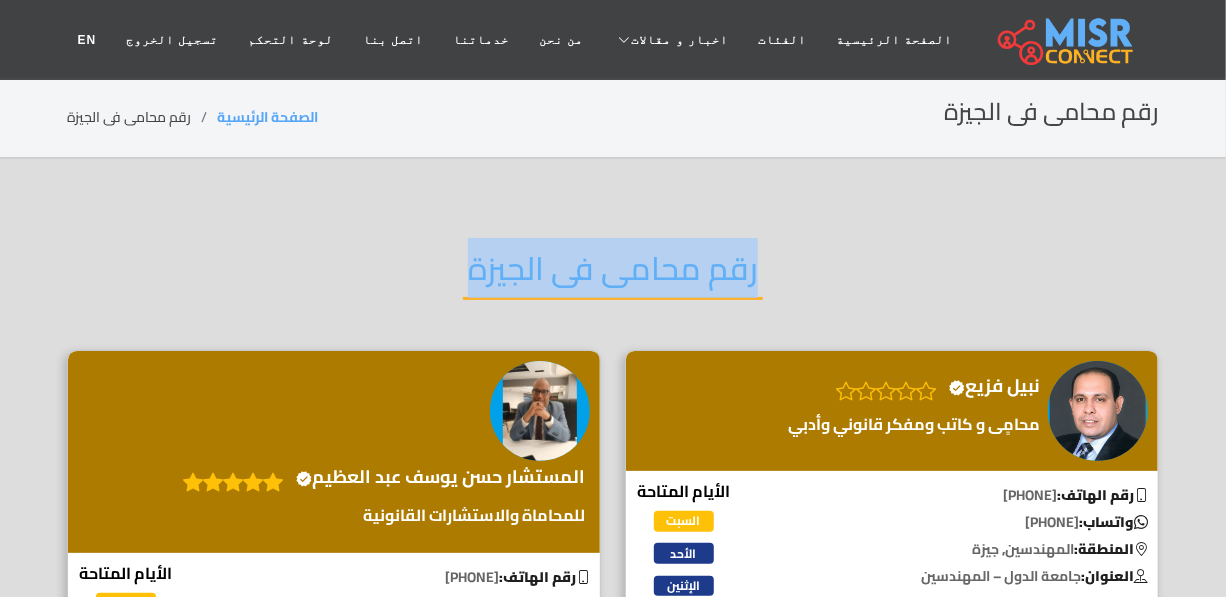 click on "رقم محامى فى الجيزة" at bounding box center (613, 274) 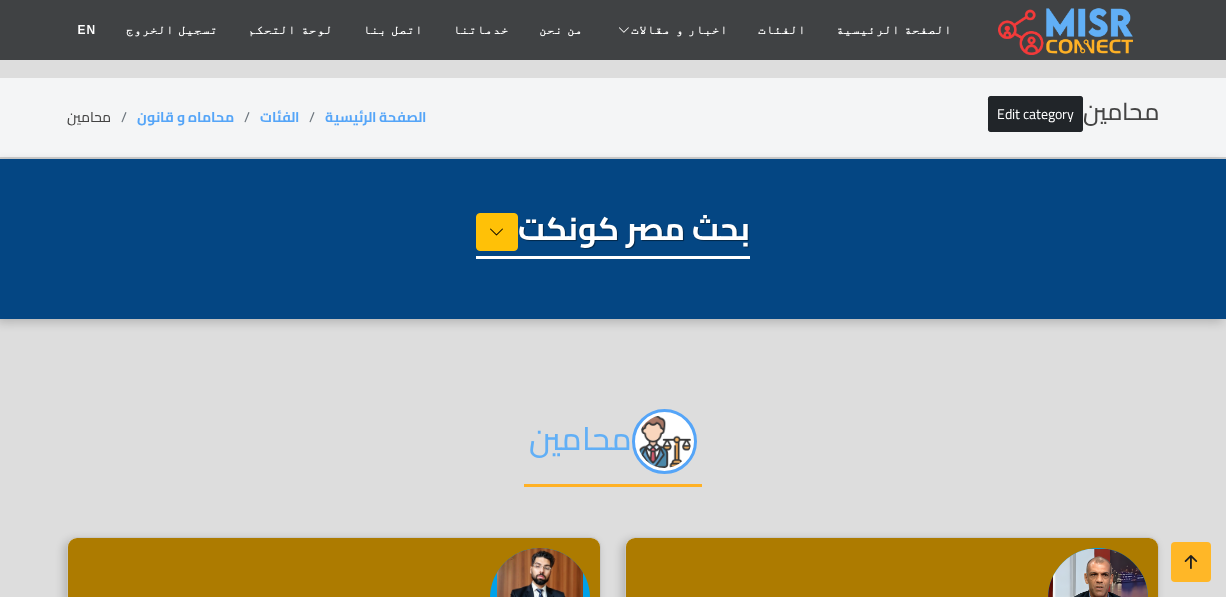 select on "**********" 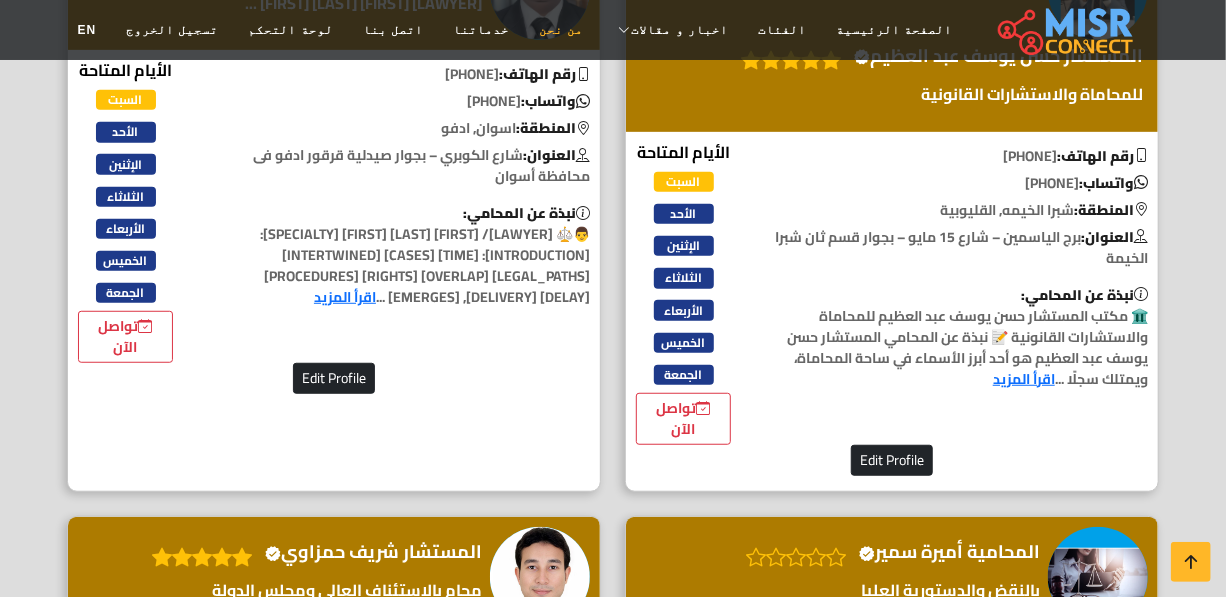 scroll, scrollTop: 3727, scrollLeft: 0, axis: vertical 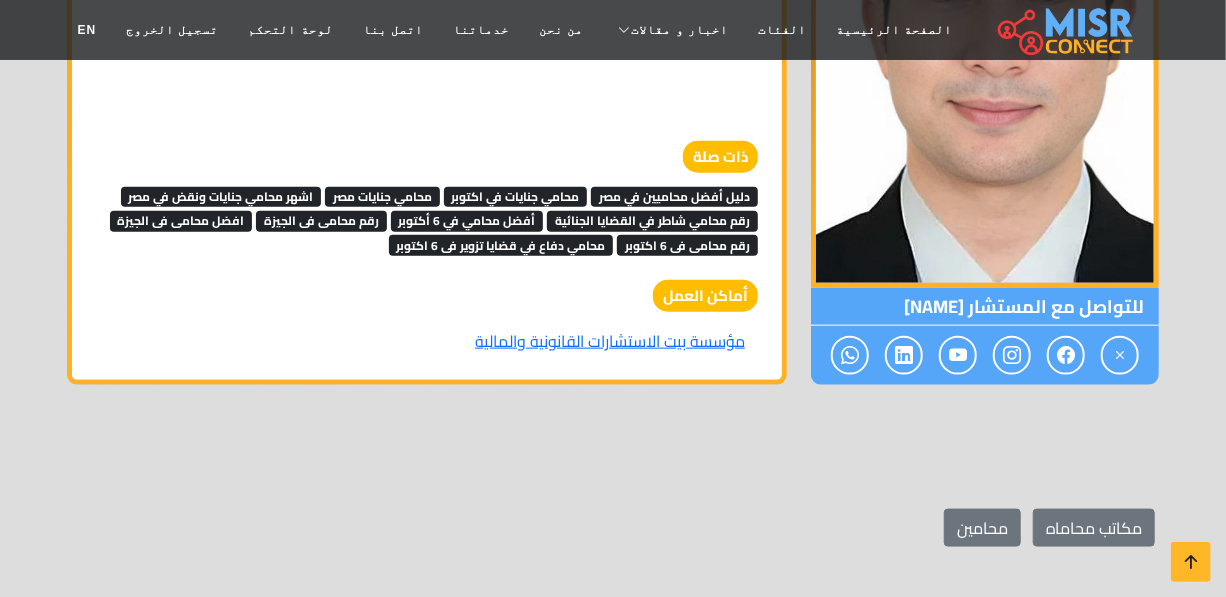 click on "محامي دفاع في قضايا تزوير فى 6 اكتوبر" at bounding box center [501, 245] 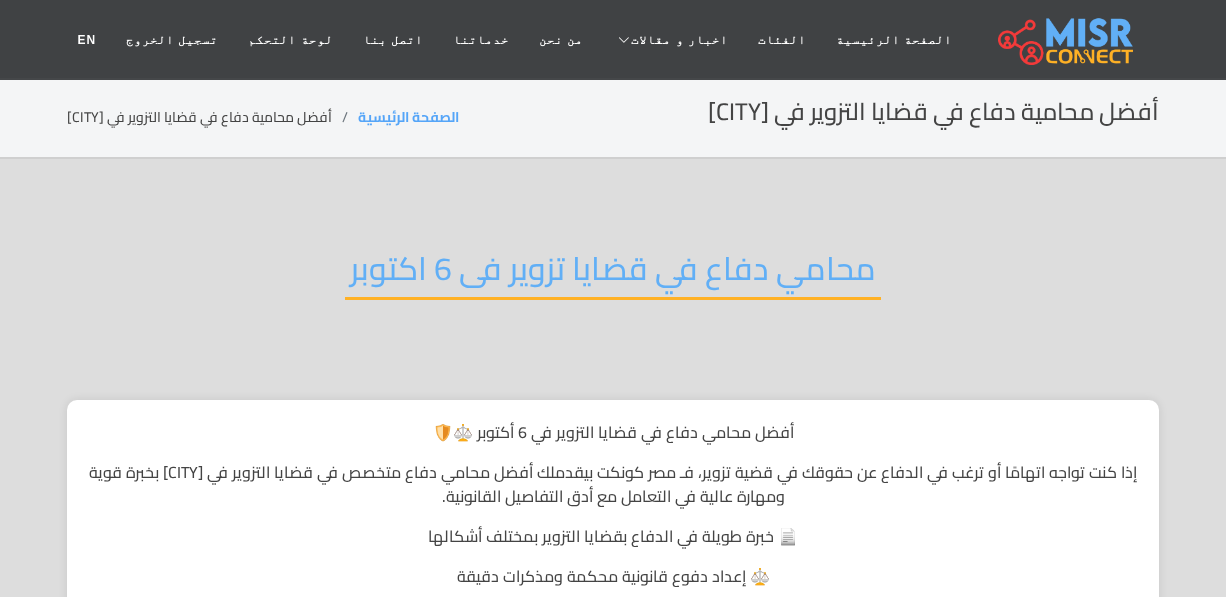 scroll, scrollTop: 0, scrollLeft: 0, axis: both 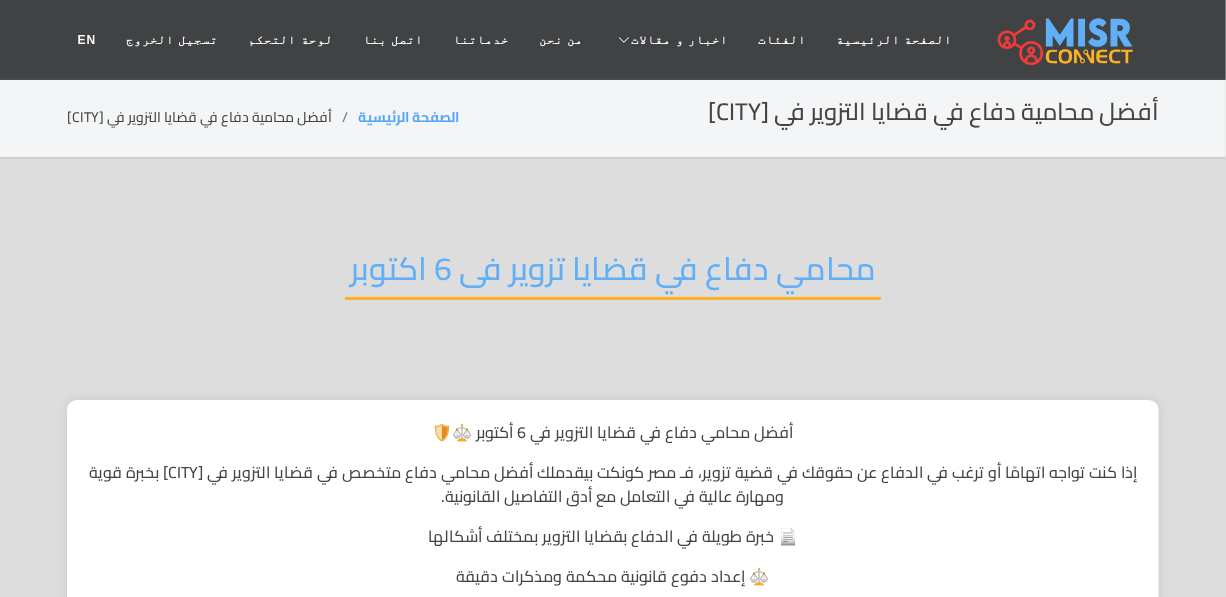 click on "محامي دفاع في قضايا تزوير فى 6 اكتوبر" at bounding box center (613, 274) 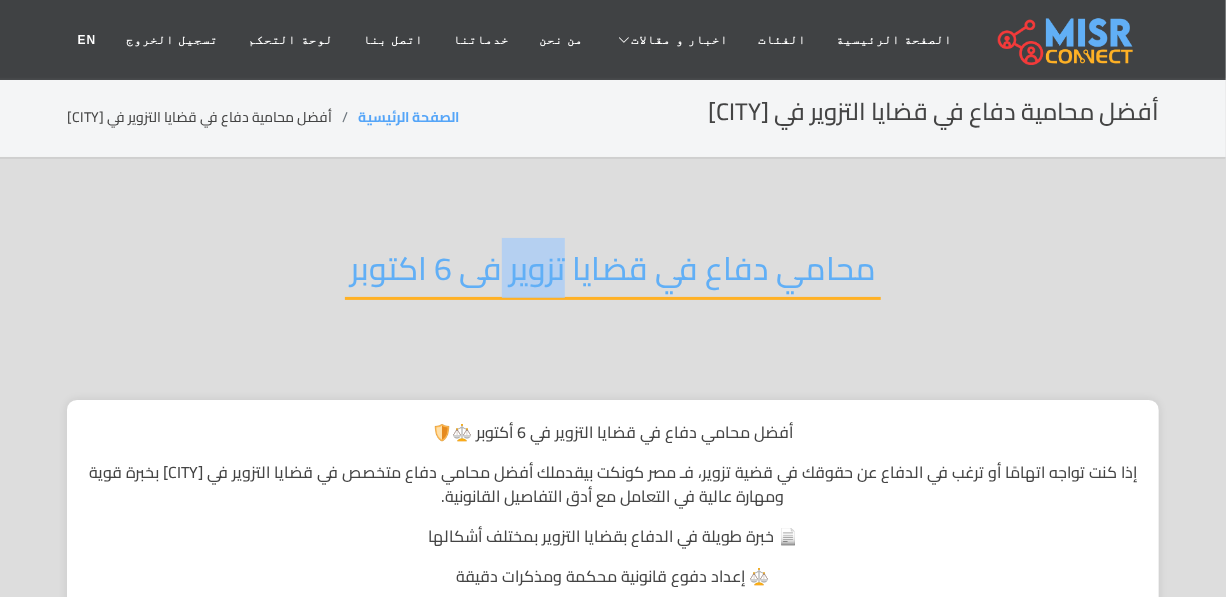 click on "محامي دفاع في قضايا تزوير فى 6 اكتوبر" at bounding box center [613, 274] 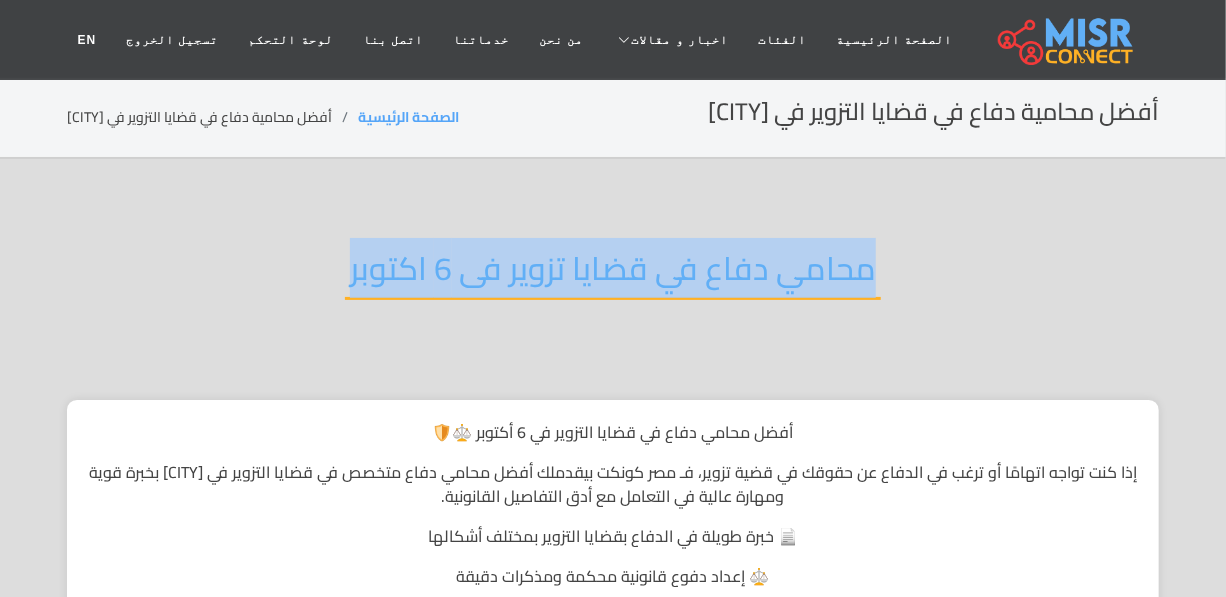 click on "محامي دفاع في قضايا تزوير فى 6 اكتوبر" at bounding box center [613, 274] 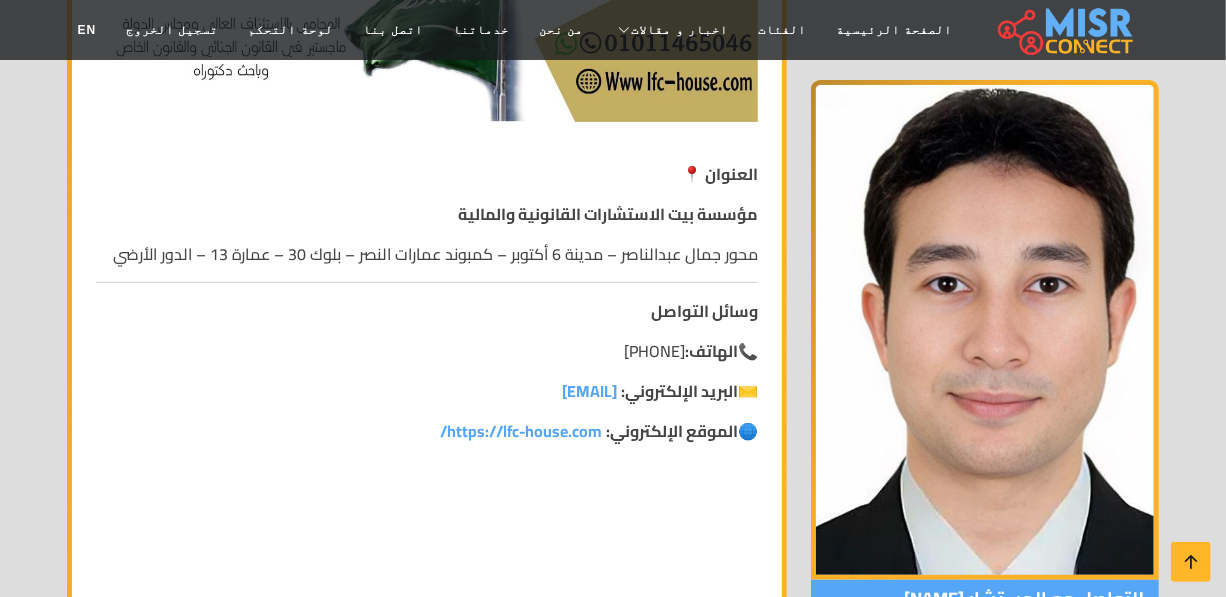 scroll, scrollTop: 3636, scrollLeft: 0, axis: vertical 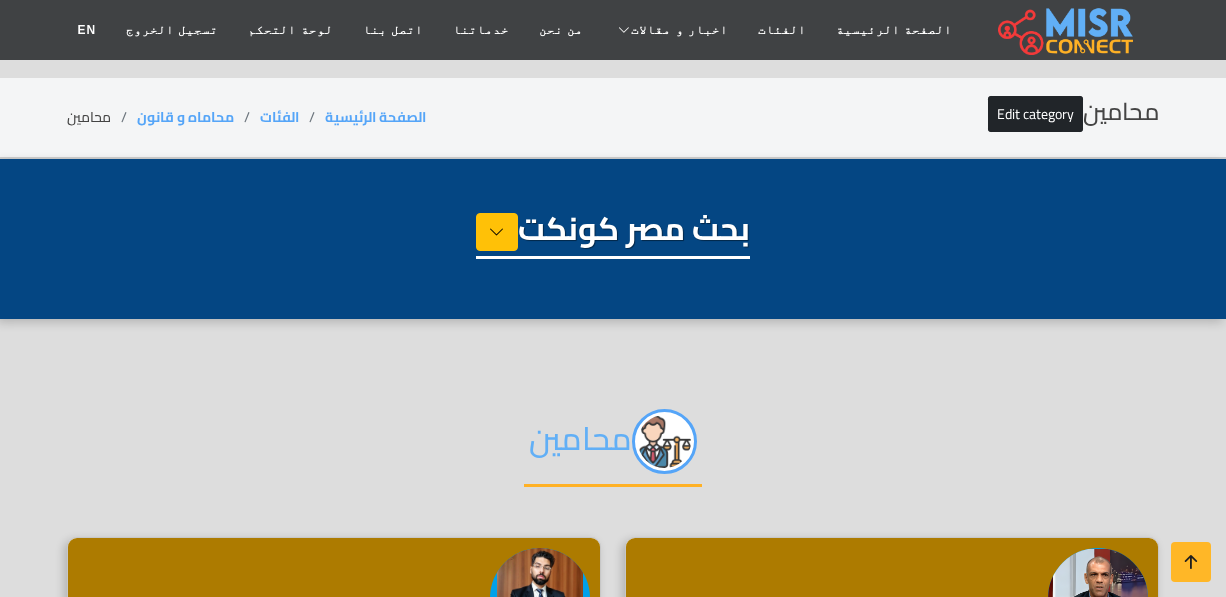 select on "**********" 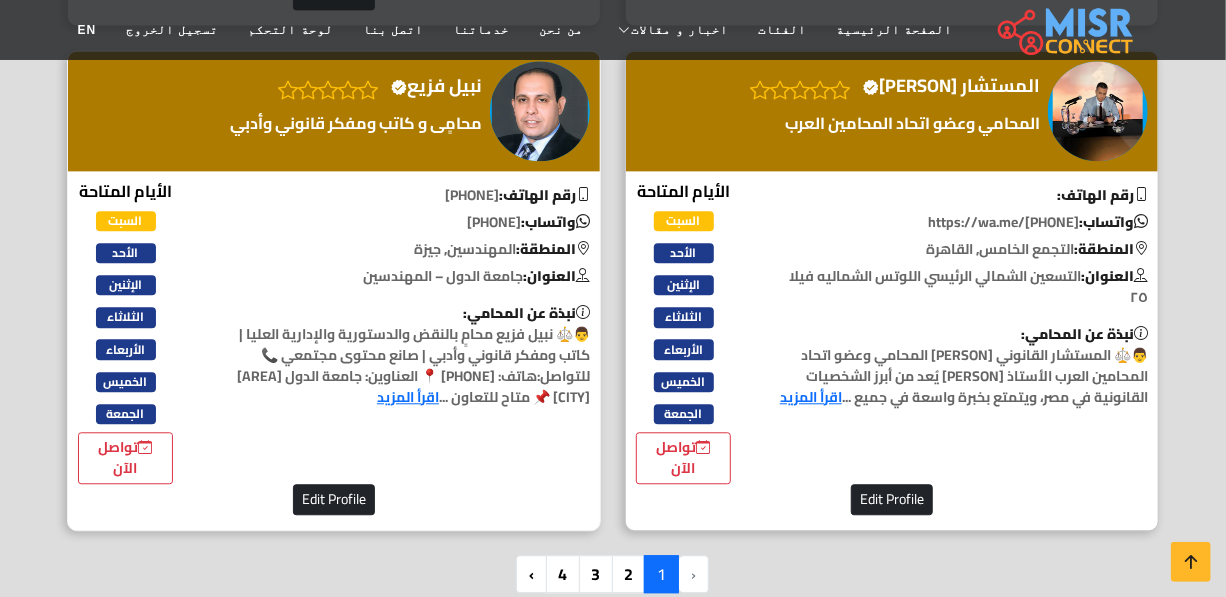 scroll, scrollTop: 5727, scrollLeft: 0, axis: vertical 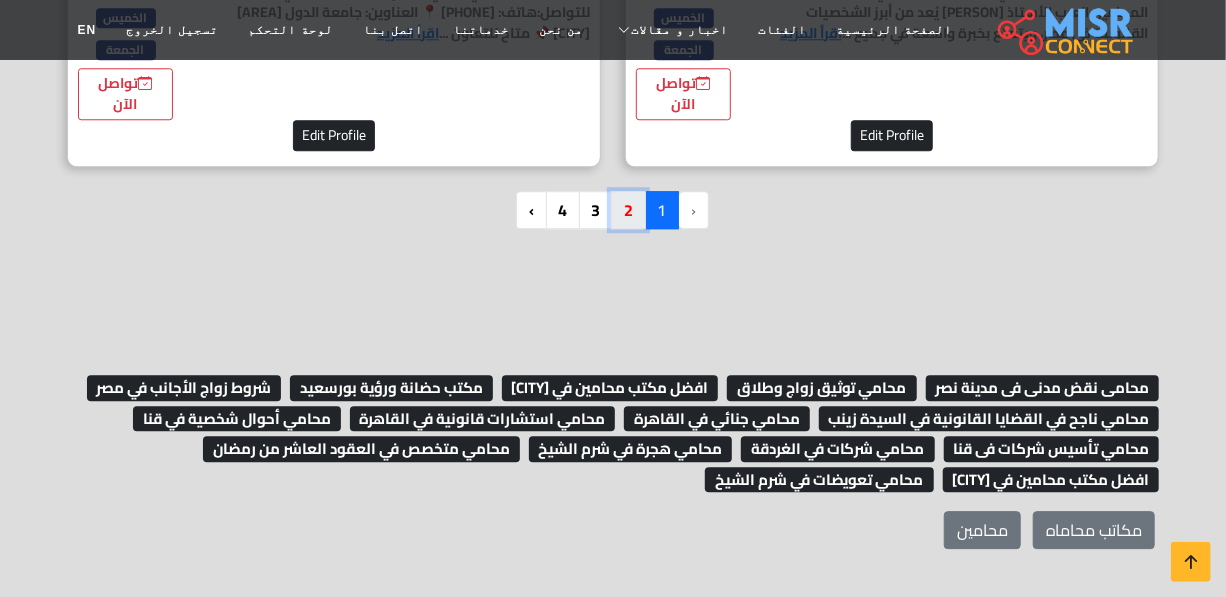 click on "2" at bounding box center (628, 210) 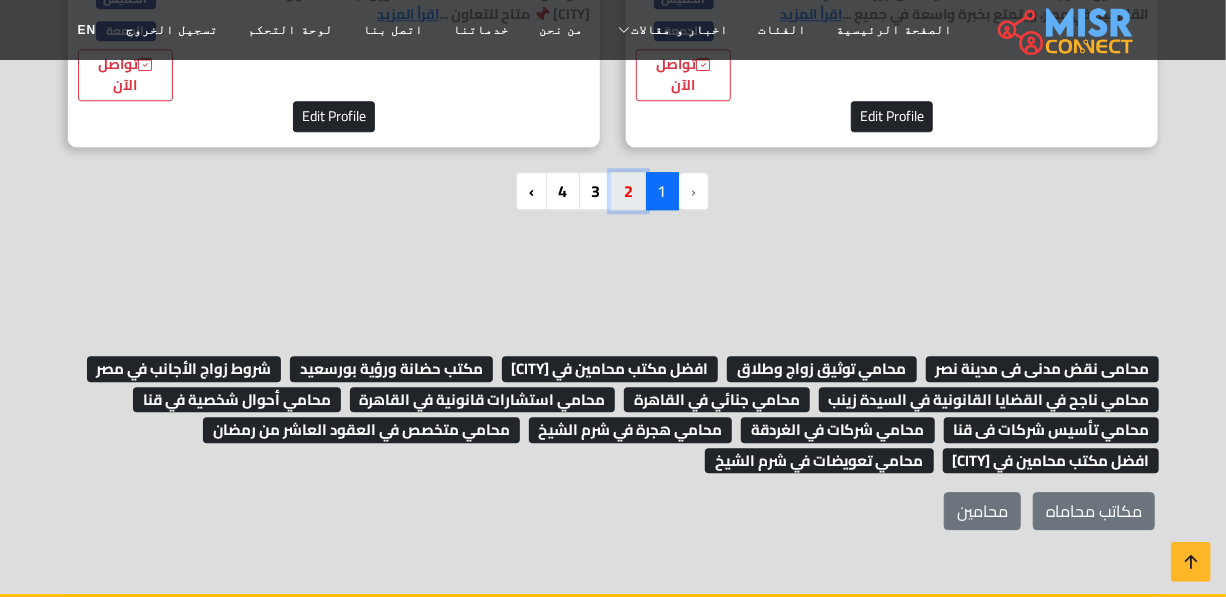 scroll, scrollTop: 5727, scrollLeft: 0, axis: vertical 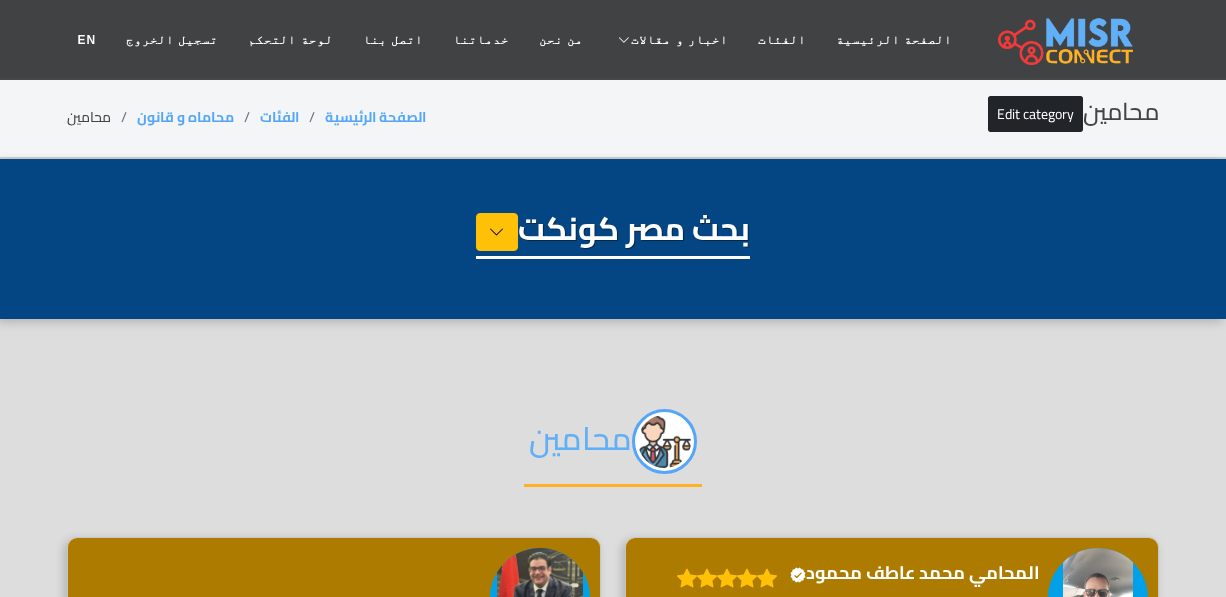 select on "**********" 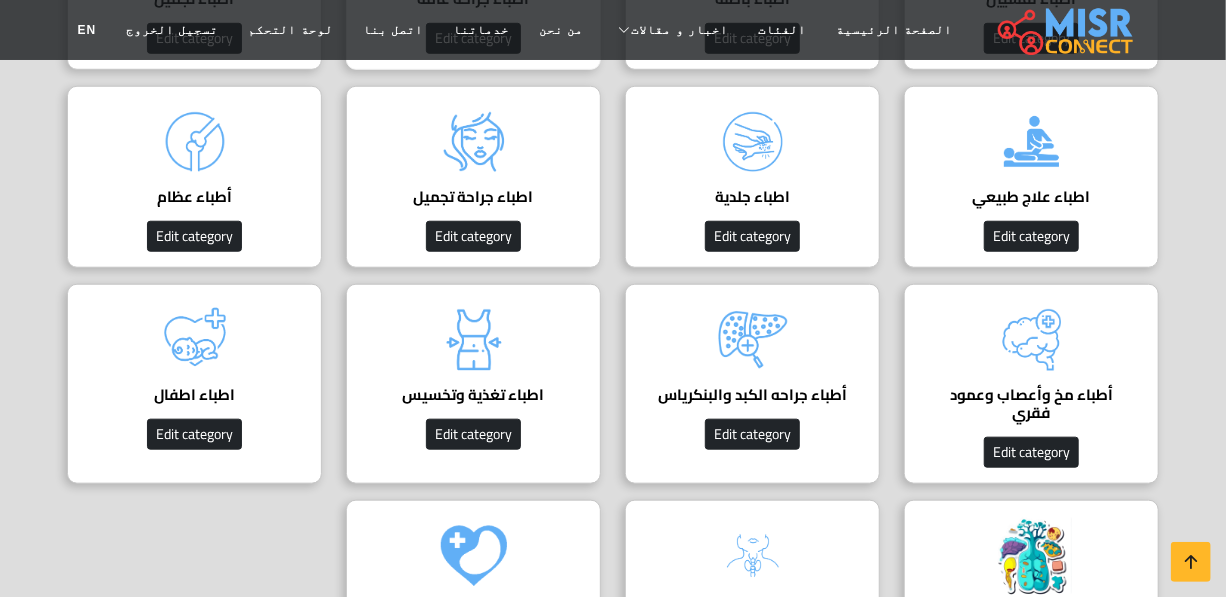scroll, scrollTop: 545, scrollLeft: 0, axis: vertical 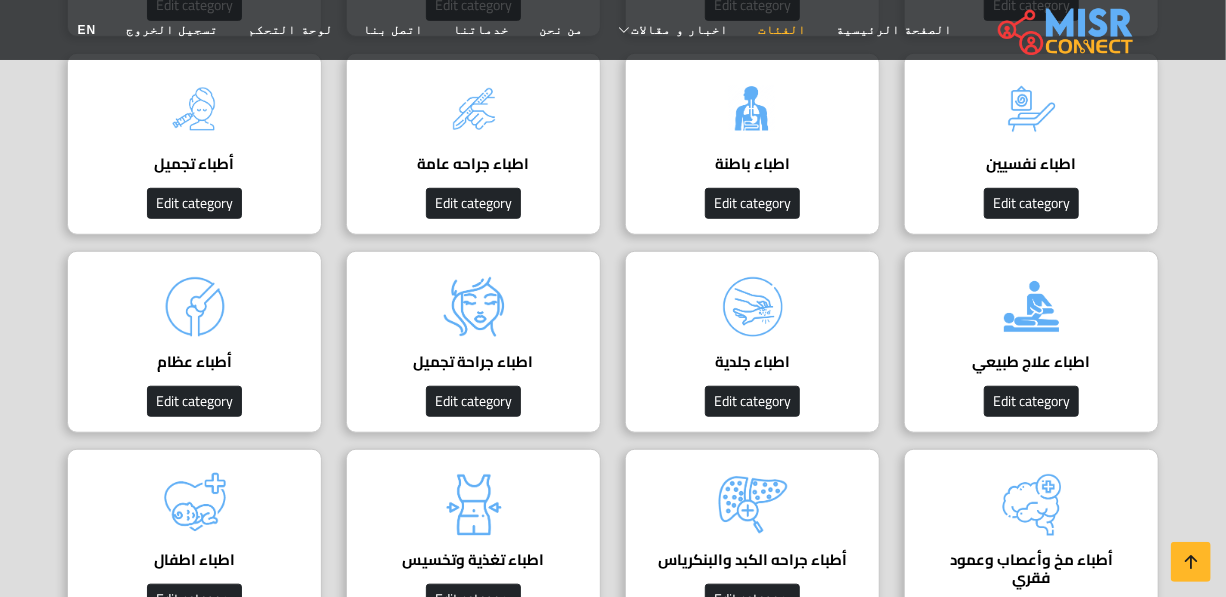 click on "الفئات" at bounding box center (782, 30) 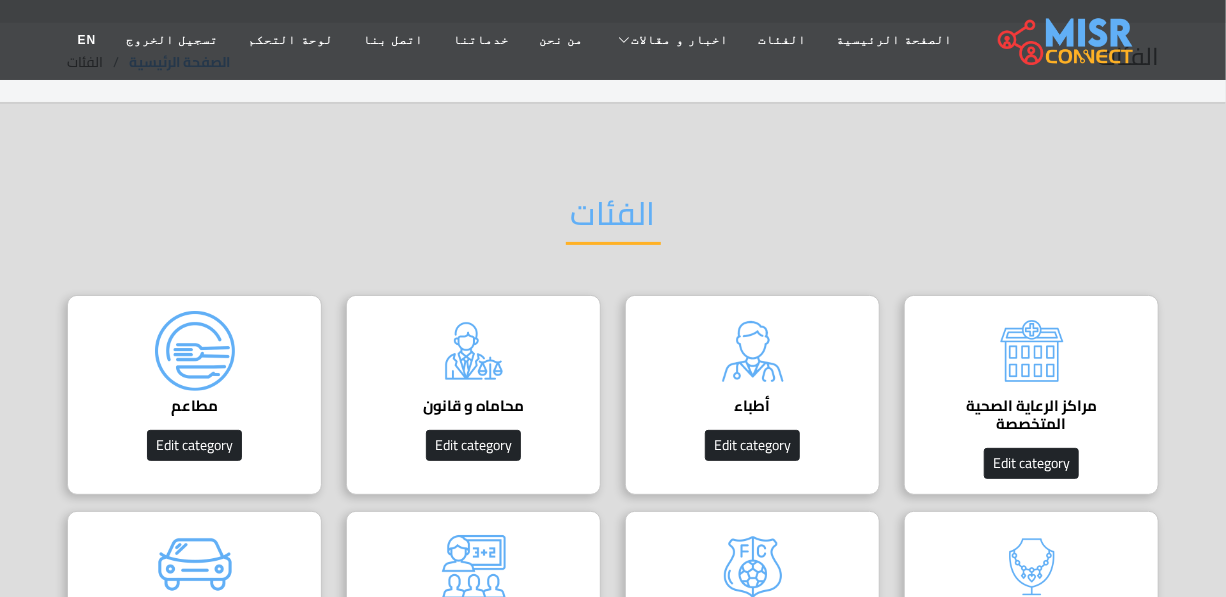 scroll, scrollTop: 181, scrollLeft: 0, axis: vertical 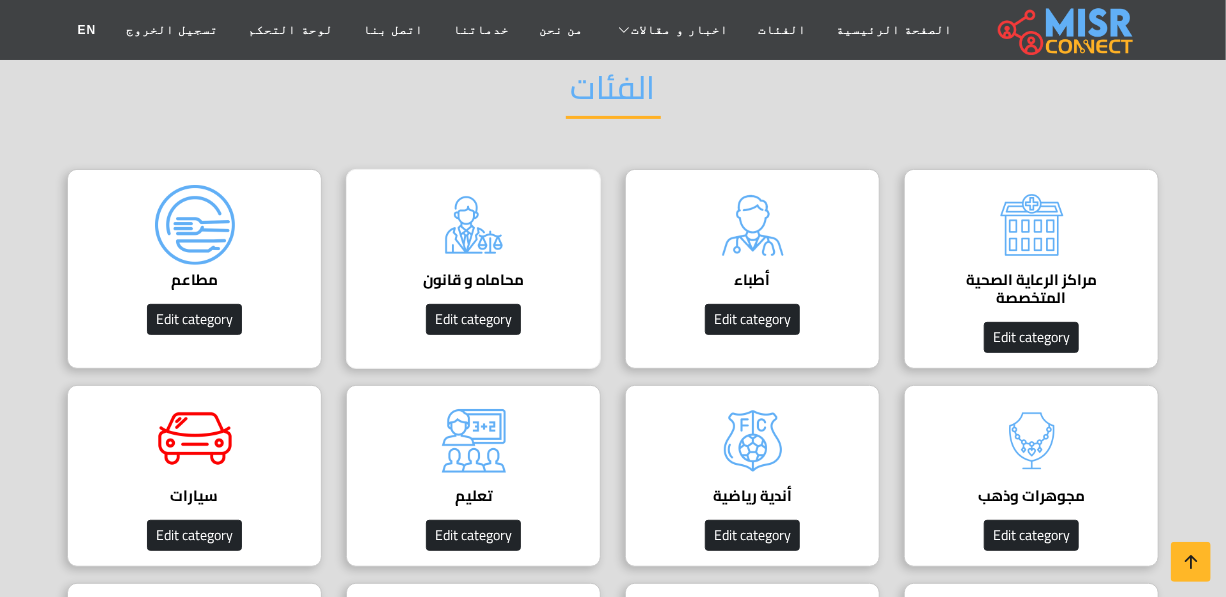 click at bounding box center (474, 225) 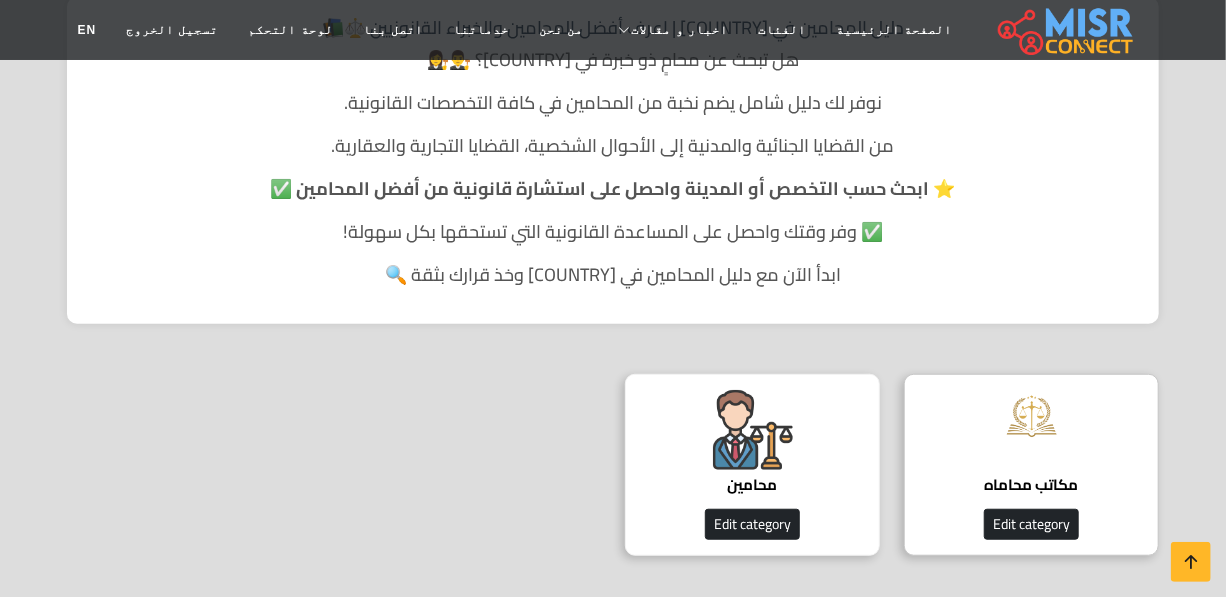 scroll, scrollTop: 545, scrollLeft: 0, axis: vertical 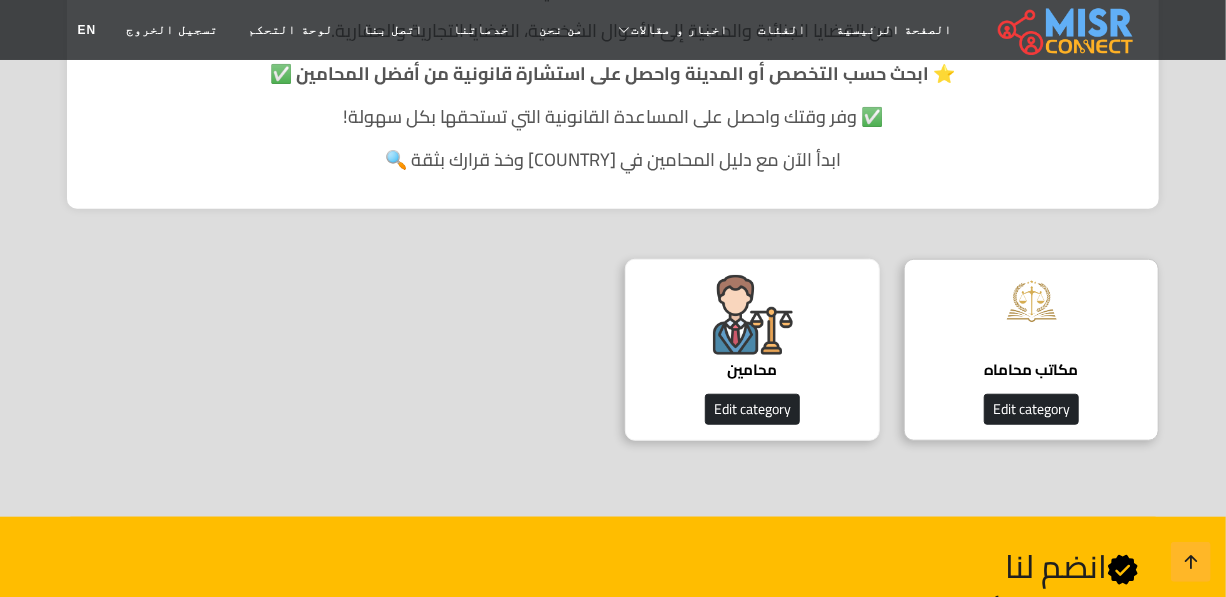click on "محامين
دليل المحامين
Edit category" at bounding box center [752, 350] 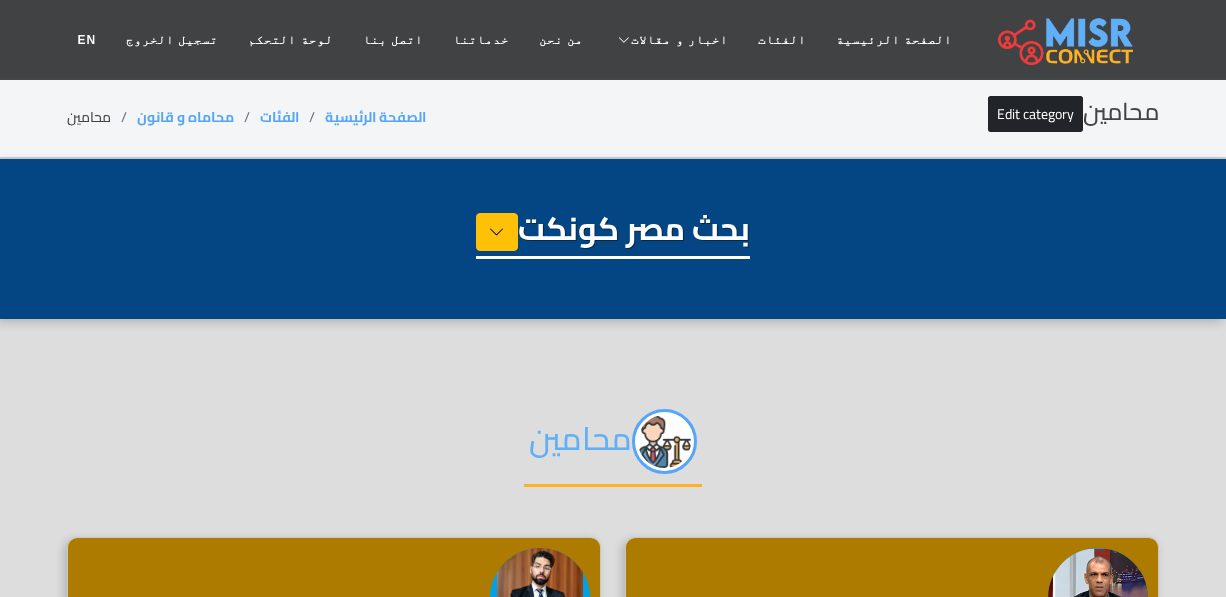 select on "**********" 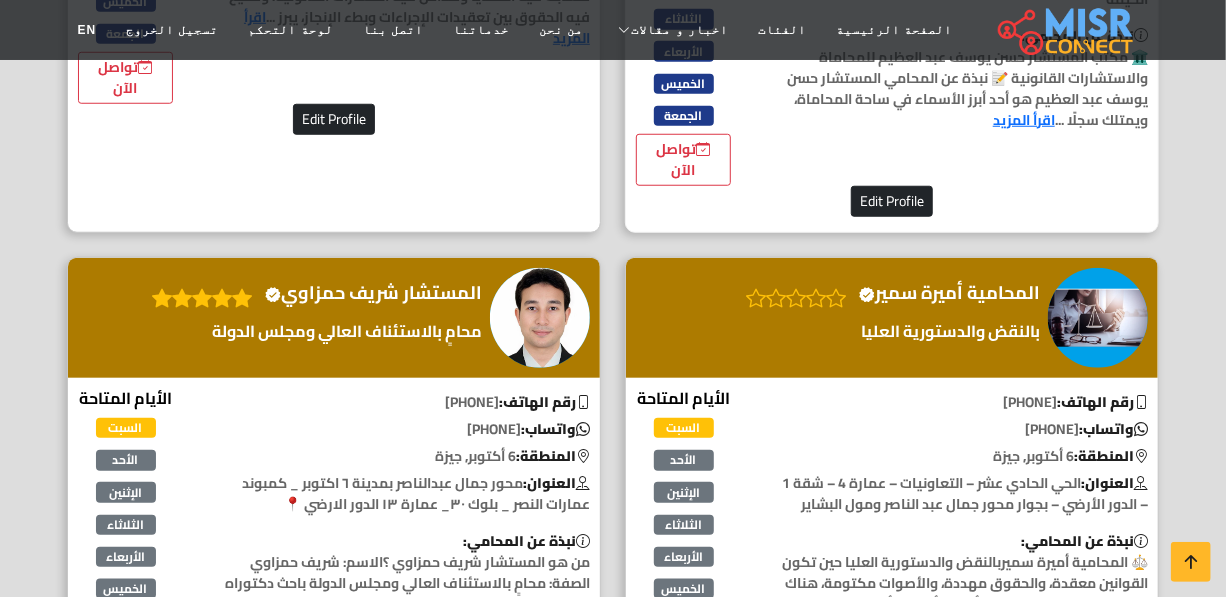 scroll, scrollTop: 4272, scrollLeft: 0, axis: vertical 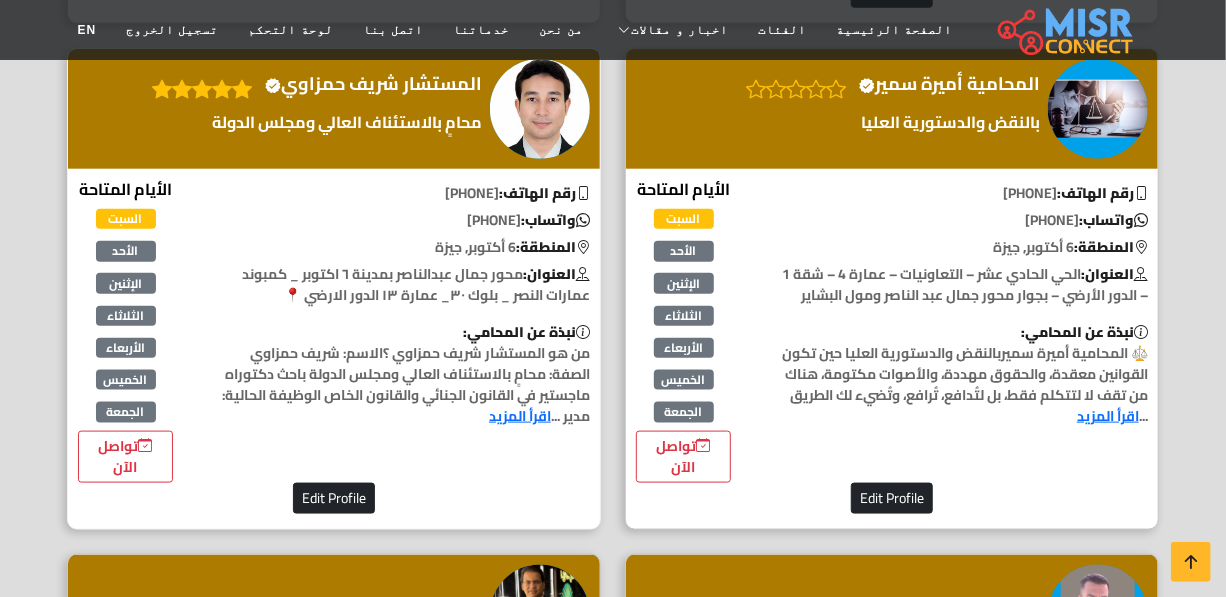 click on "المستشار [FIRST] [LAST]
Verified account" at bounding box center [373, 84] 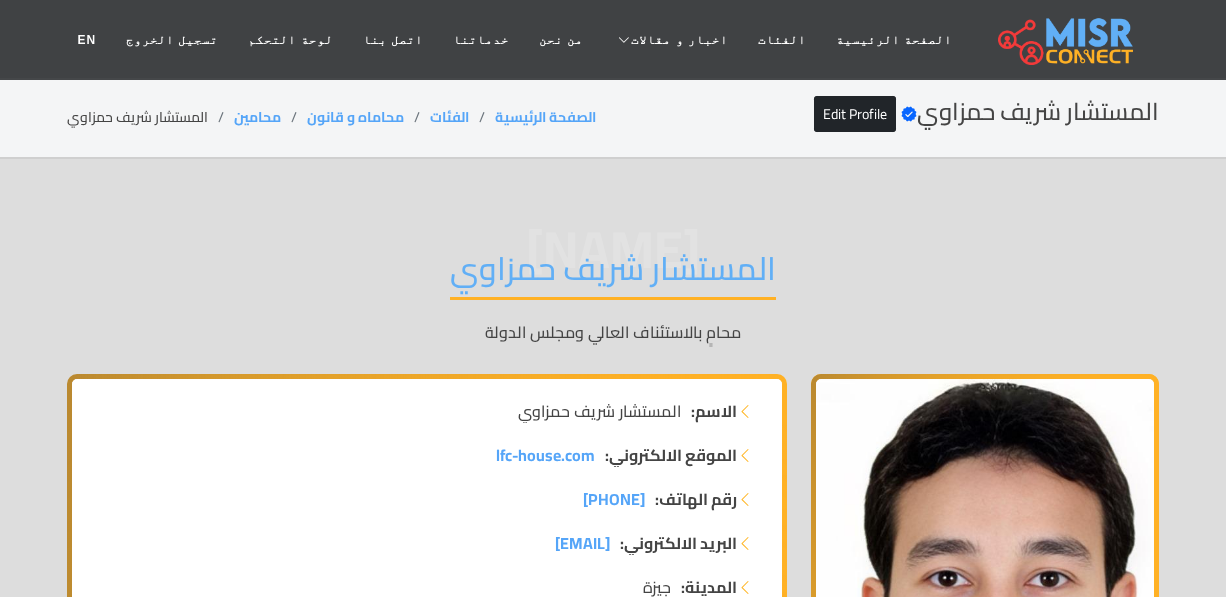 scroll, scrollTop: 0, scrollLeft: 0, axis: both 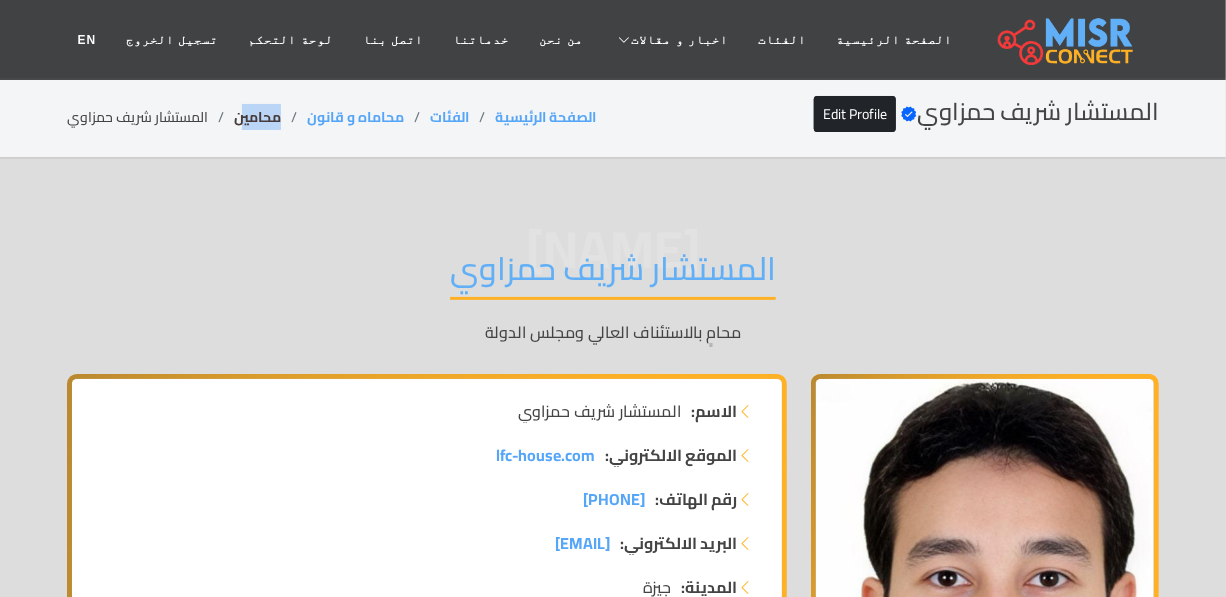 drag, startPoint x: 280, startPoint y: 116, endPoint x: 239, endPoint y: 116, distance: 41 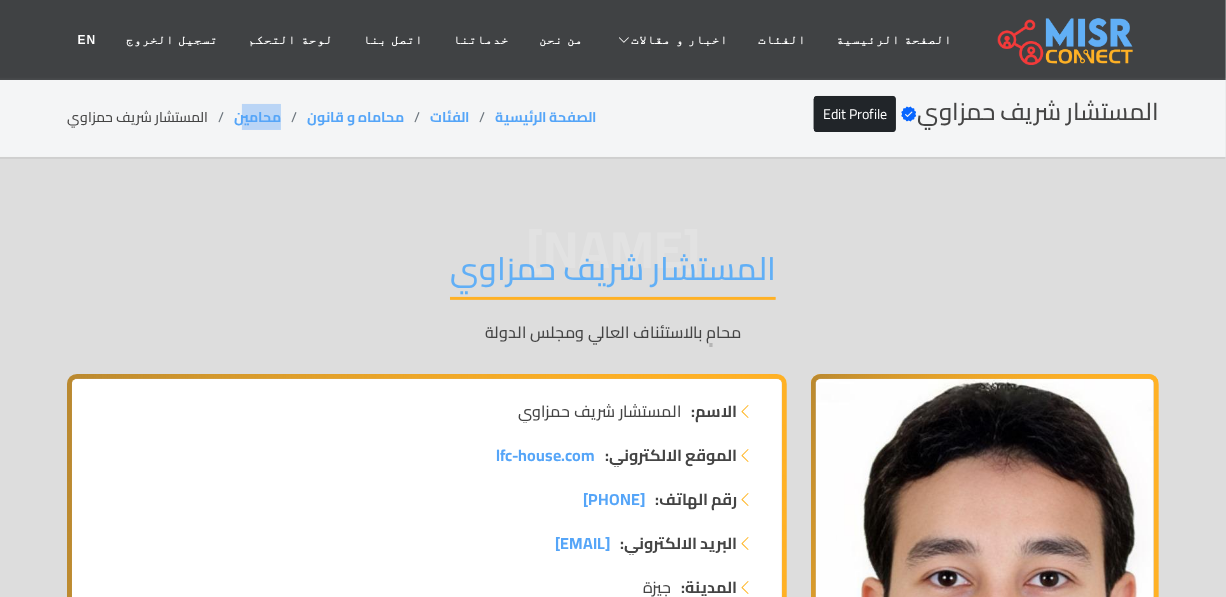 click on "محامين" at bounding box center (270, 117) 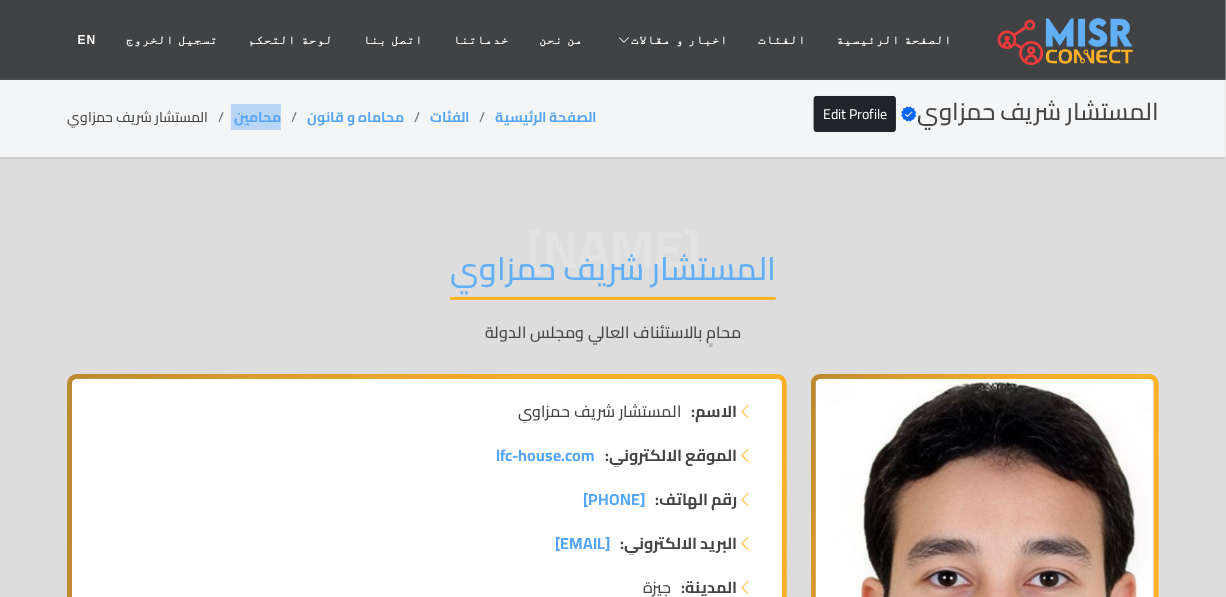 drag, startPoint x: 286, startPoint y: 116, endPoint x: 231, endPoint y: 122, distance: 55.326305 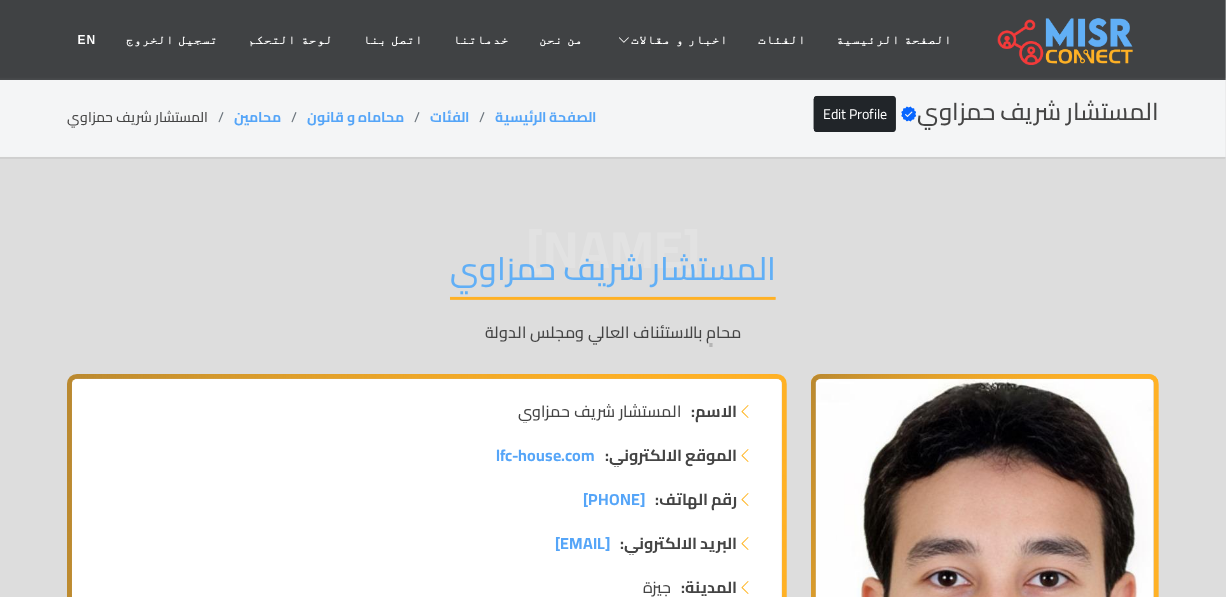 click on "المستشار شريف حمزاوي" at bounding box center [613, 274] 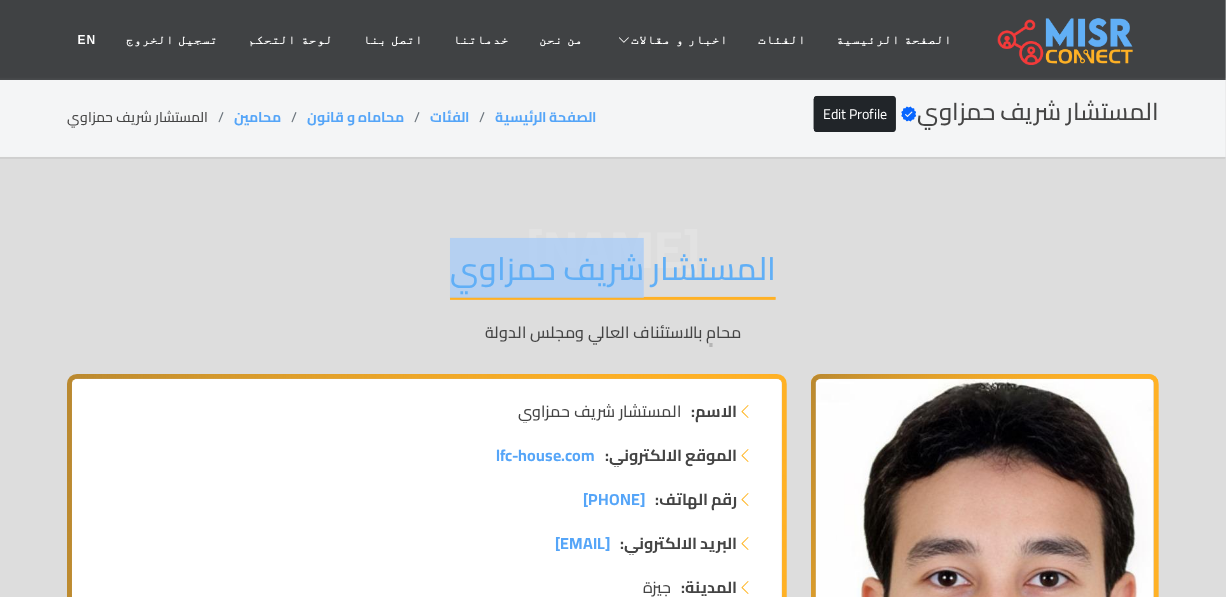 click on "المستشار شريف حمزاوي" at bounding box center [613, 274] 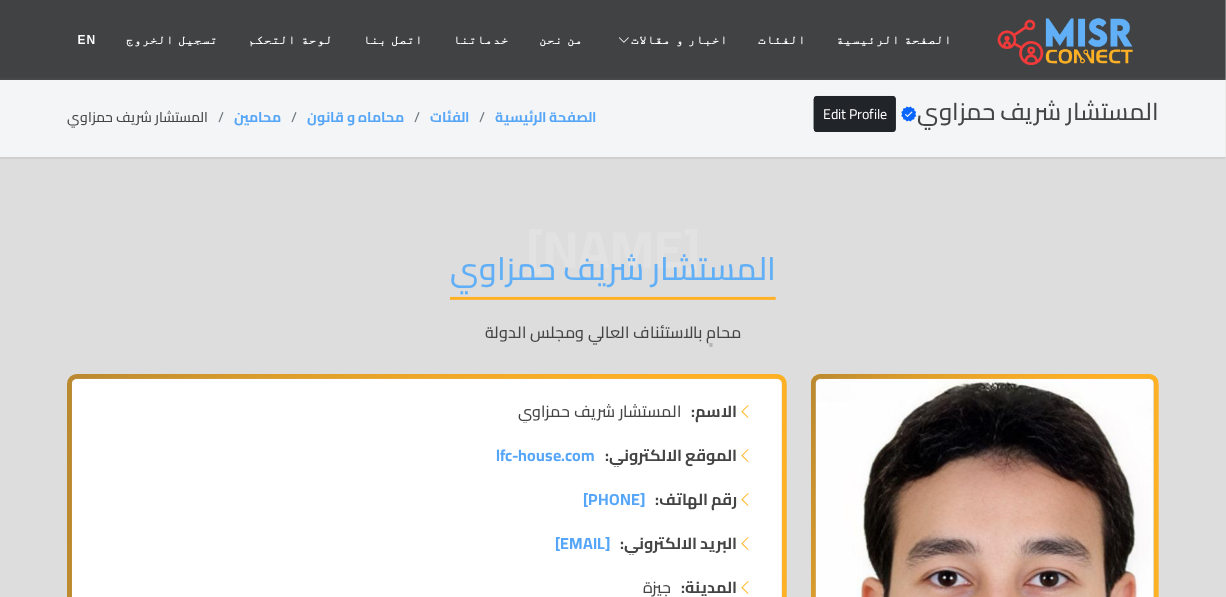 click on "المستشار شريف حمزاوي" at bounding box center [613, 274] 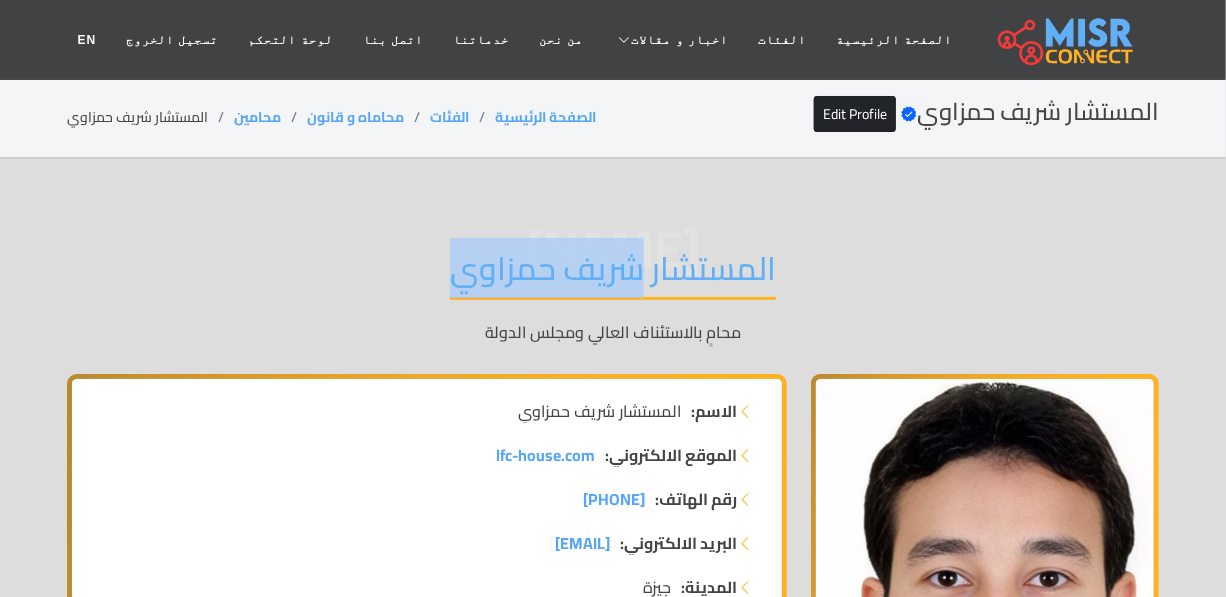 click on "المستشار شريف حمزاوي" at bounding box center [613, 274] 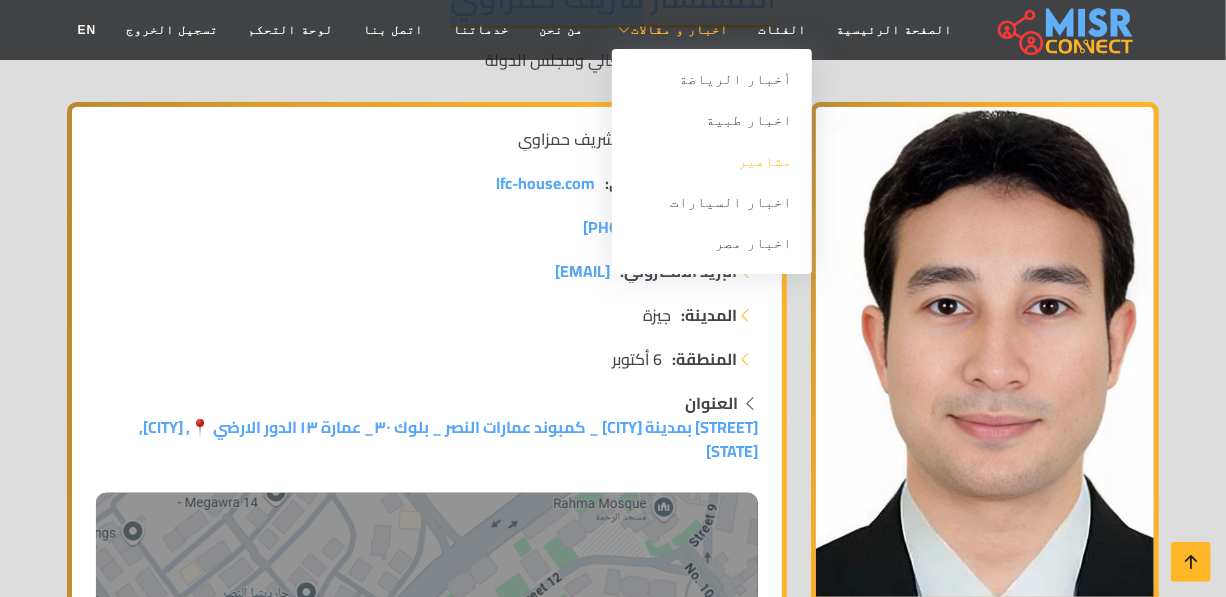 scroll, scrollTop: 0, scrollLeft: 0, axis: both 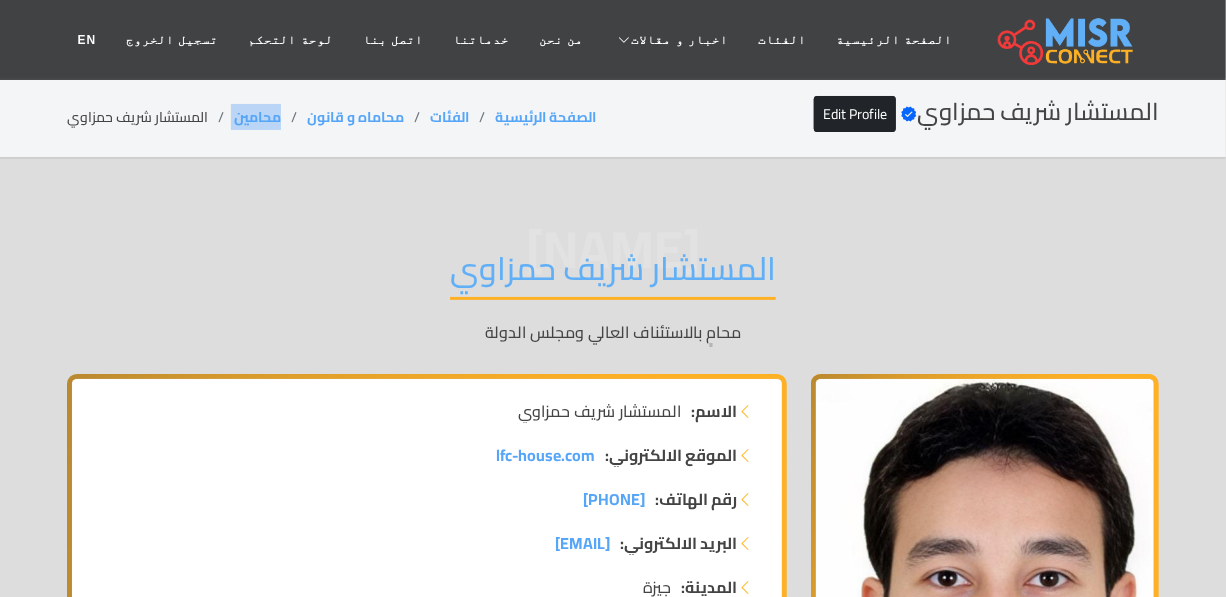 drag, startPoint x: 280, startPoint y: 113, endPoint x: 231, endPoint y: 112, distance: 49.010204 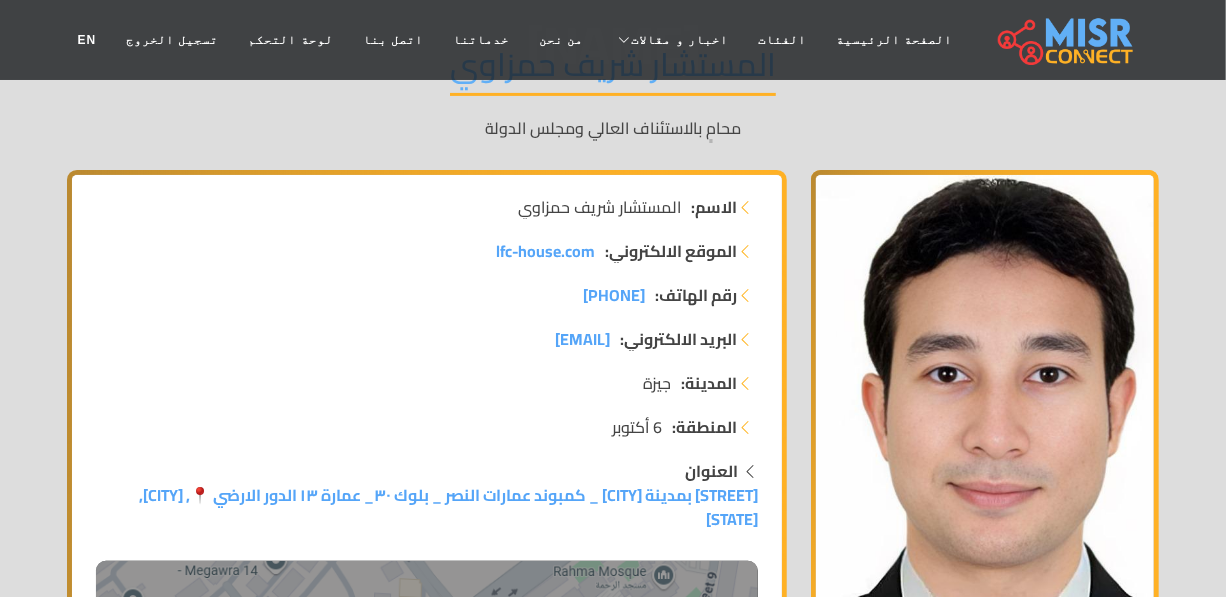scroll, scrollTop: 272, scrollLeft: 0, axis: vertical 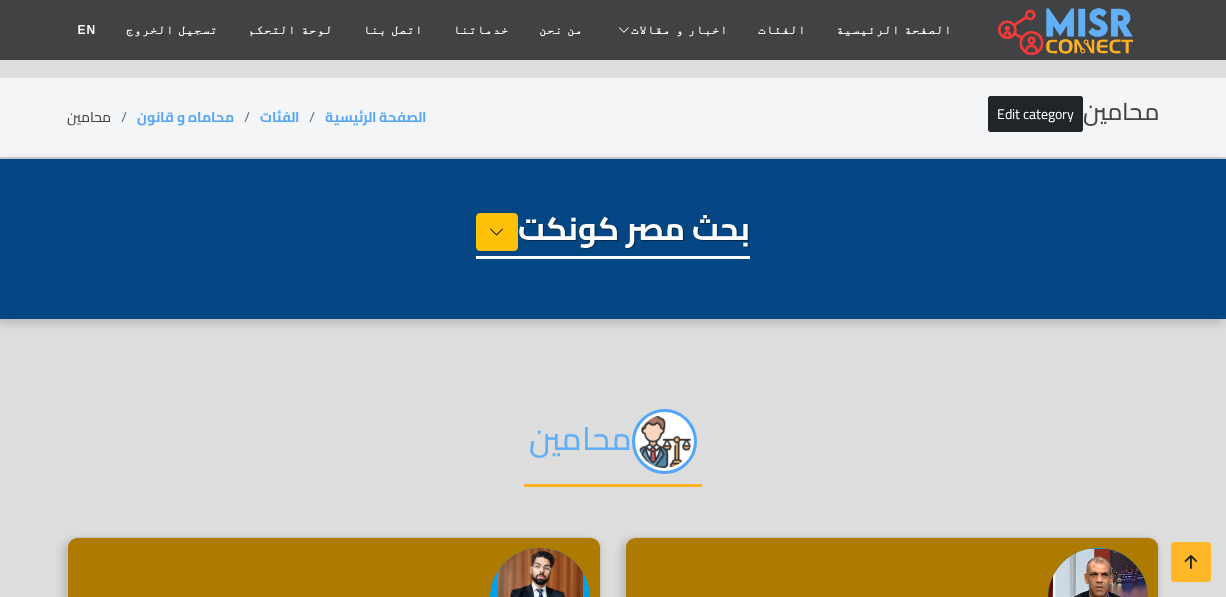 select on "**********" 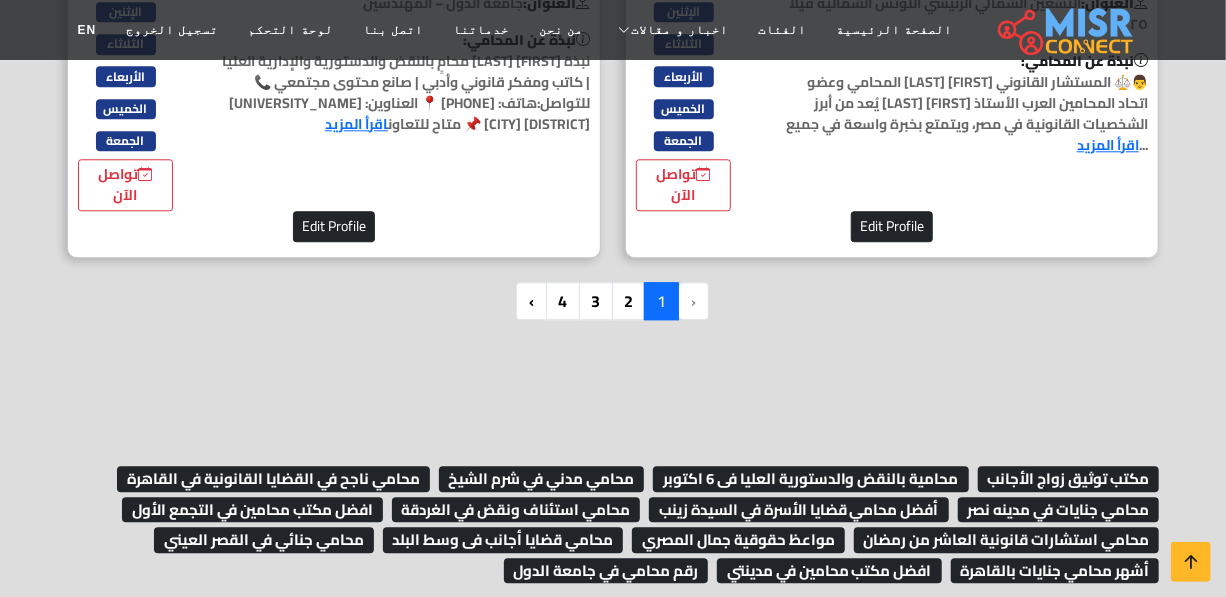 scroll, scrollTop: 5454, scrollLeft: 0, axis: vertical 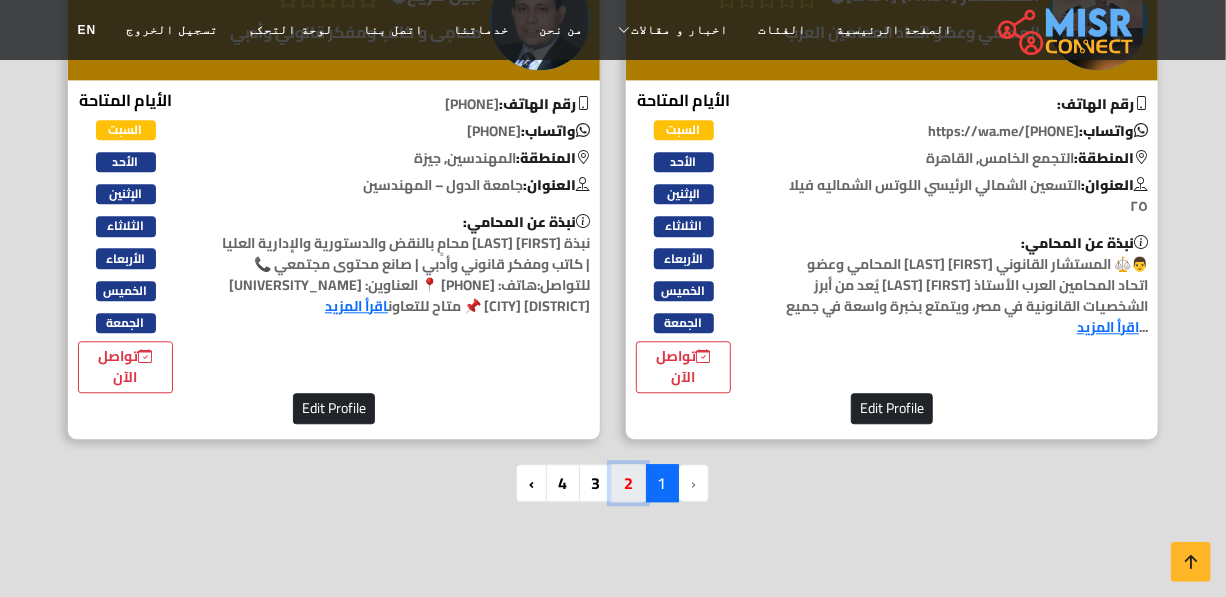 click on "2" at bounding box center (628, 483) 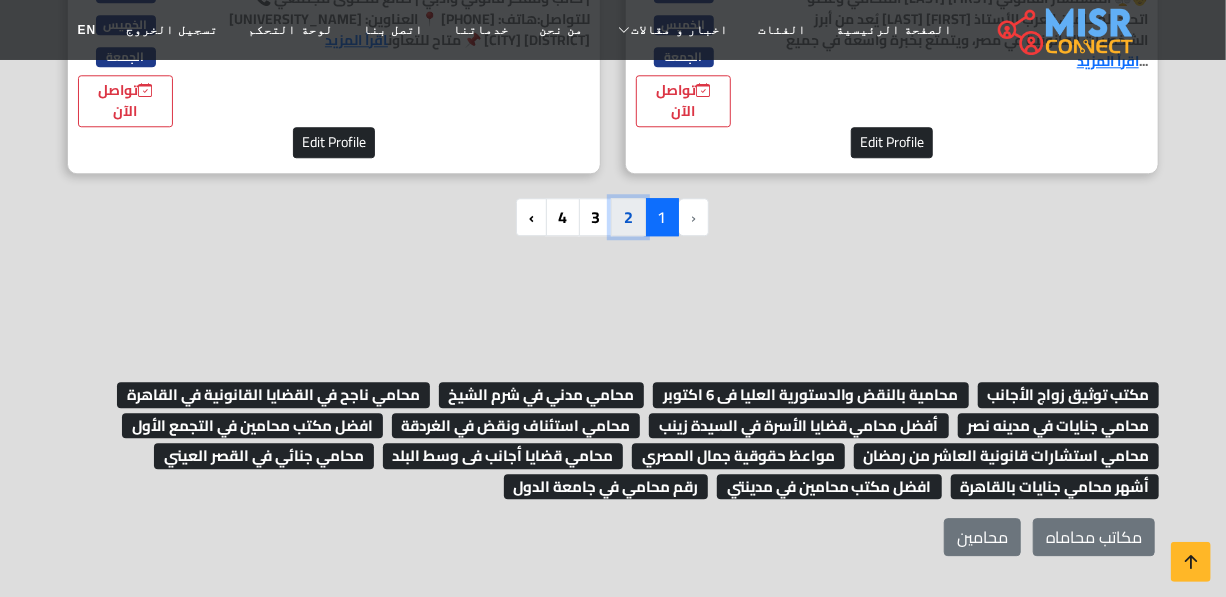 scroll, scrollTop: 5727, scrollLeft: 0, axis: vertical 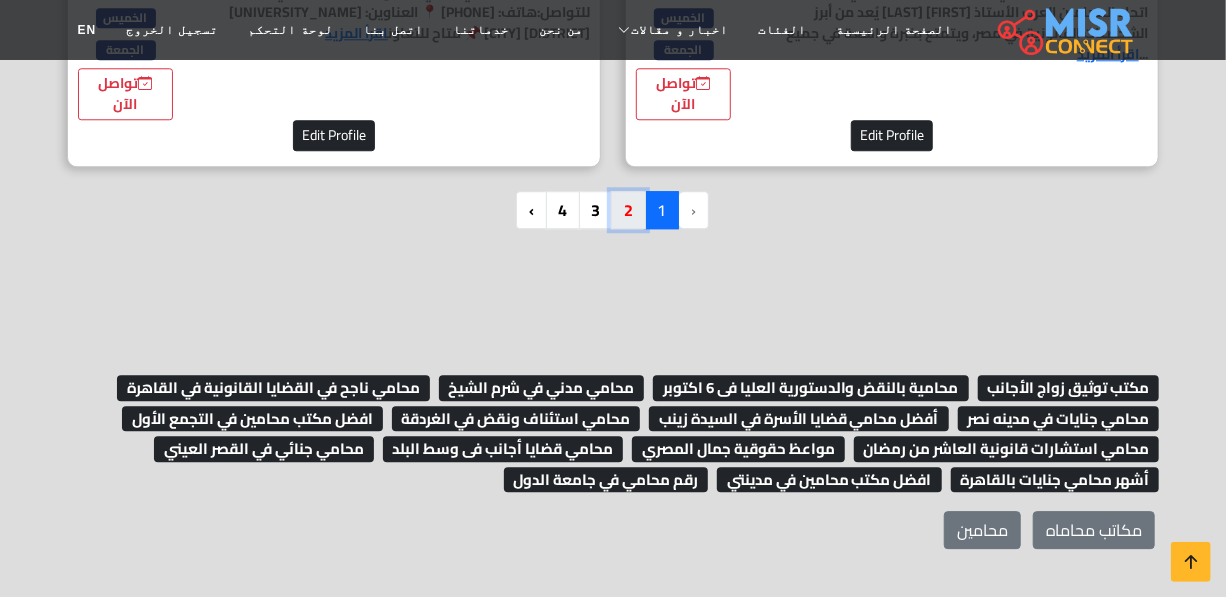 click on "2" at bounding box center (628, 210) 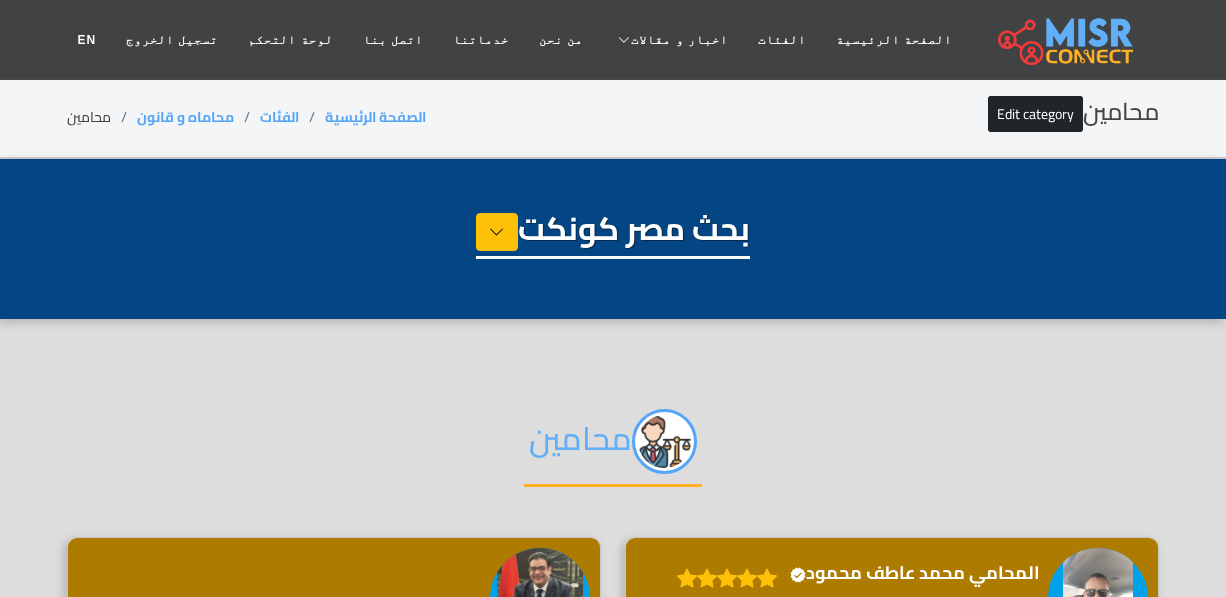 select on "**********" 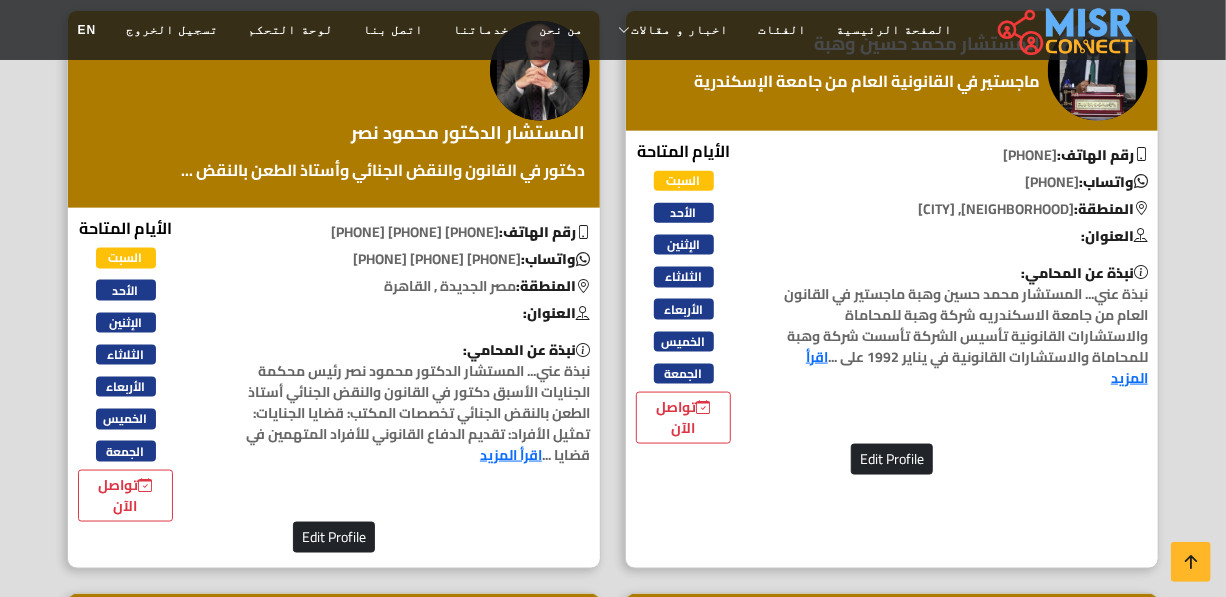 scroll, scrollTop: 4636, scrollLeft: 0, axis: vertical 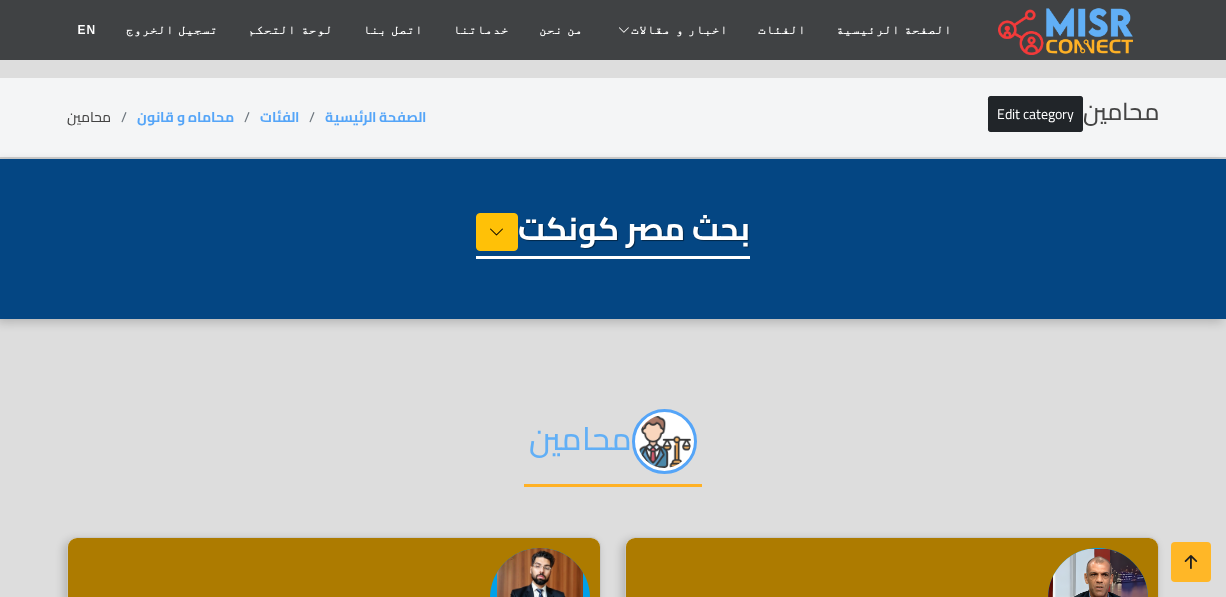 select on "**********" 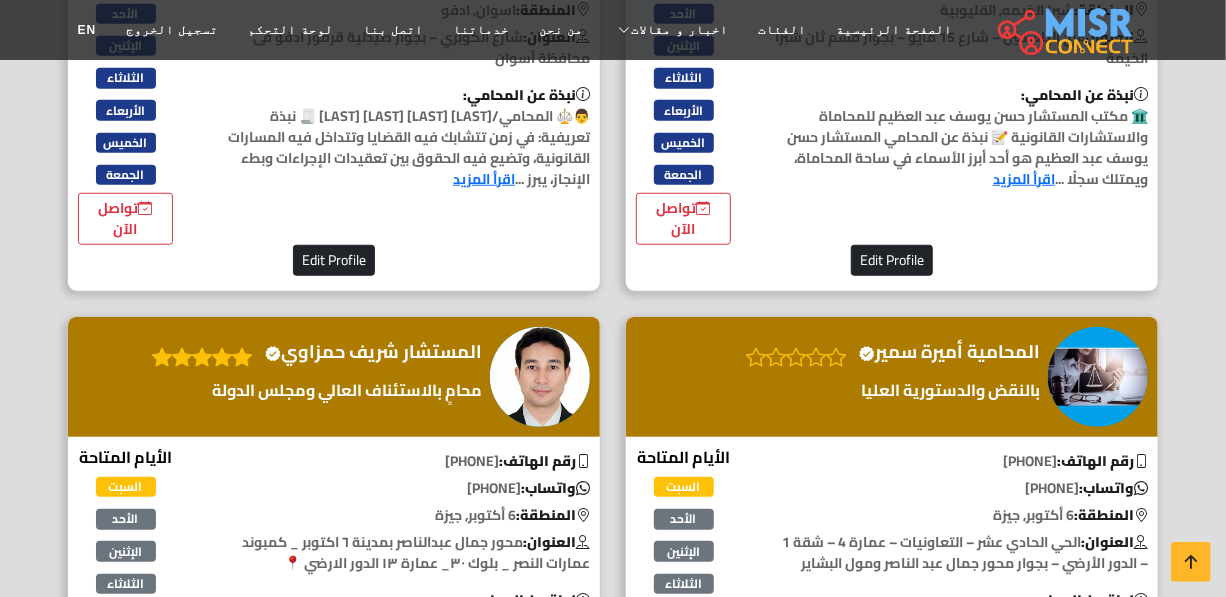 scroll, scrollTop: 4000, scrollLeft: 0, axis: vertical 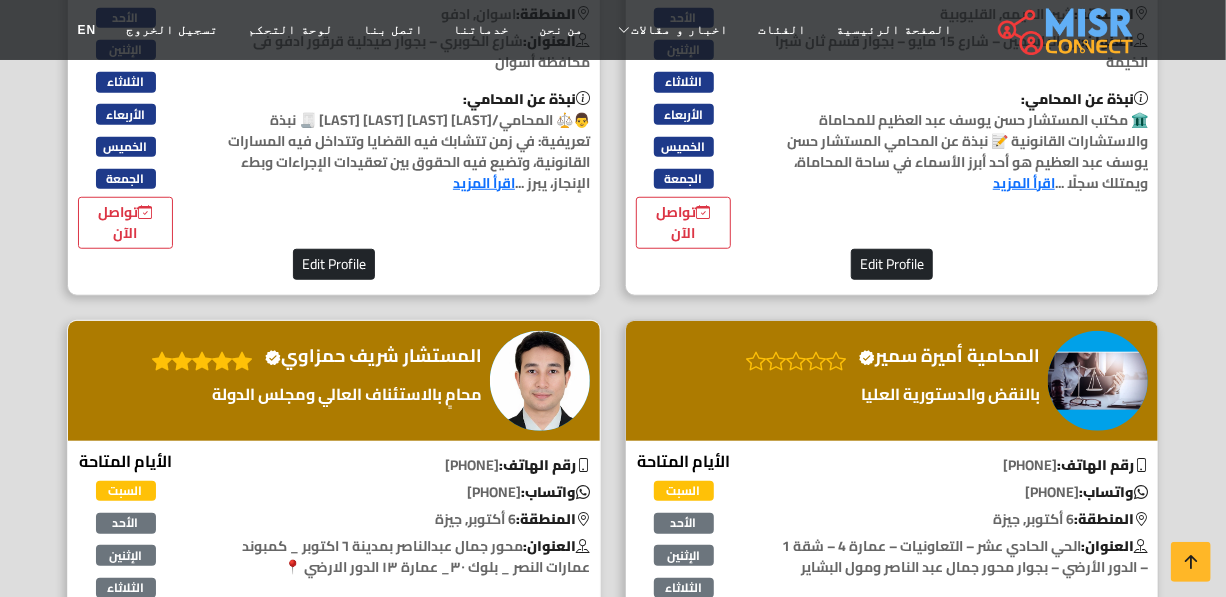 click on "المستشار شريف حمزاوي
Verified account" at bounding box center [373, 356] 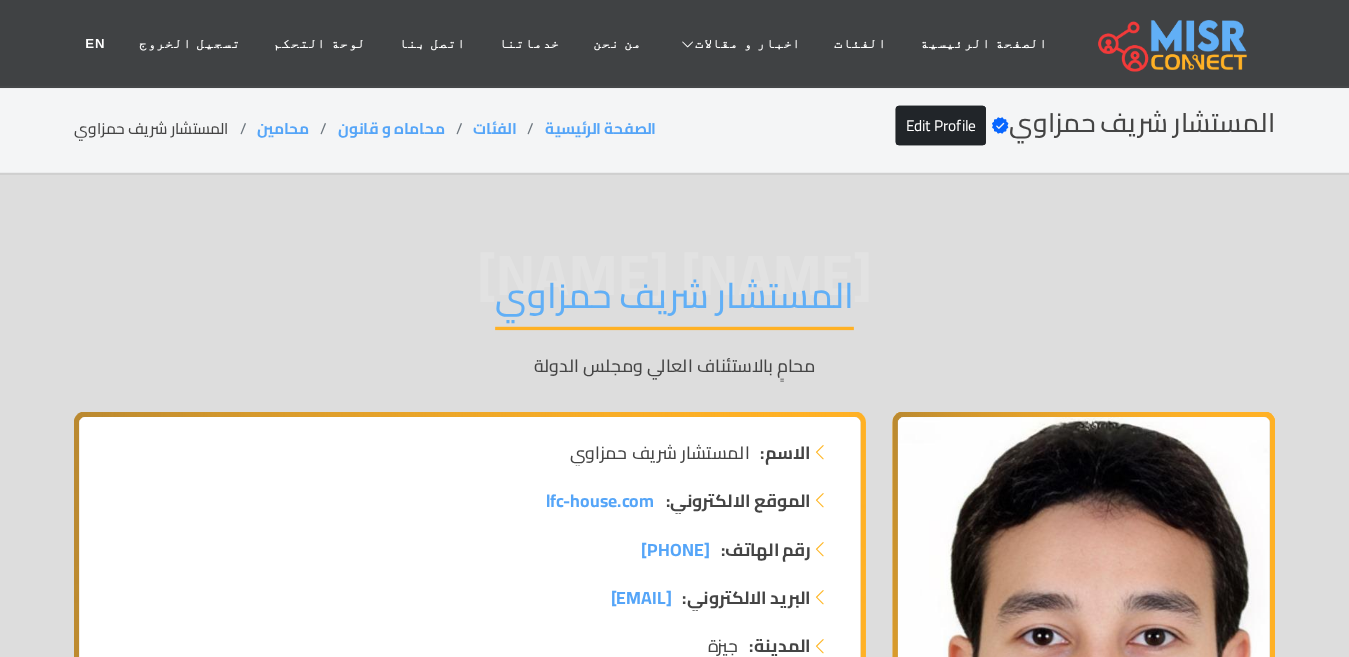 scroll, scrollTop: 0, scrollLeft: 0, axis: both 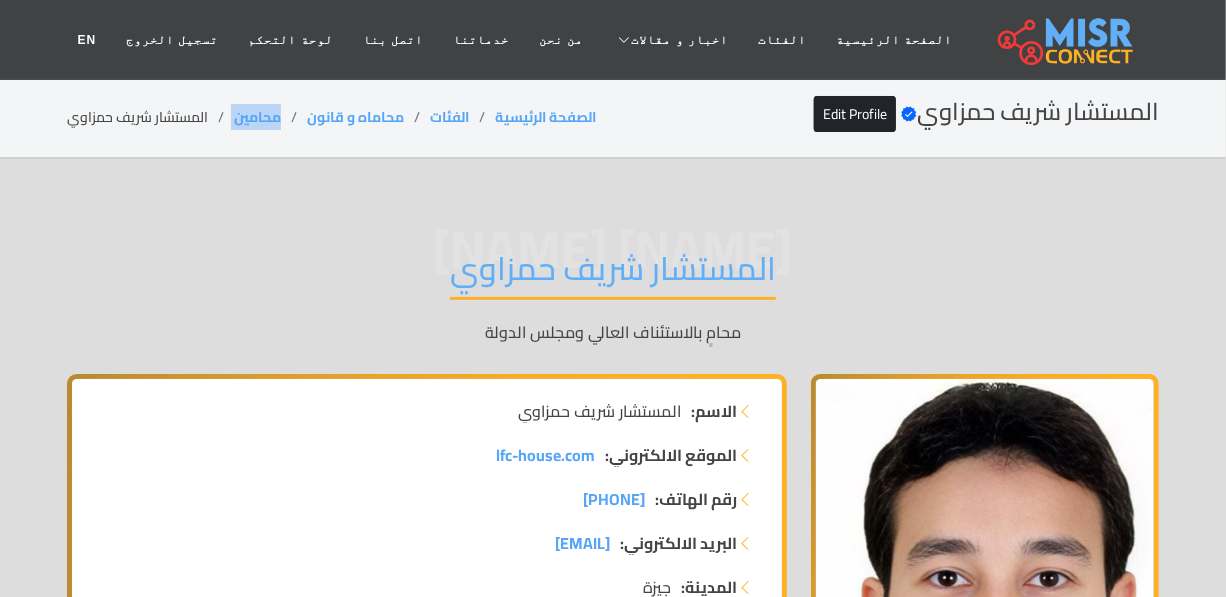 drag, startPoint x: 283, startPoint y: 119, endPoint x: 212, endPoint y: 118, distance: 71.00704 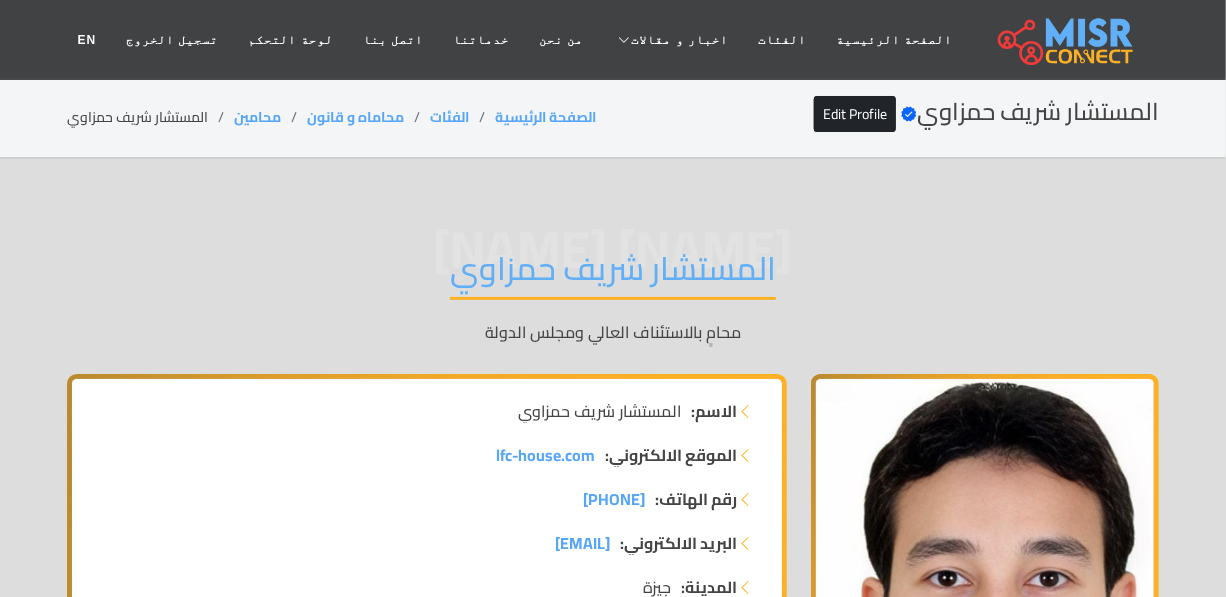 click on "المستشار شريف حمزاوي" at bounding box center [613, 274] 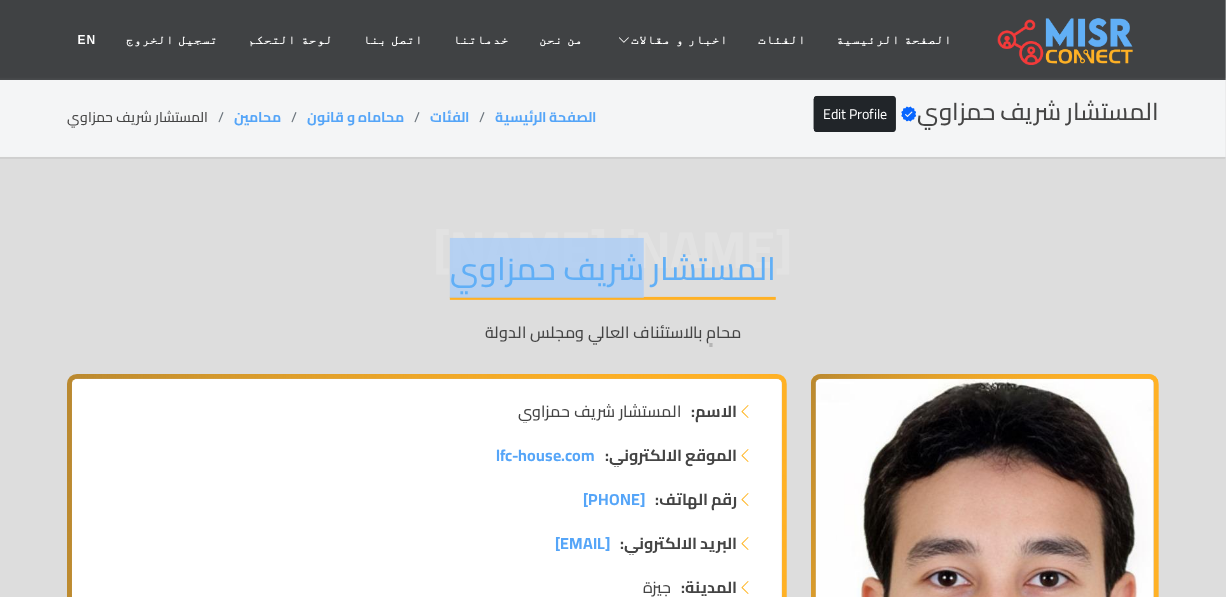 click on "المستشار شريف حمزاوي" at bounding box center (613, 274) 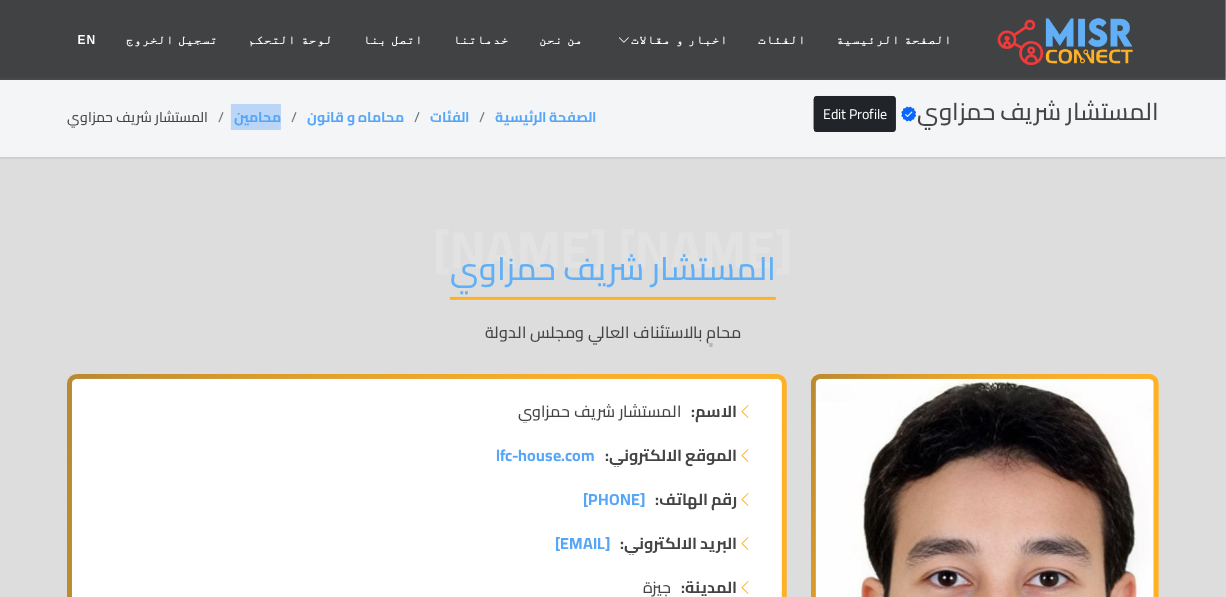 drag, startPoint x: 286, startPoint y: 111, endPoint x: 230, endPoint y: 118, distance: 56.435802 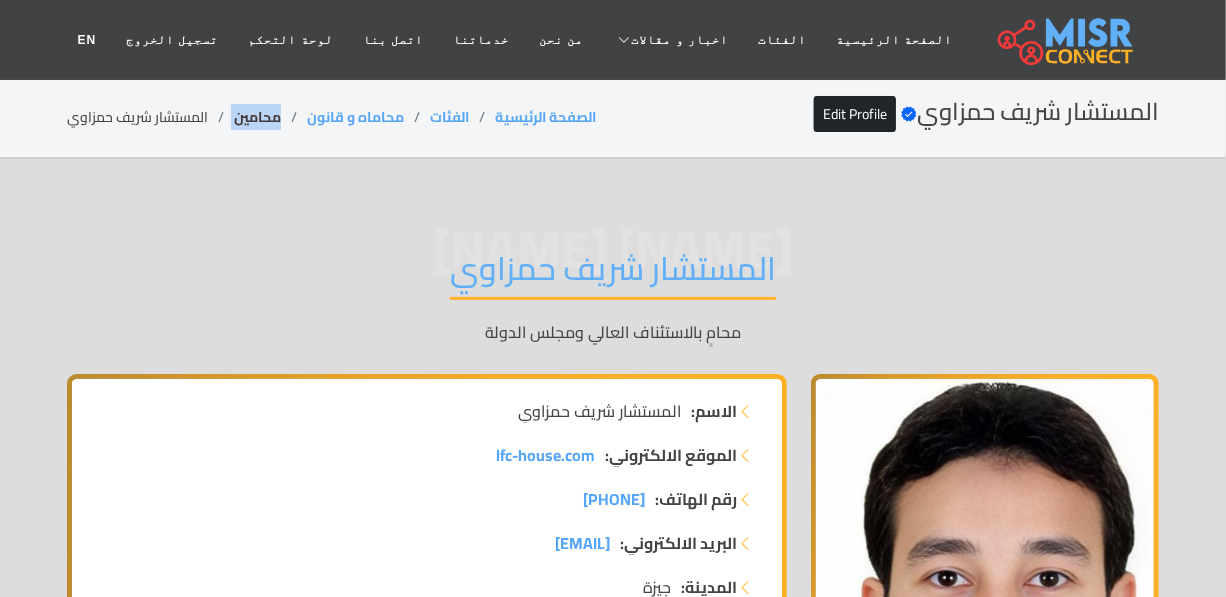 copy on "محامين" 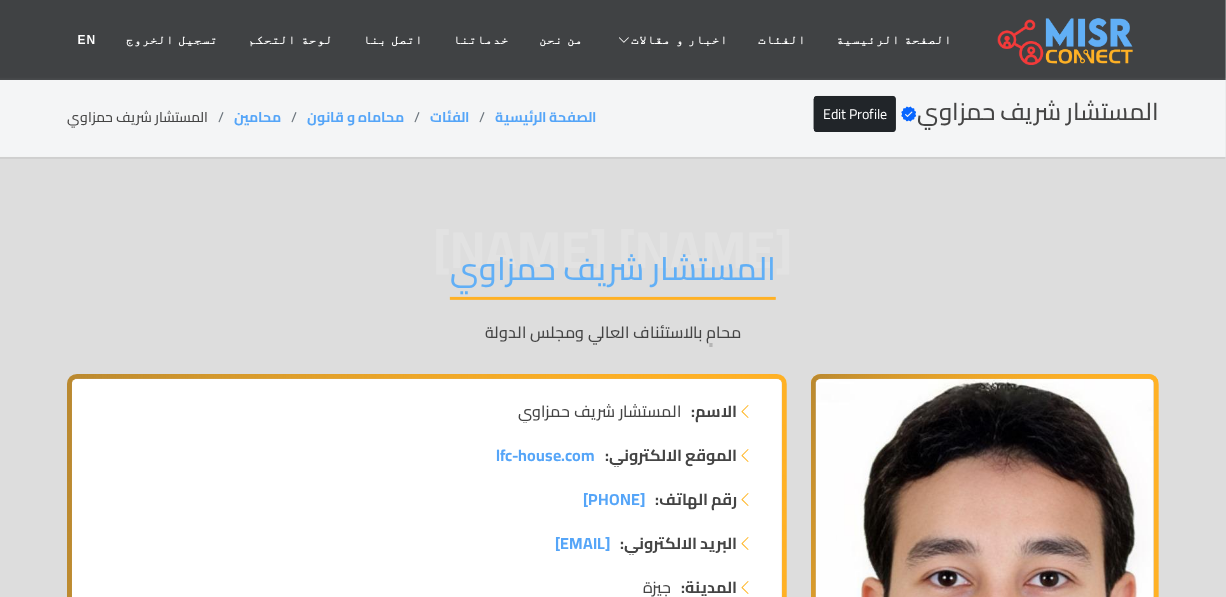 click on "المستشار شريف حمزاوي" at bounding box center [613, 274] 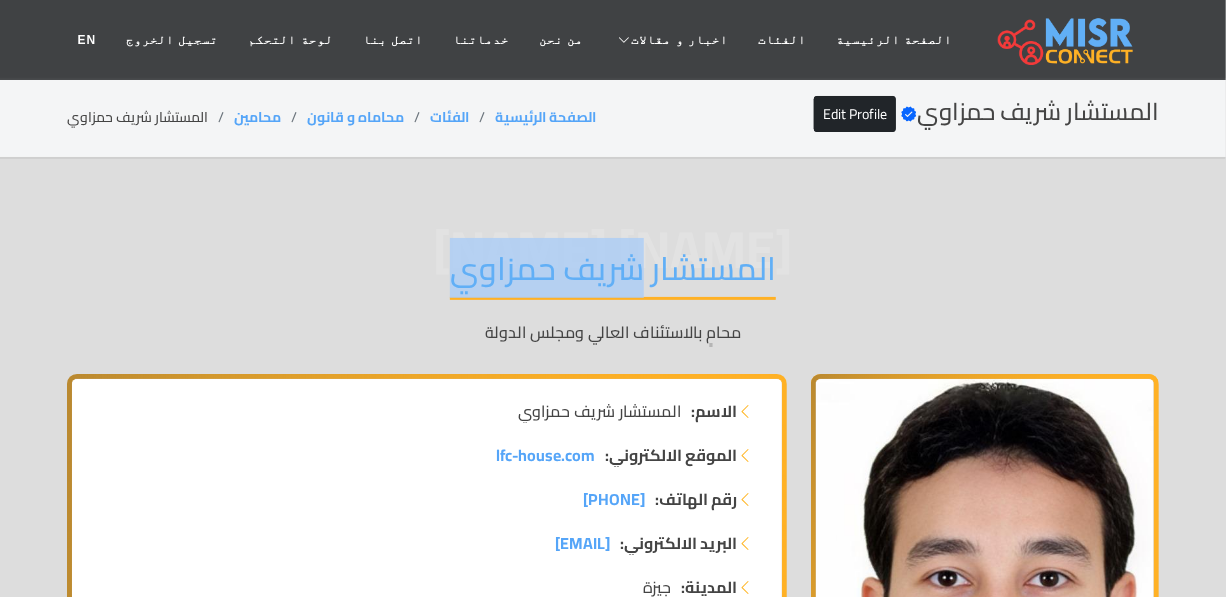 click on "المستشار شريف حمزاوي" at bounding box center [613, 274] 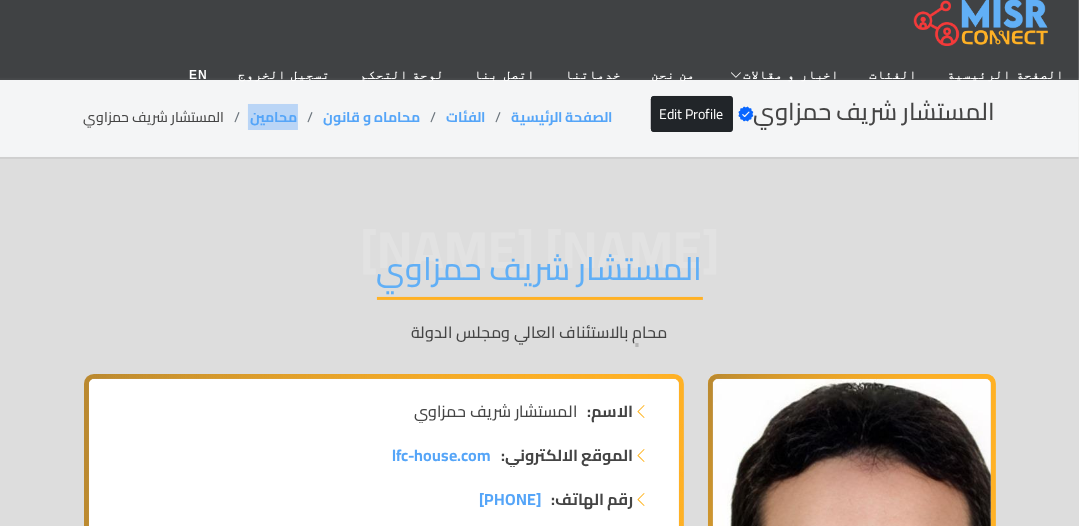drag, startPoint x: 308, startPoint y: 114, endPoint x: 251, endPoint y: 114, distance: 57 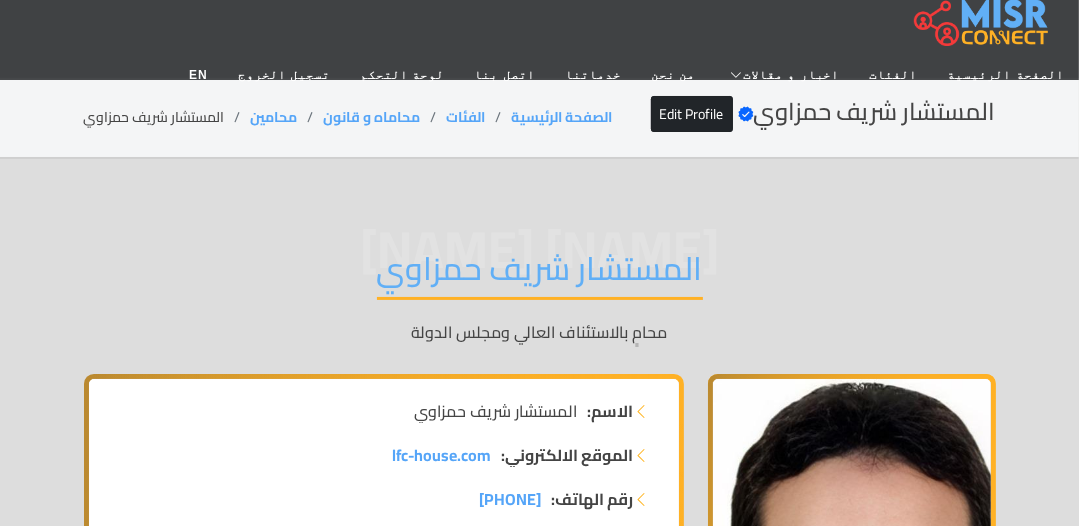 click on "المستشار شريف حمزاوي" at bounding box center [540, 274] 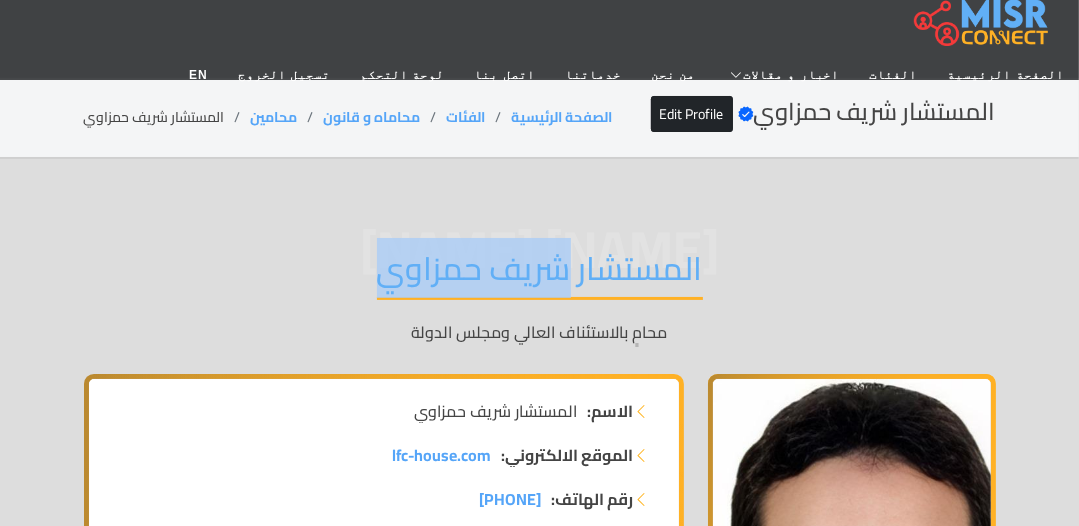 click on "المستشار شريف حمزاوي" at bounding box center [540, 274] 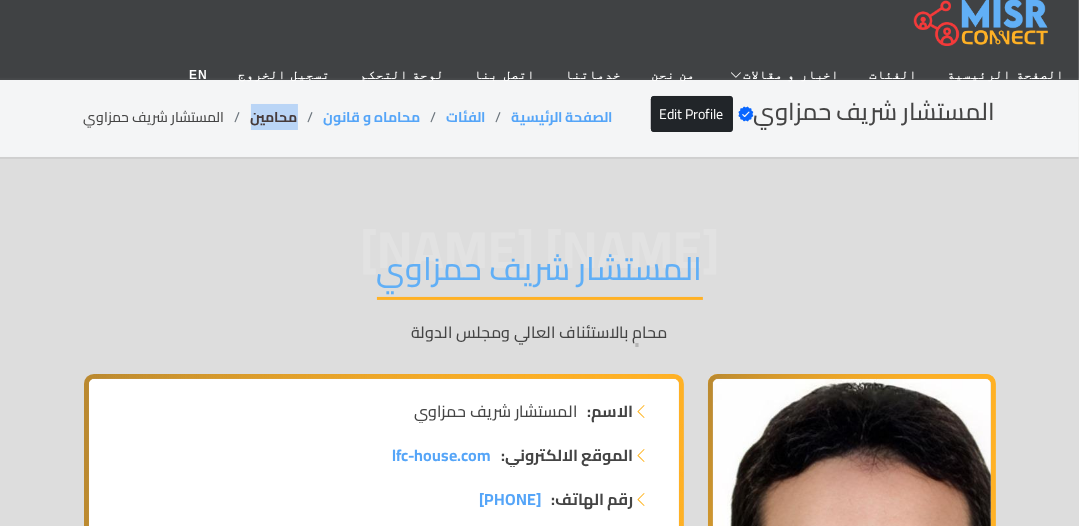 drag, startPoint x: 304, startPoint y: 114, endPoint x: 252, endPoint y: 116, distance: 52.03845 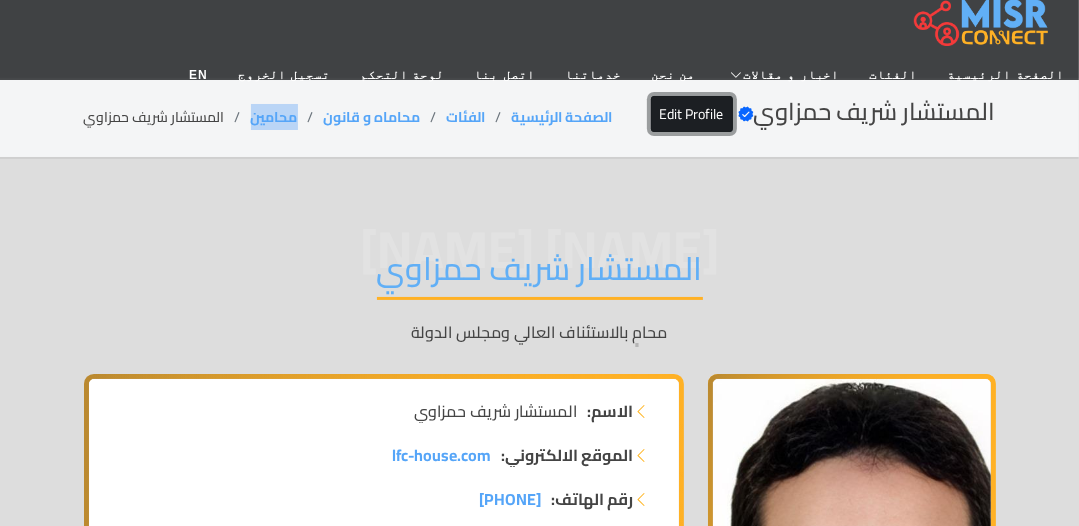 click on "Edit Profile" at bounding box center [692, 114] 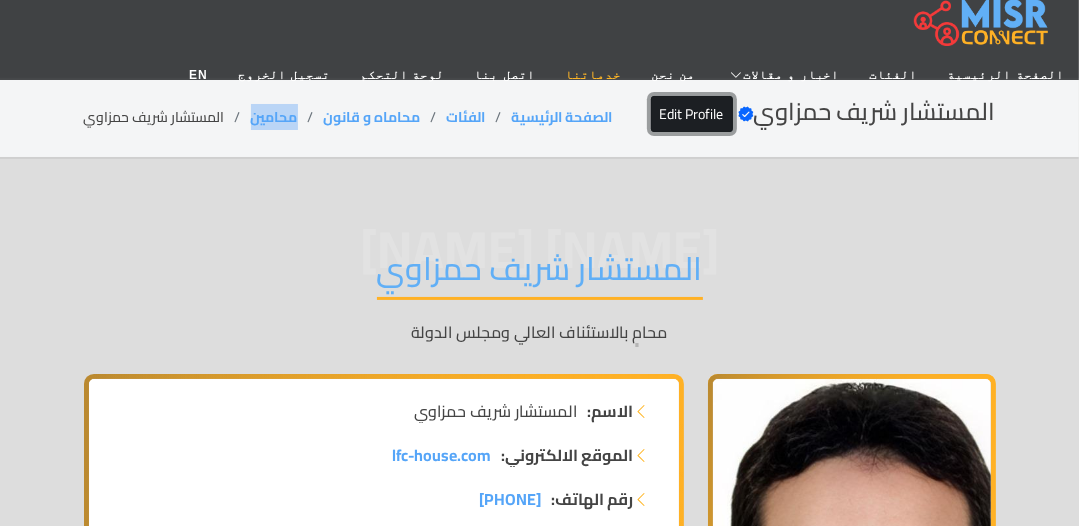 copy on "محامين" 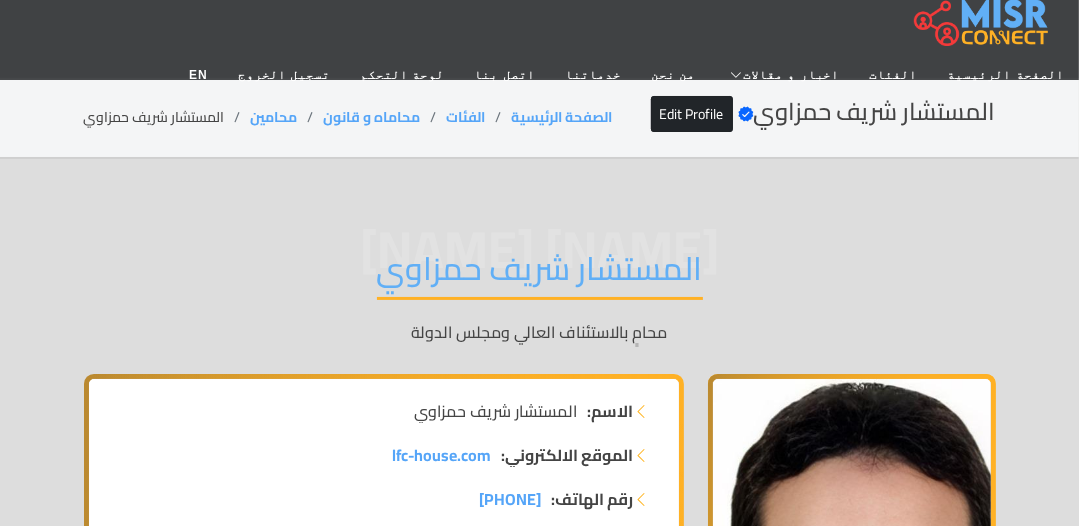 click on "المستشار شريف حمزاوي" at bounding box center (540, 274) 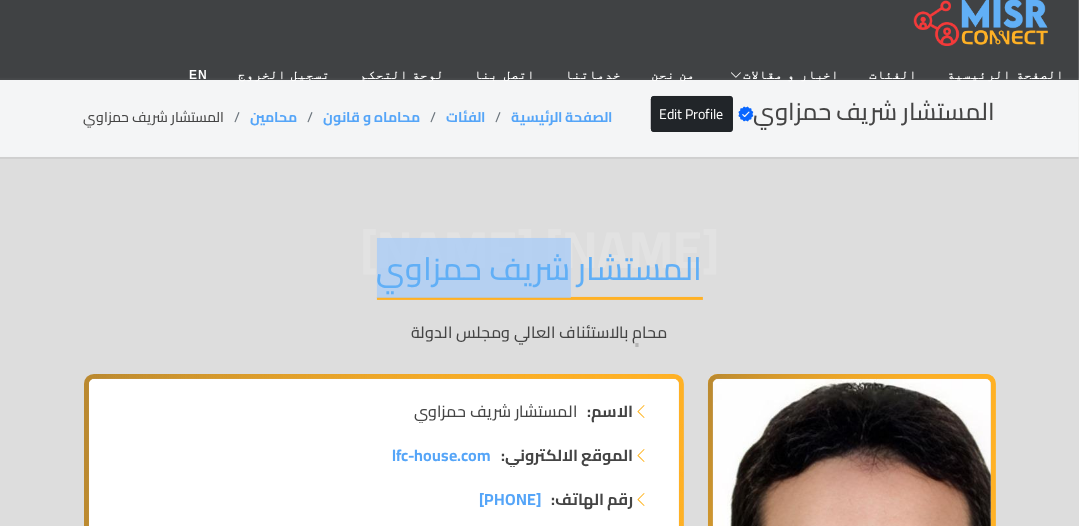 click on "المستشار شريف حمزاوي" at bounding box center [540, 274] 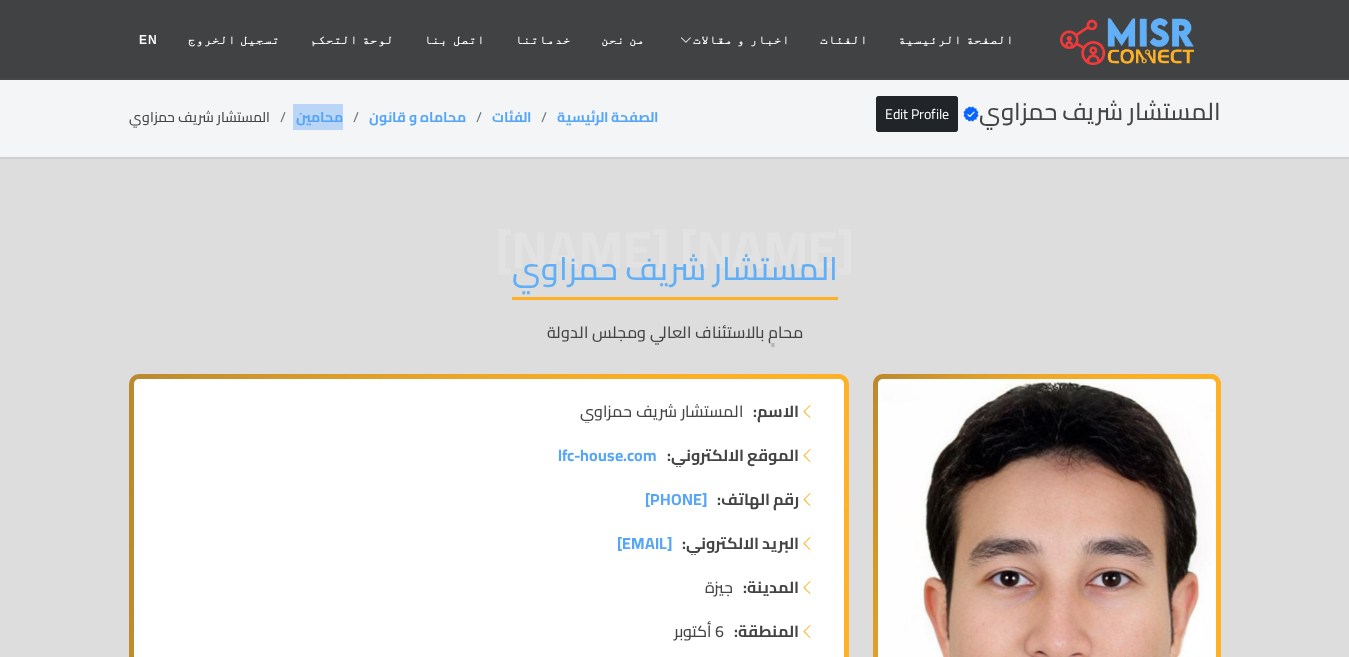 drag, startPoint x: 348, startPoint y: 115, endPoint x: 270, endPoint y: 115, distance: 78 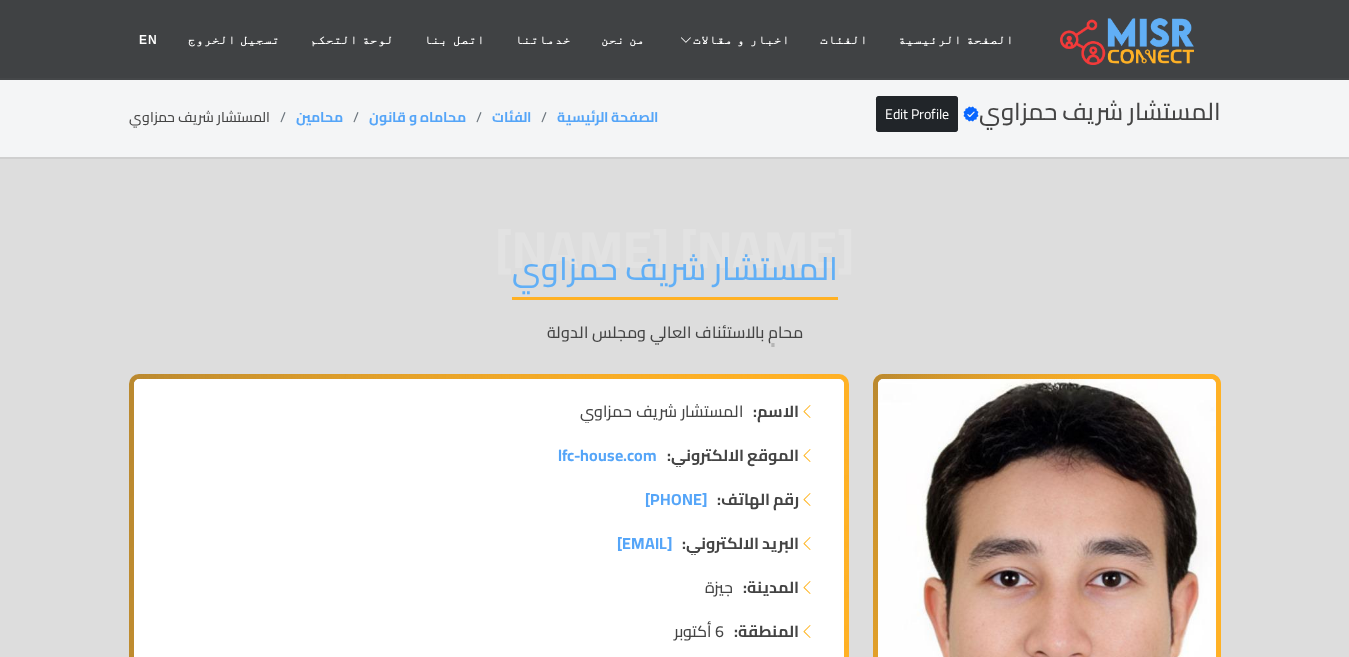 click on "المستشار شريف حمزاوي" at bounding box center [675, 274] 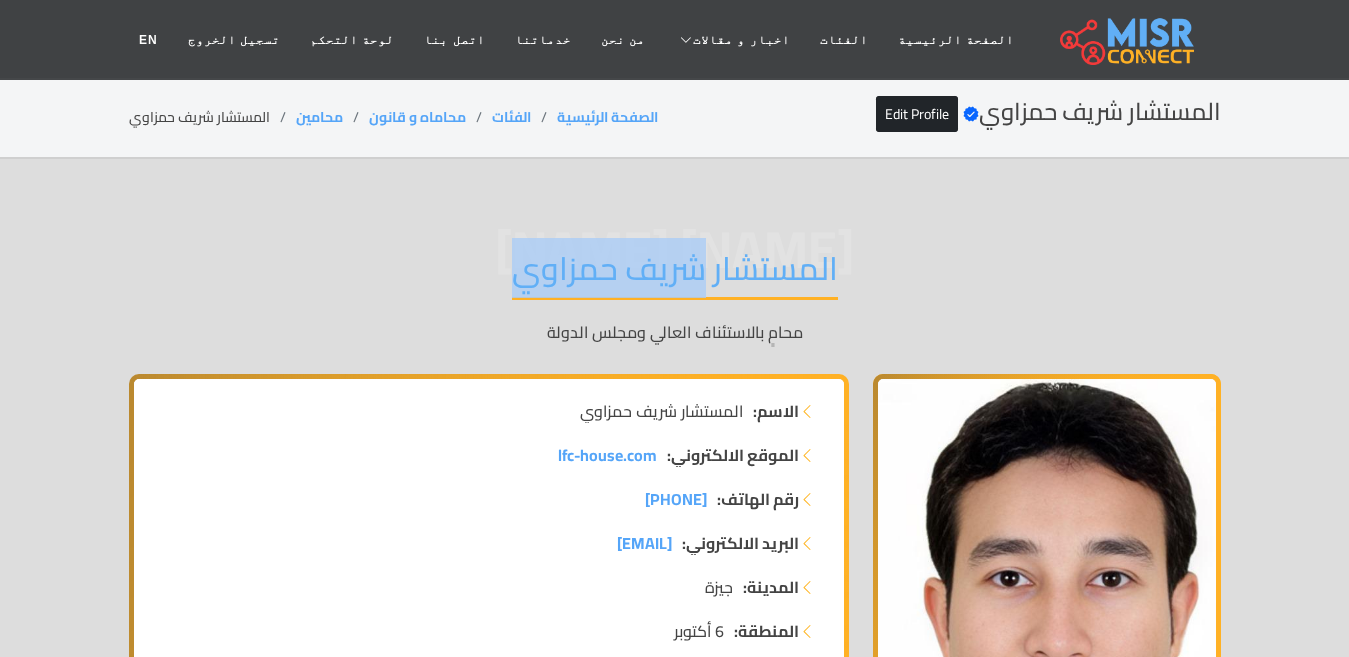 click on "المستشار شريف حمزاوي" at bounding box center [675, 274] 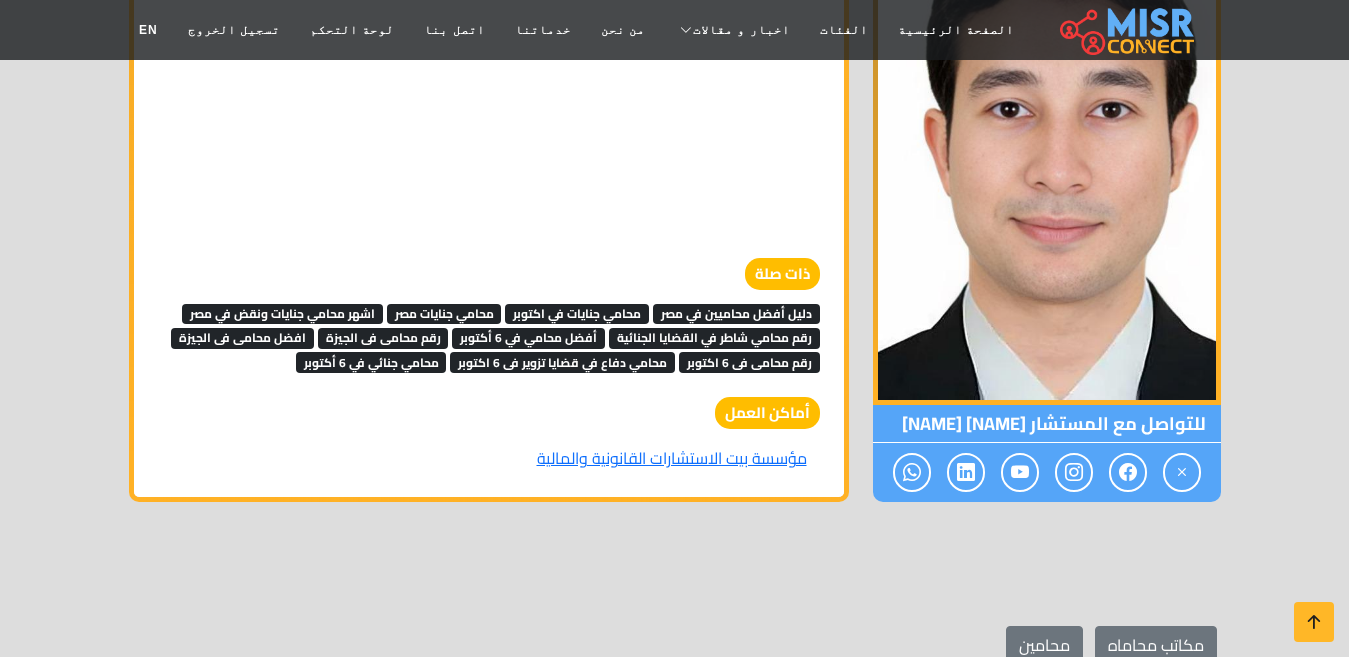 scroll, scrollTop: 4285, scrollLeft: 0, axis: vertical 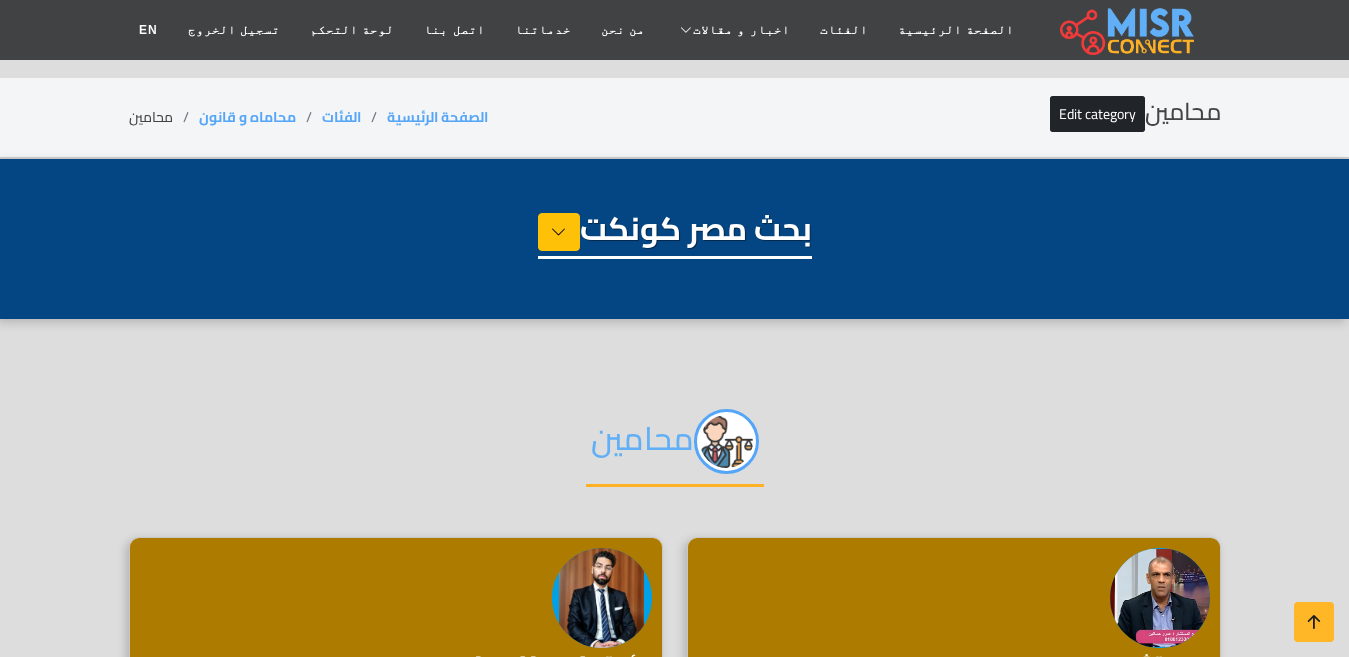 select on "**********" 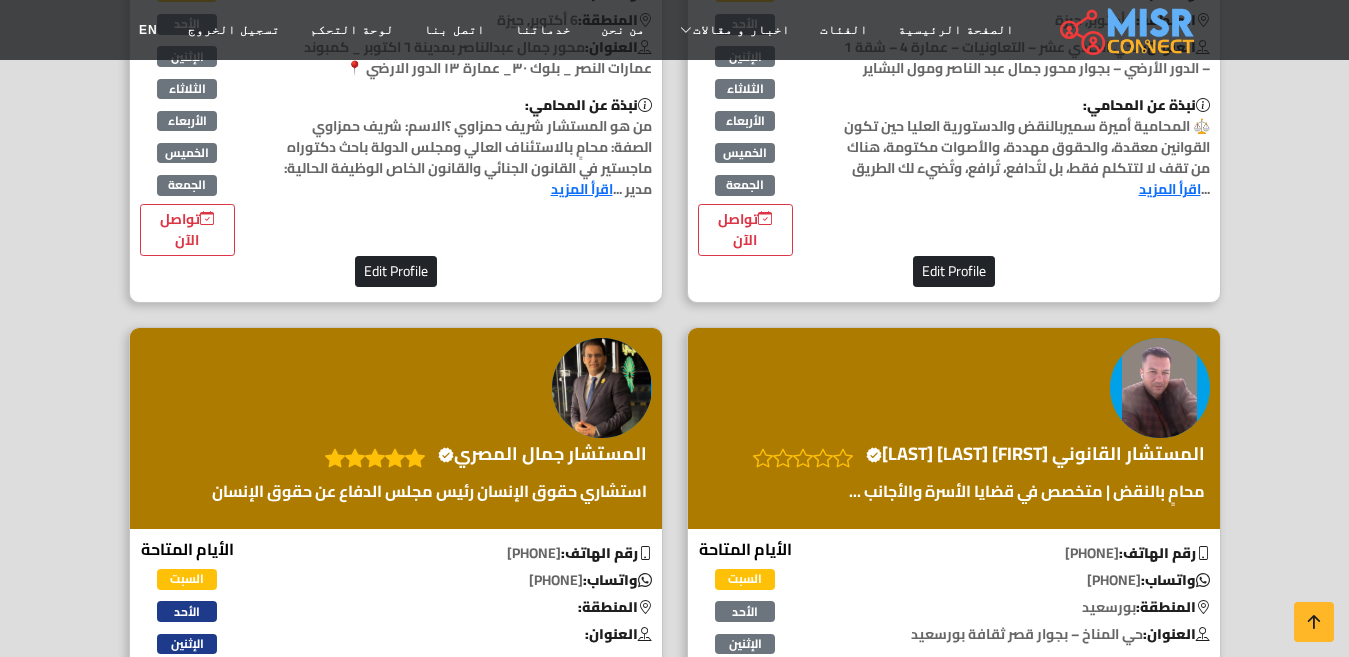 scroll, scrollTop: 4500, scrollLeft: 0, axis: vertical 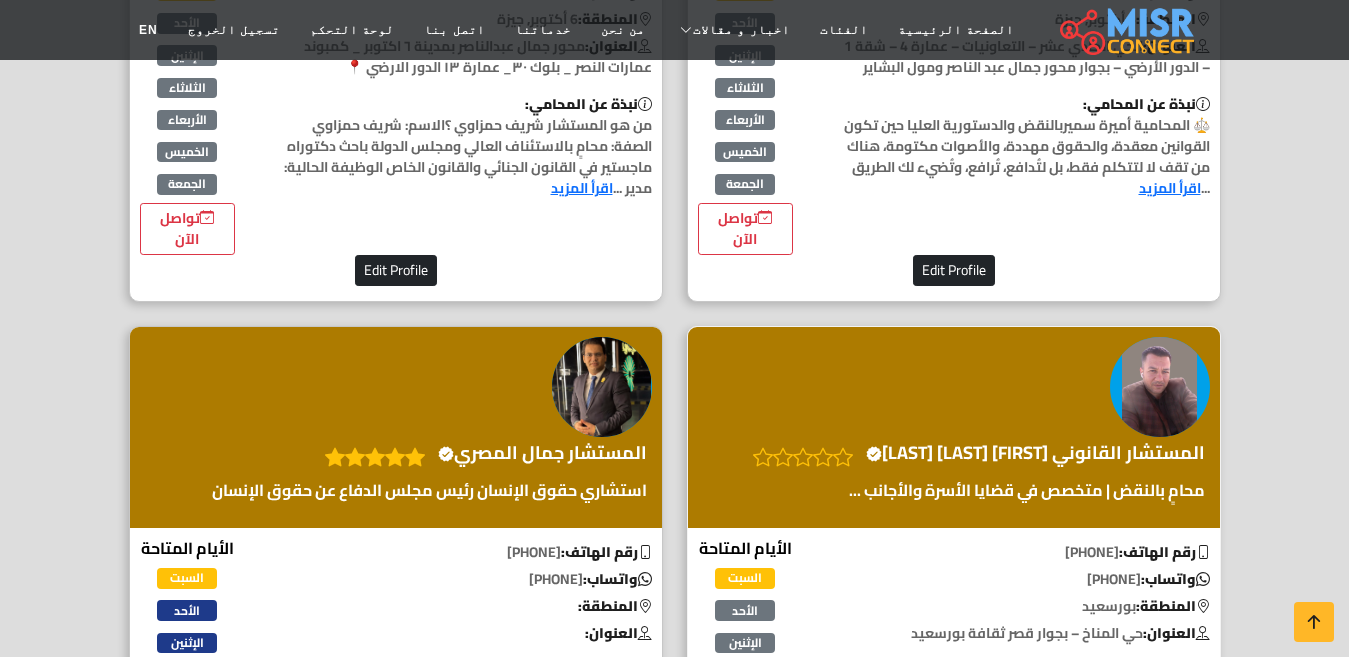 click on "المستشار القانوني محمد إمام حسنين
Verified account" at bounding box center (1035, 453) 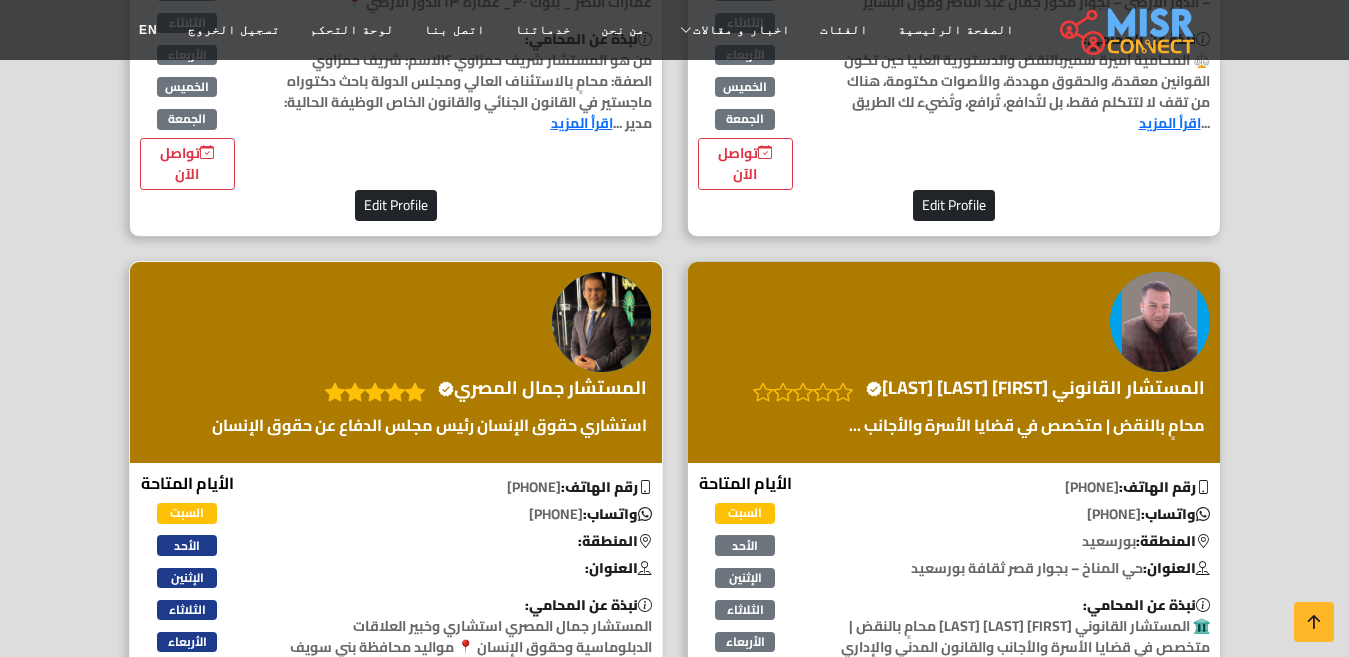 scroll, scrollTop: 4600, scrollLeft: 0, axis: vertical 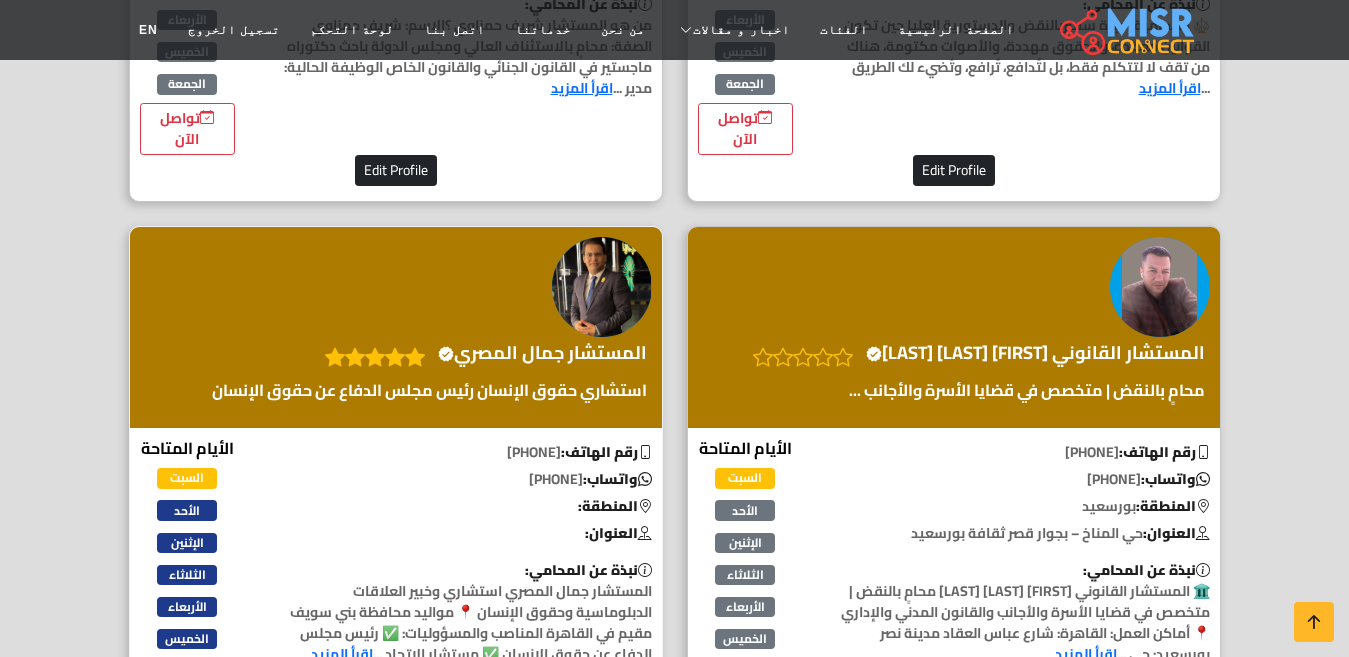 click on "المستشار جمال المصري
Verified account" at bounding box center (429, 378) 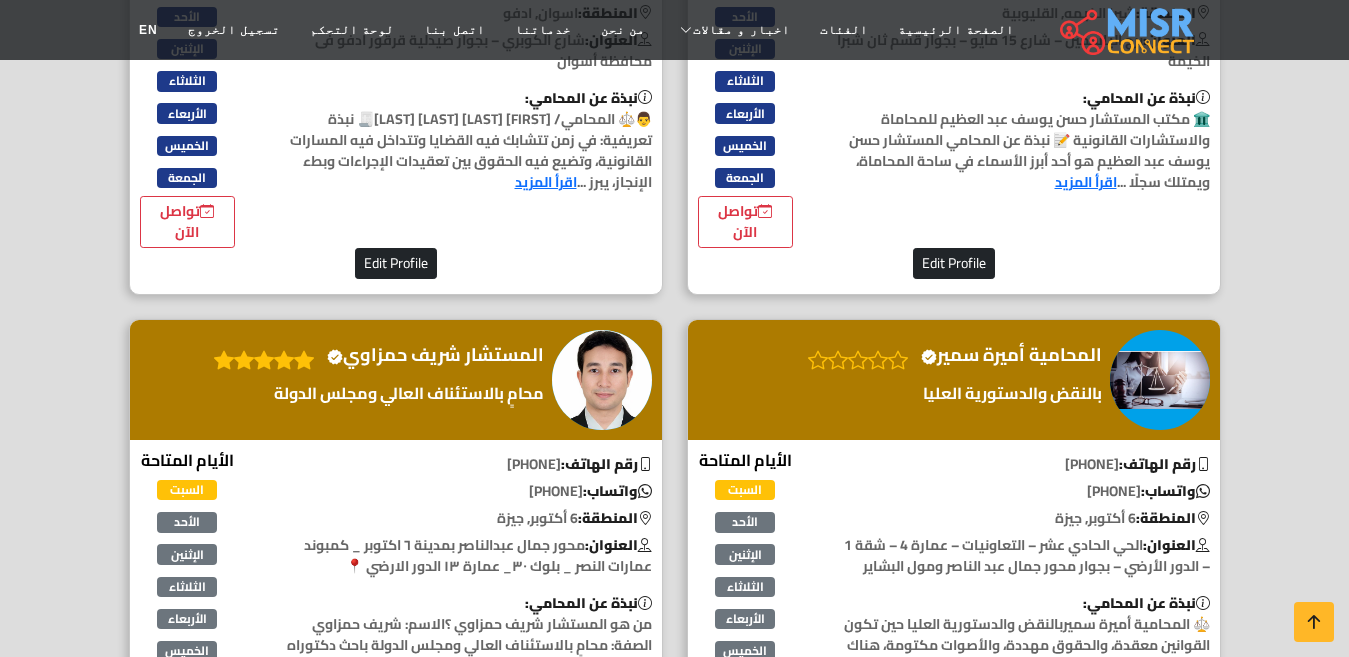 scroll, scrollTop: 4100, scrollLeft: 0, axis: vertical 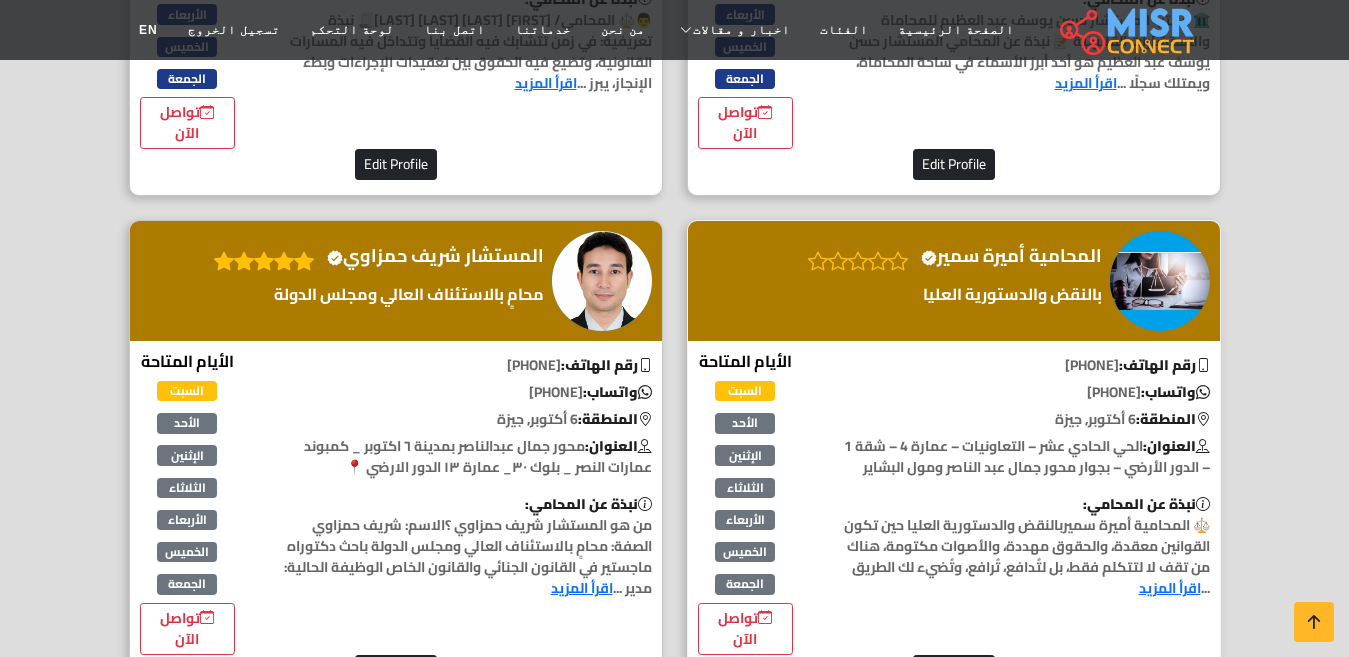 click on "المحامية أميرة سمير
Verified account" at bounding box center [1011, 256] 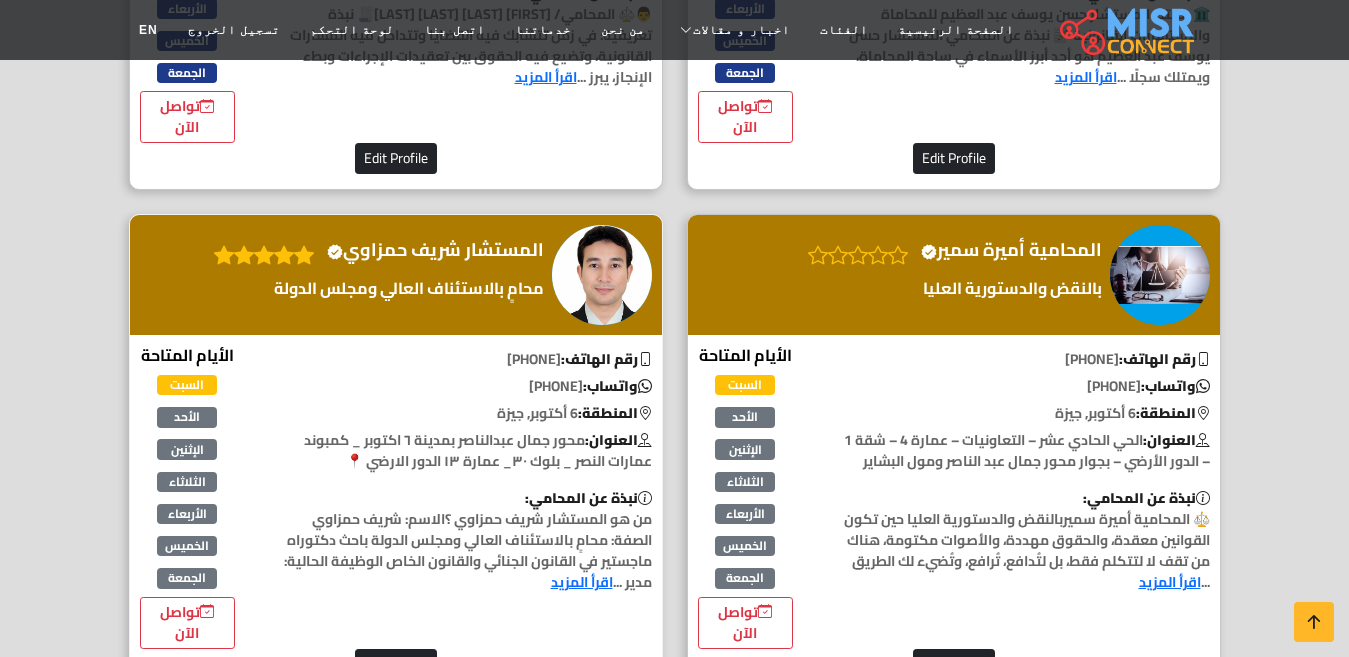 scroll, scrollTop: 4100, scrollLeft: 0, axis: vertical 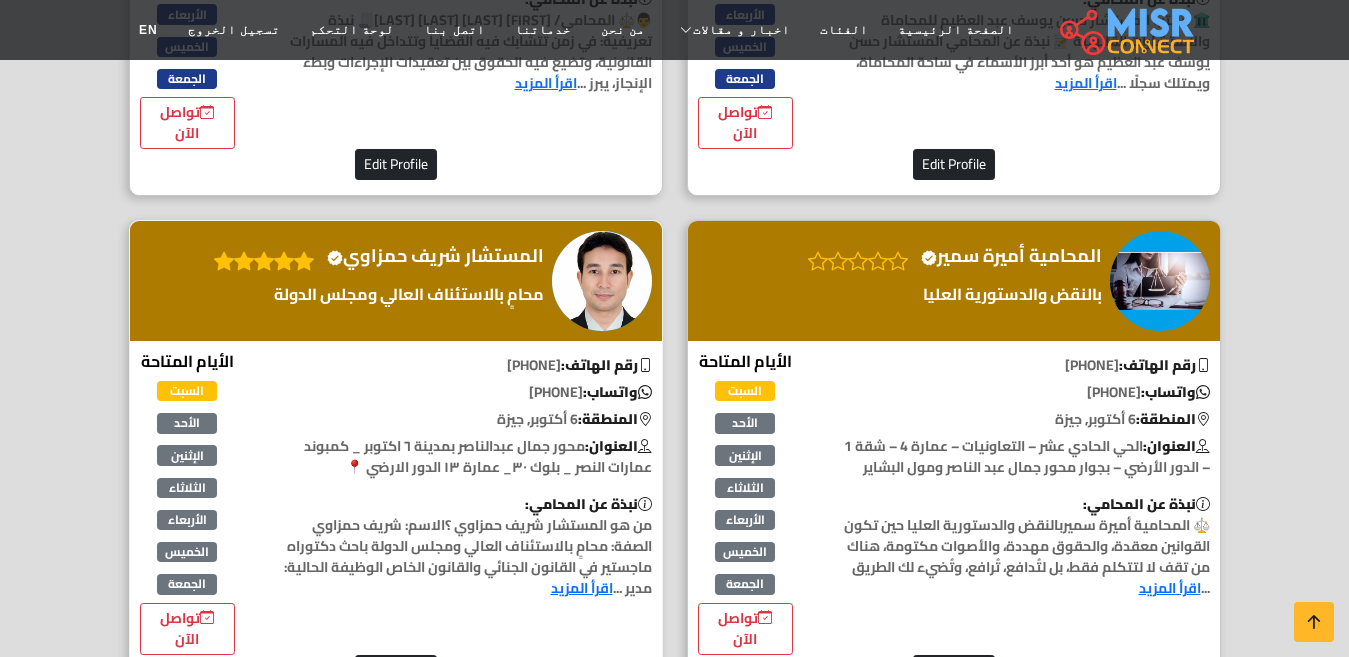 click on "المستشار شريف حمزاوي
Verified account" at bounding box center (435, 256) 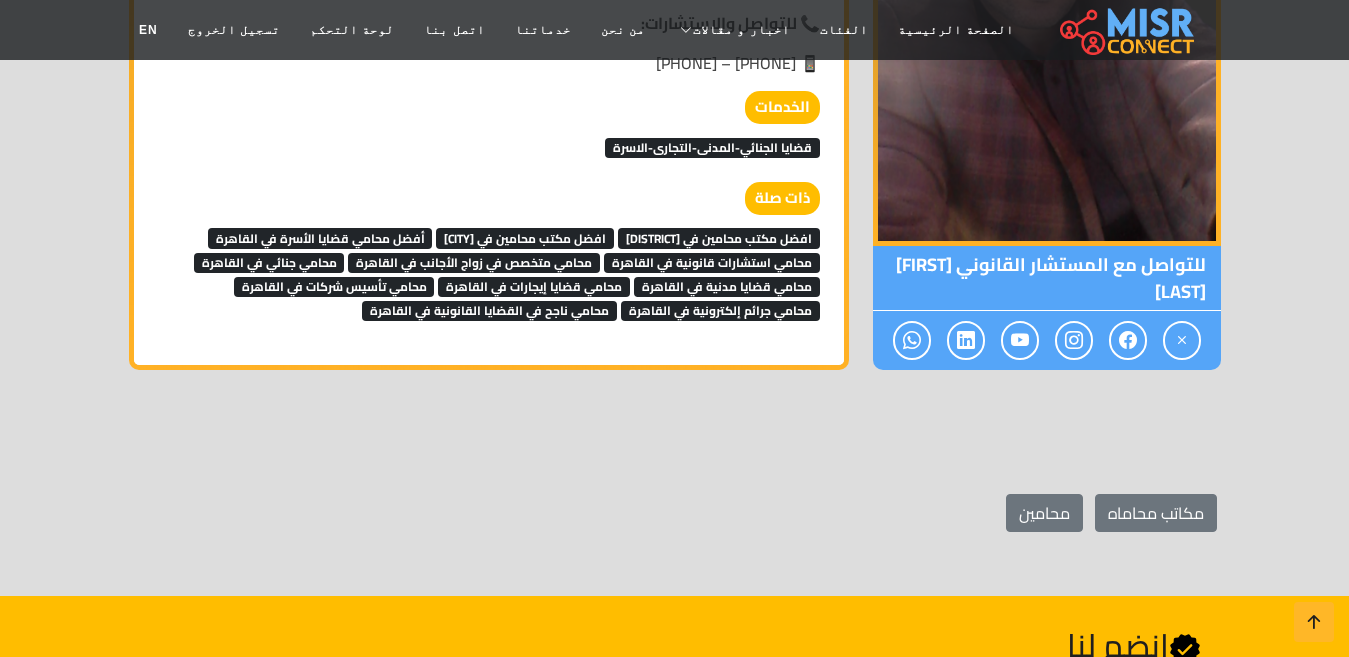 scroll, scrollTop: 2761, scrollLeft: 0, axis: vertical 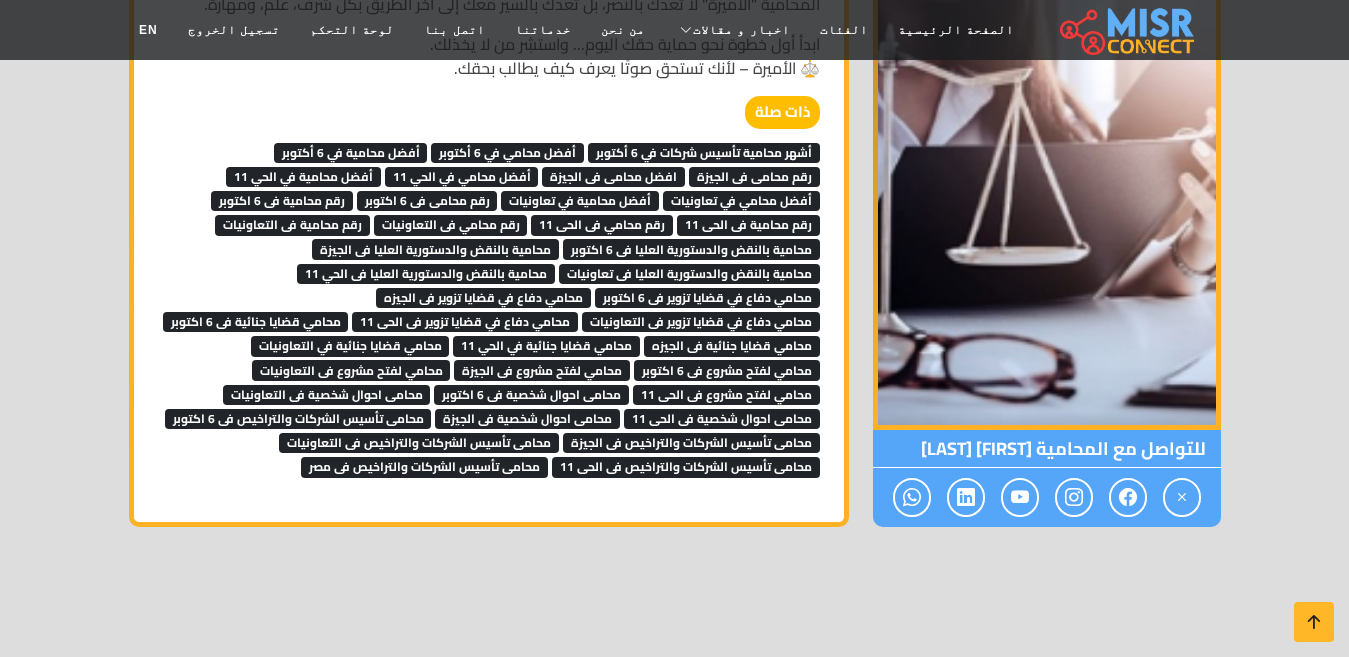 click on "أشهر محامية تأسيس شركات في 6 أكتوبر" at bounding box center [704, 153] 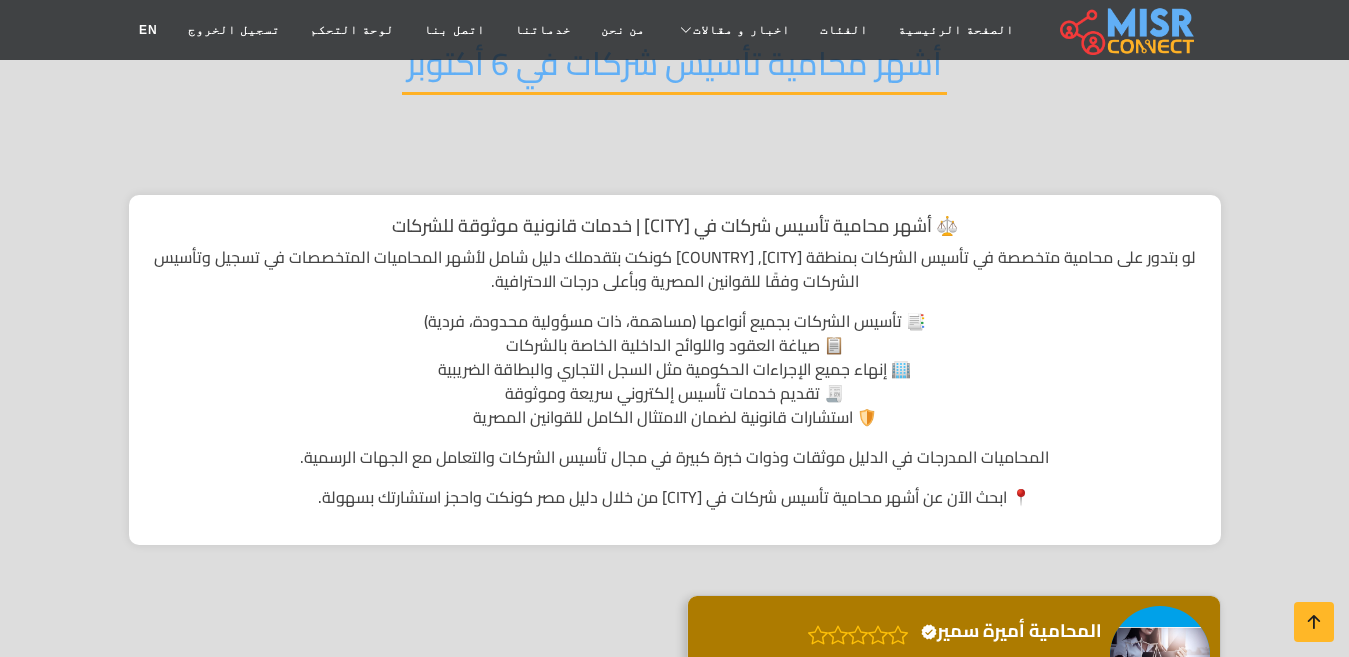 scroll, scrollTop: 200, scrollLeft: 0, axis: vertical 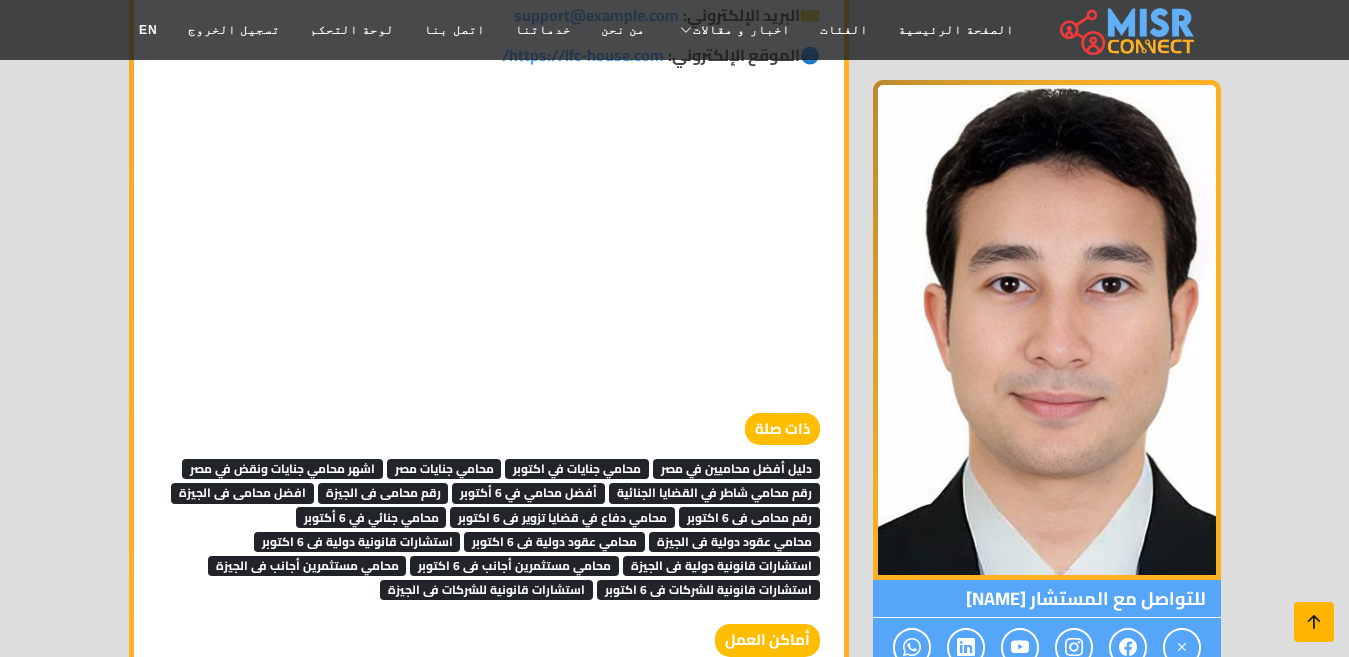 click on "الصفحة الرئيسية
الفئات
اخبار و مقالات
اخبار الرياضة
اخبار طبية
مشاهير
اخبار السيارات
اخبار مصر
من نحن
خدماتنا
اتصل بنا
لوحة التحكم
تسجيل الخروج
EN
المستشار [NAME]
Verified account                                      Edit Profile
الصفحة الرئيسية
الفئات
محاماه و قانون
محامين" at bounding box center [674, -1050] 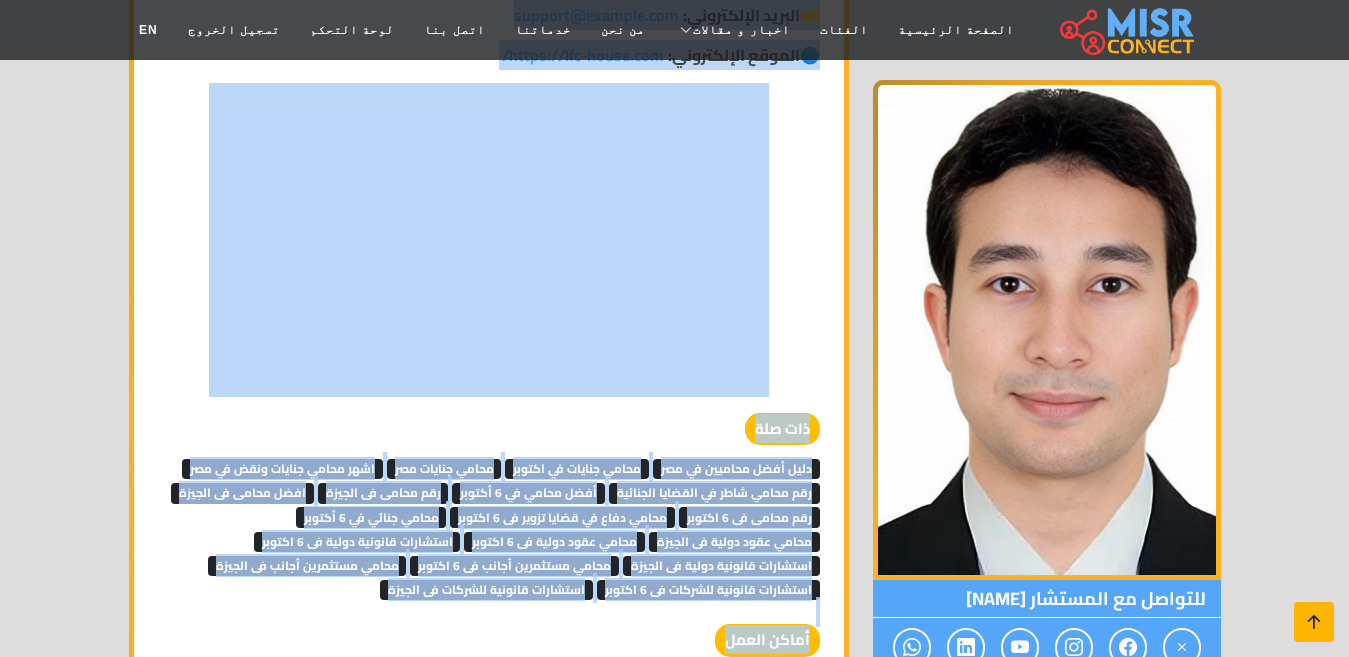 click at bounding box center (1314, 622) 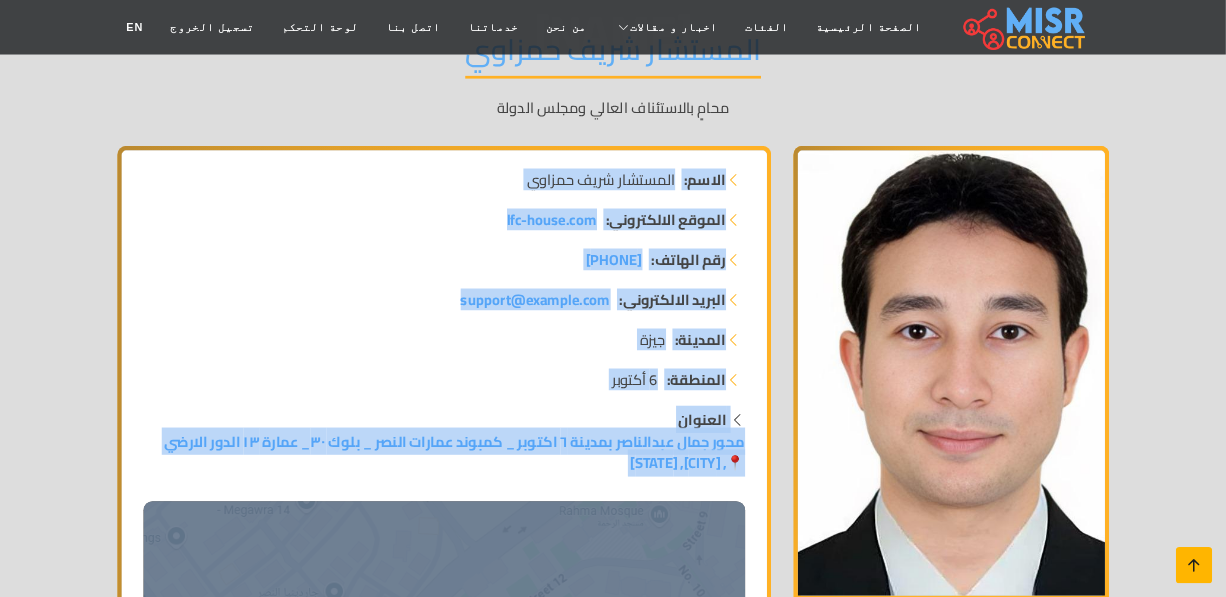 scroll, scrollTop: 0, scrollLeft: 0, axis: both 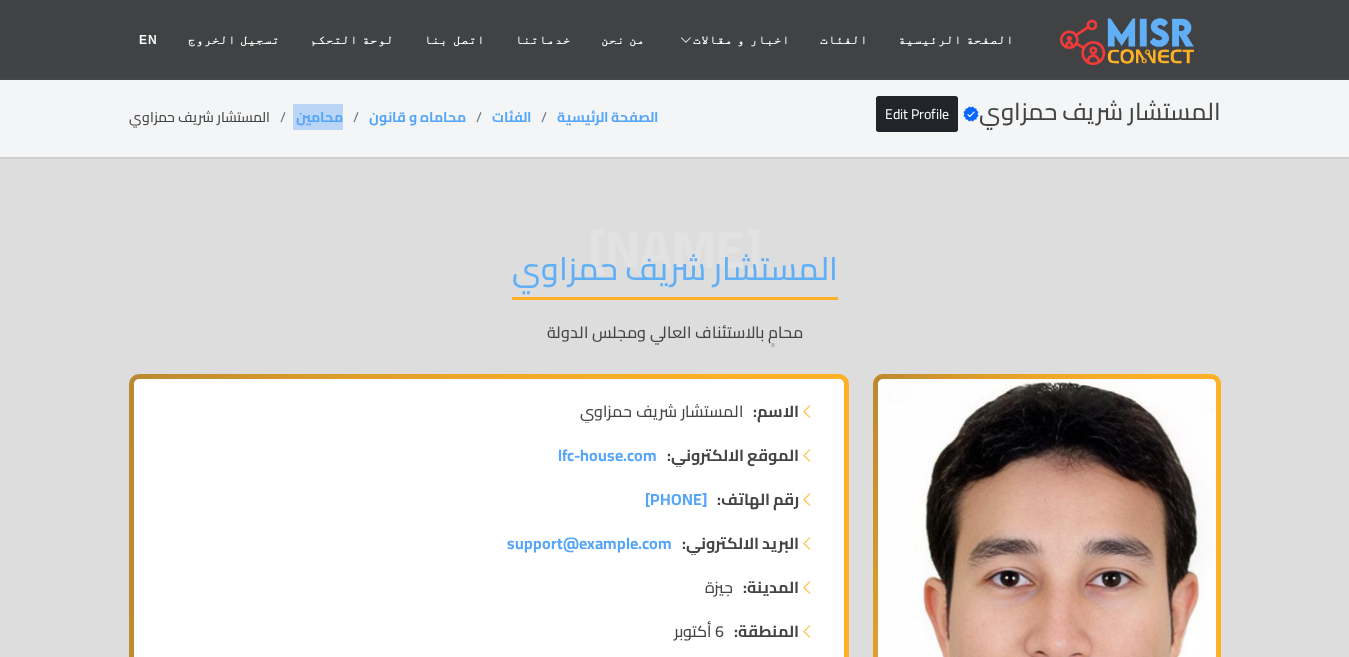 drag, startPoint x: 344, startPoint y: 115, endPoint x: 287, endPoint y: 115, distance: 57 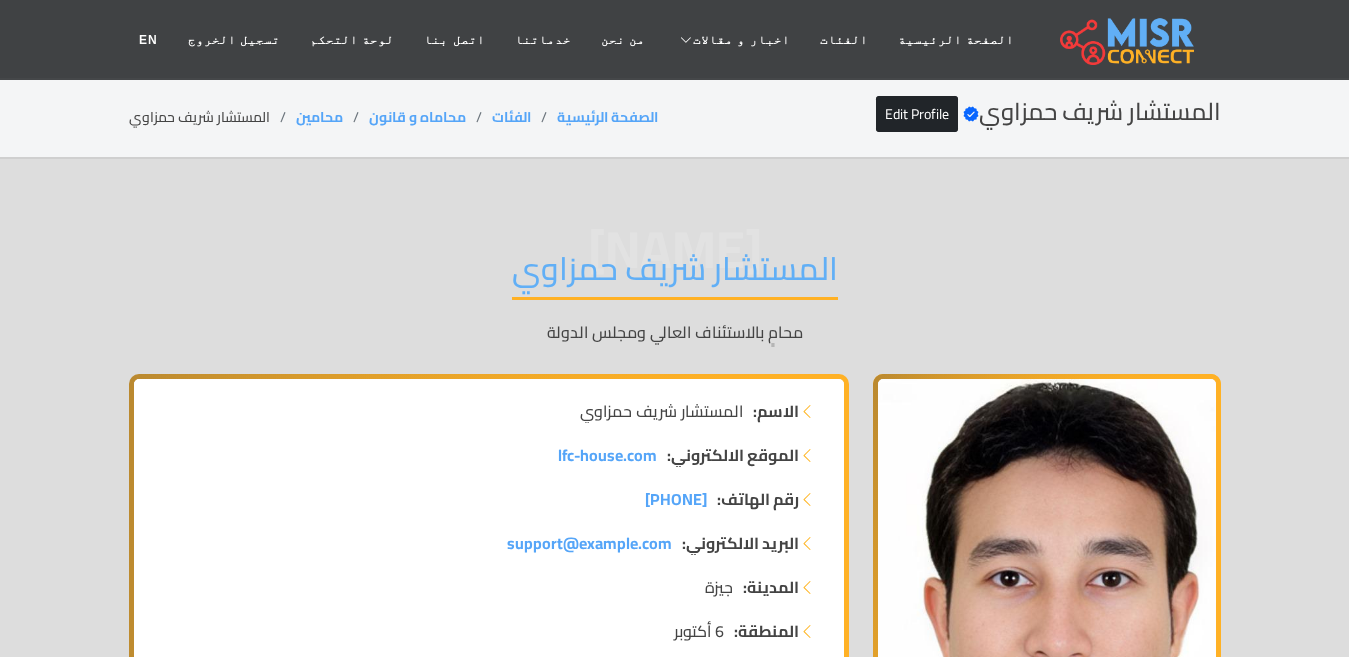 click on "المستشار شريف حمزاوي" at bounding box center [675, 274] 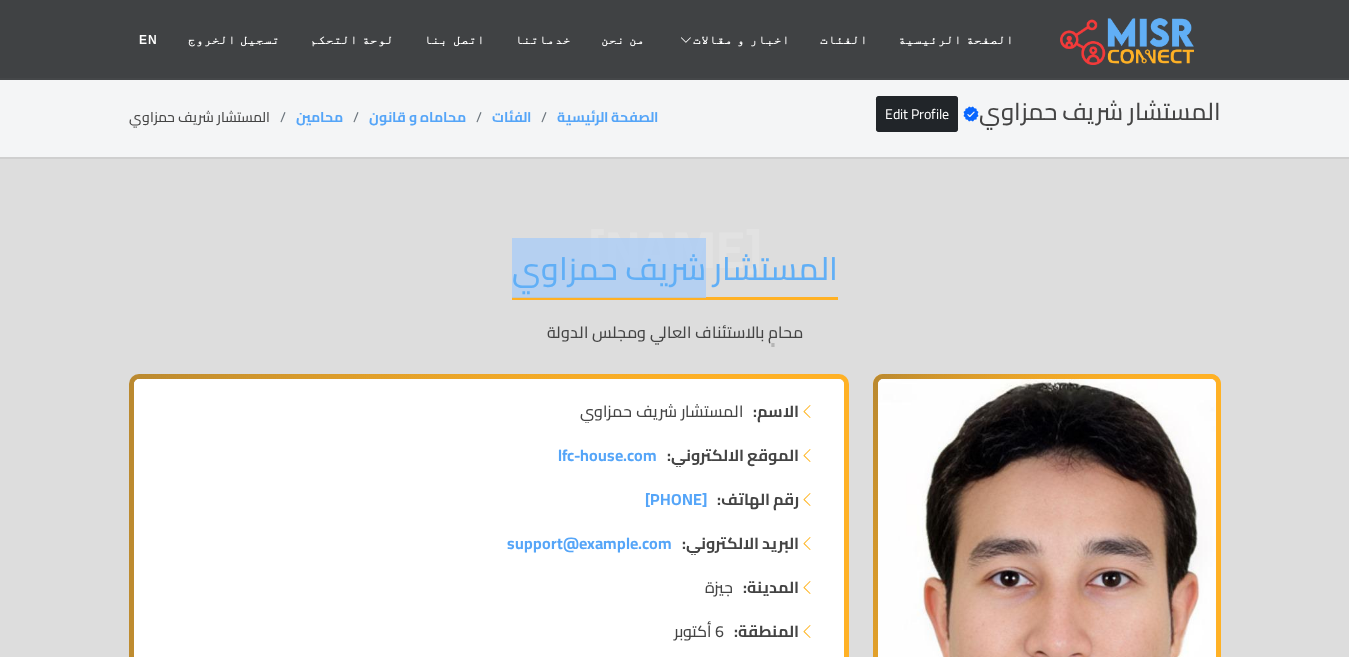 click on "المستشار شريف حمزاوي" at bounding box center [675, 274] 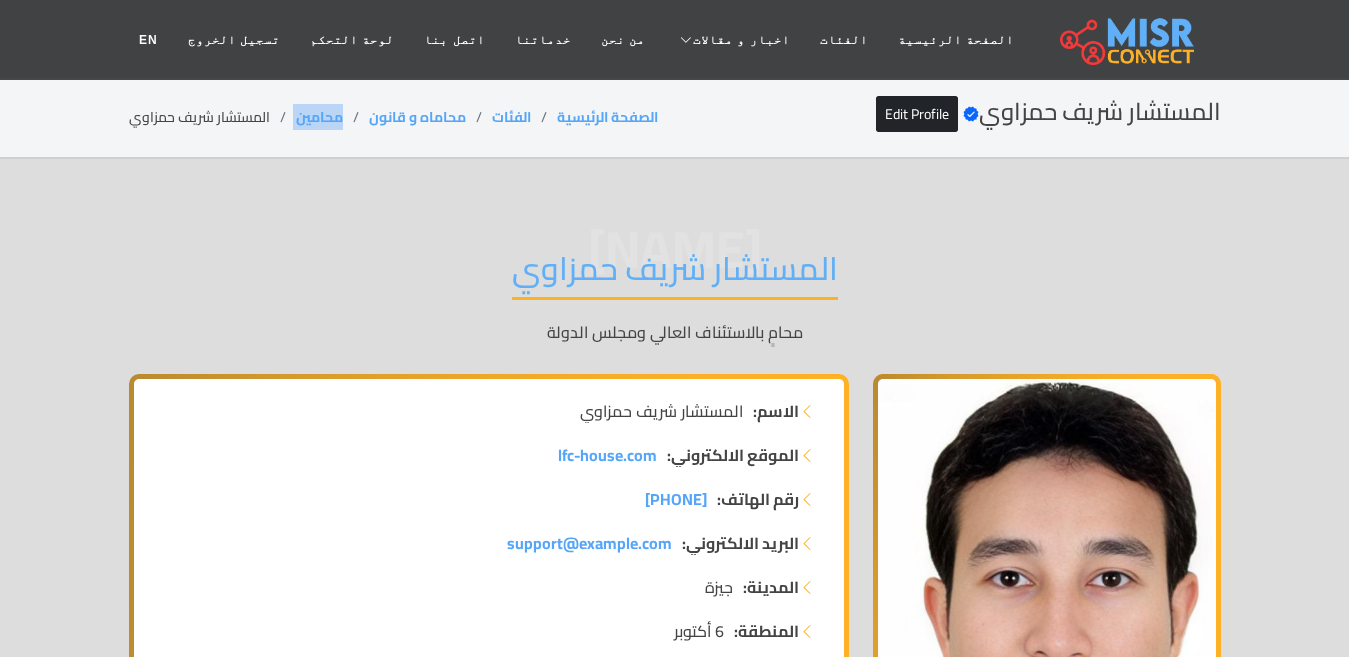 drag, startPoint x: 345, startPoint y: 122, endPoint x: 293, endPoint y: 132, distance: 52.95281 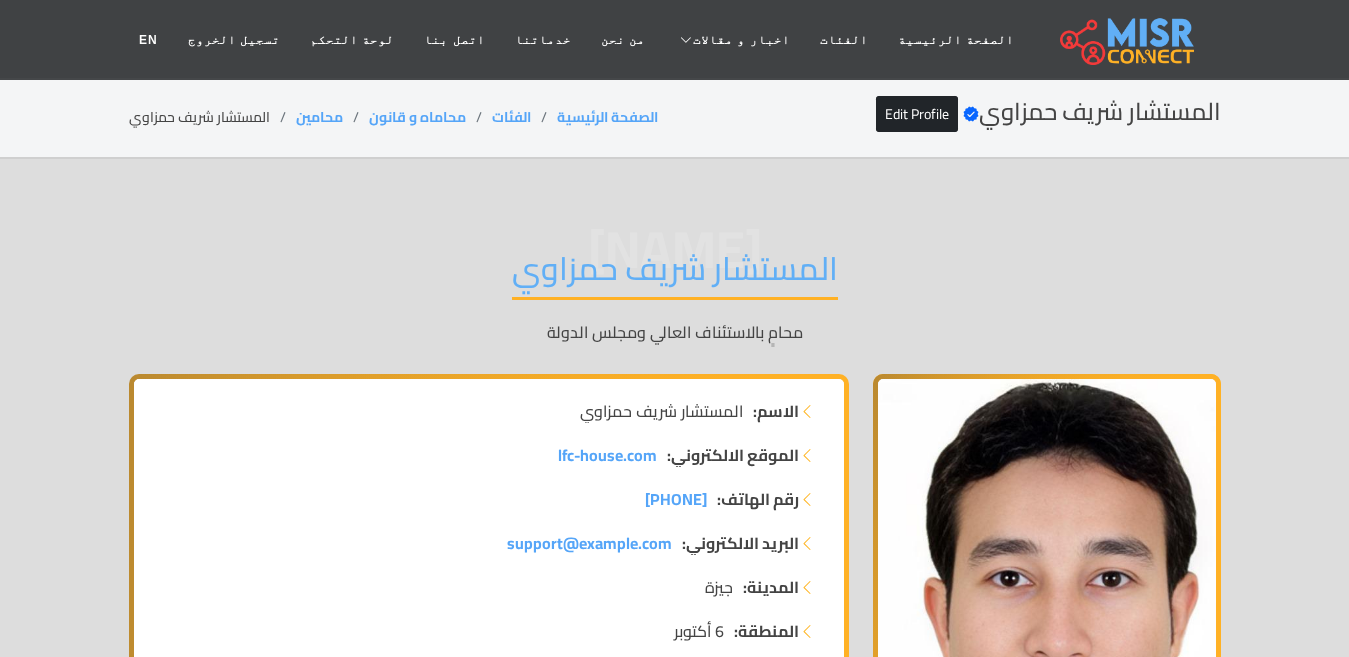 click on "المستشار شريف حمزاوي" at bounding box center (675, 274) 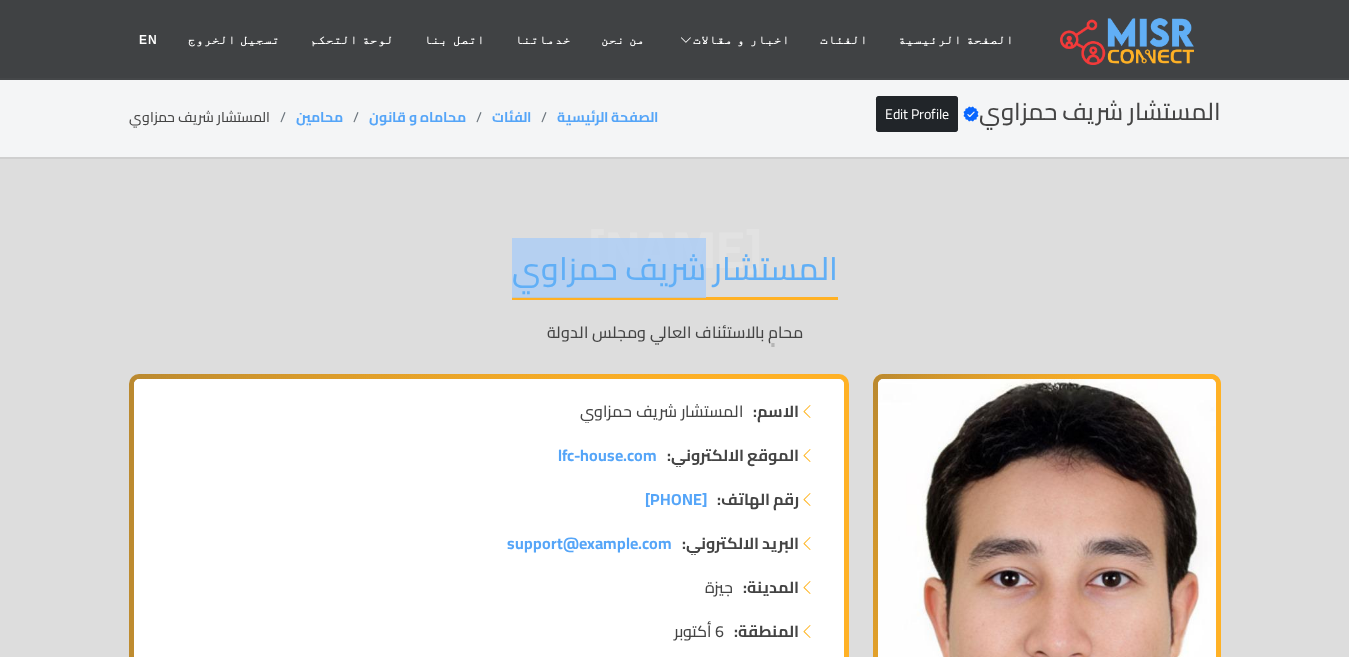 click on "المستشار شريف حمزاوي" at bounding box center (675, 274) 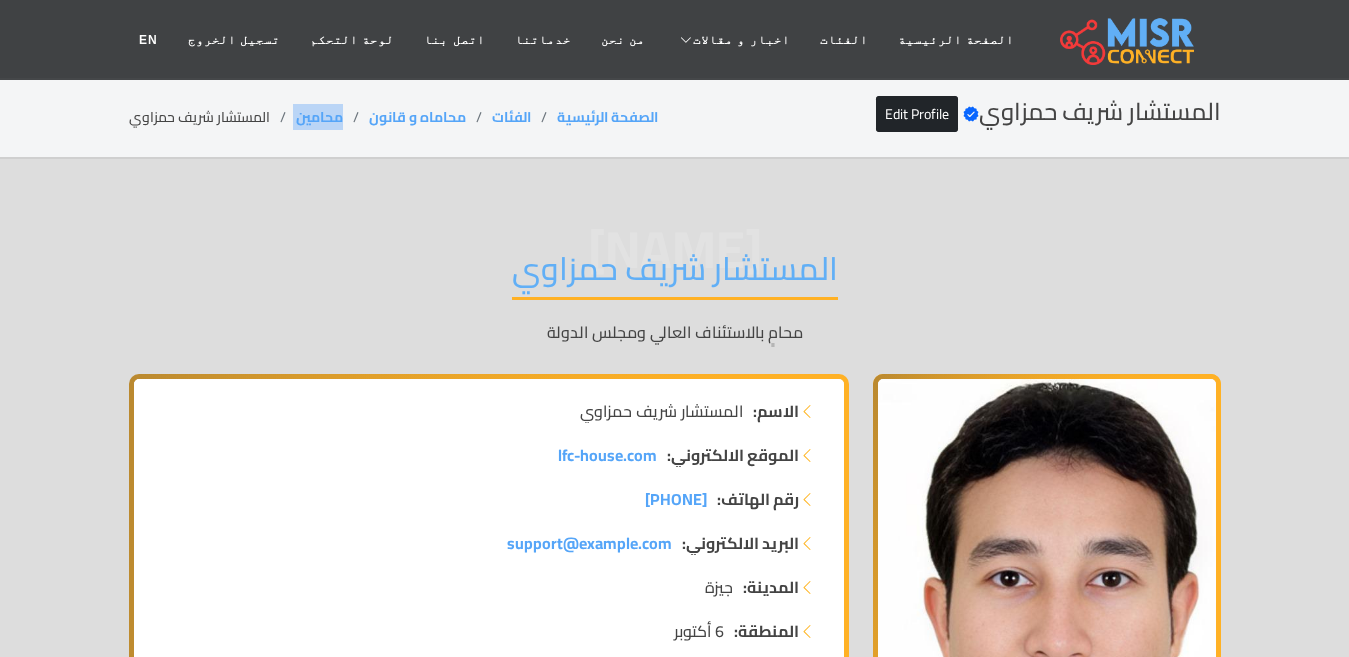 drag, startPoint x: 340, startPoint y: 114, endPoint x: 294, endPoint y: 115, distance: 46.010868 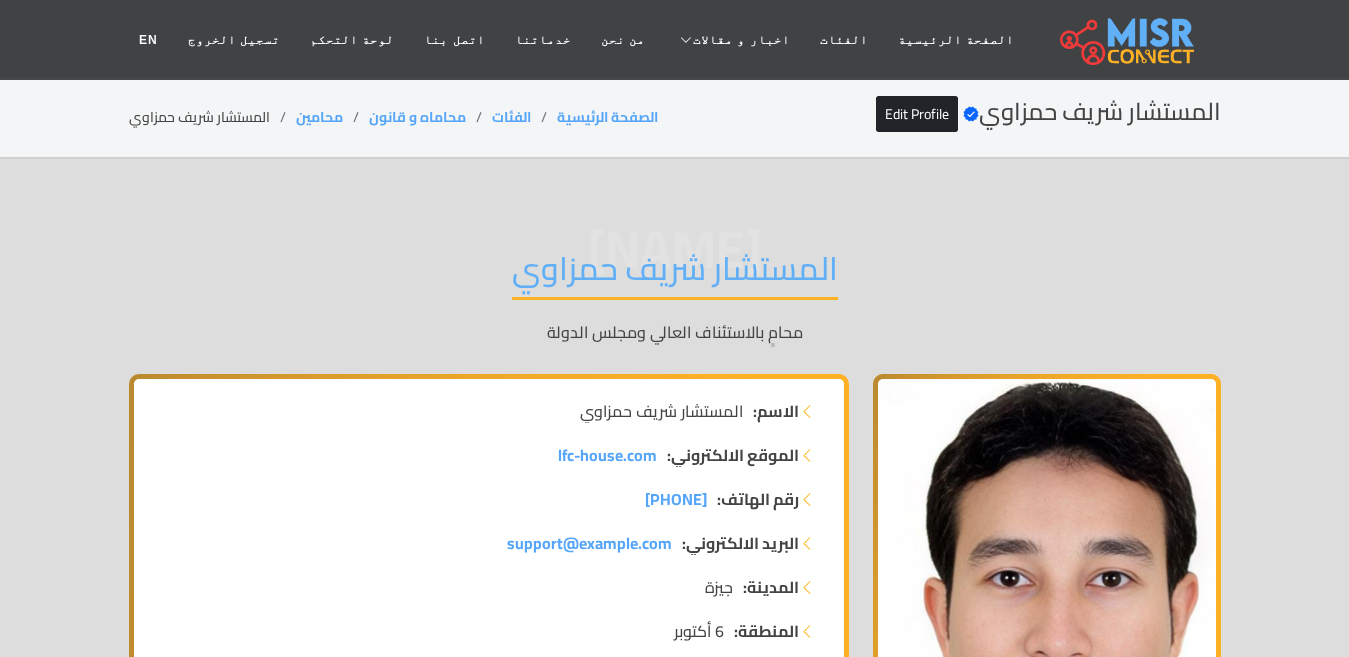 click on "المستشار شريف حمزاوي" at bounding box center (675, 274) 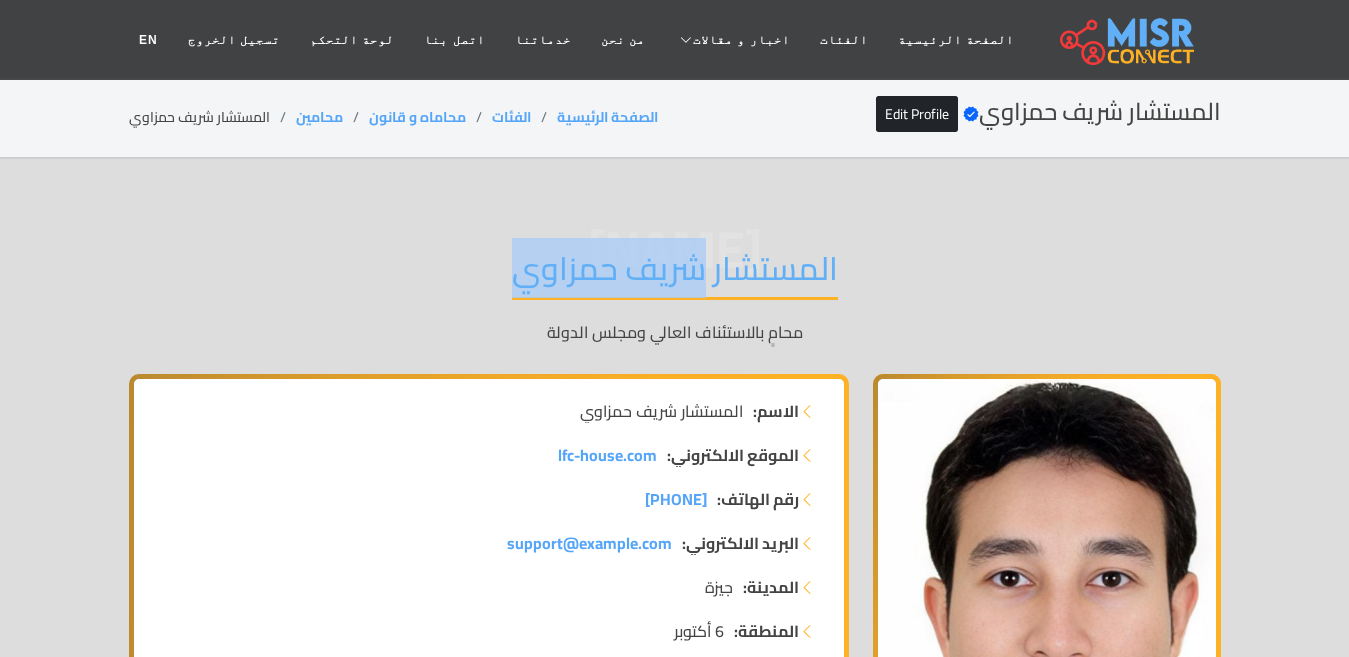 click on "المستشار شريف حمزاوي" at bounding box center (675, 274) 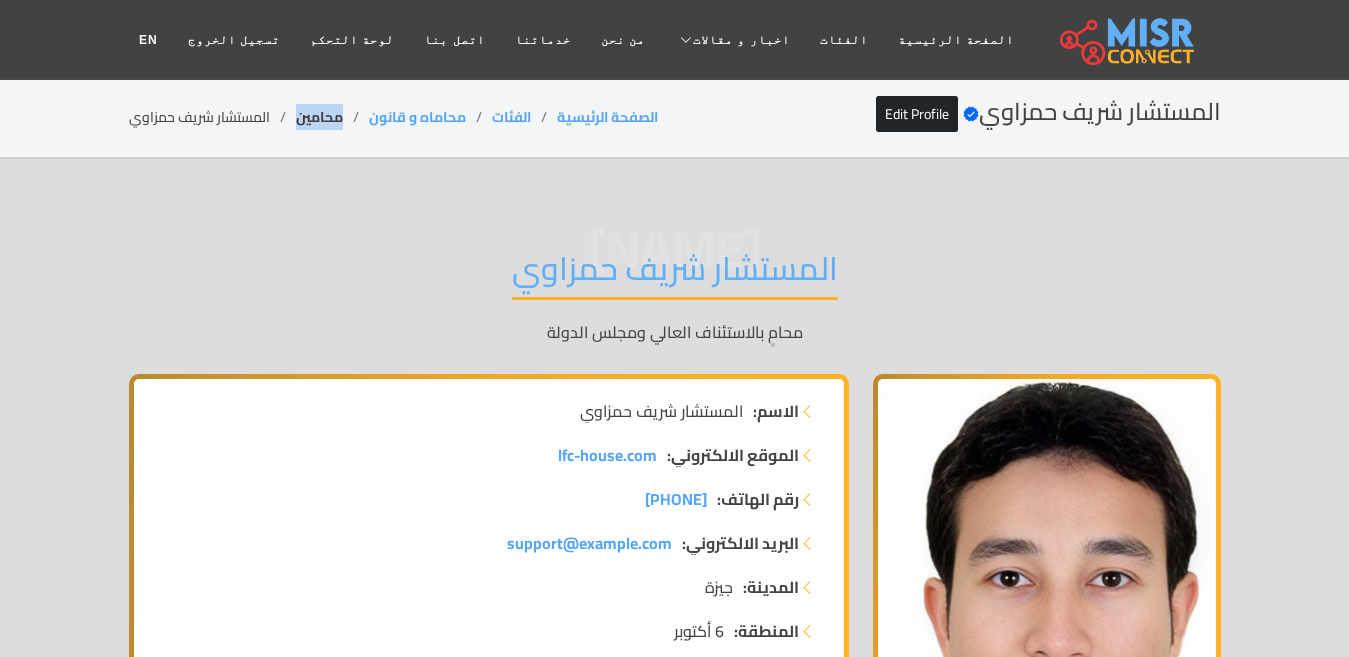 copy on "محامين" 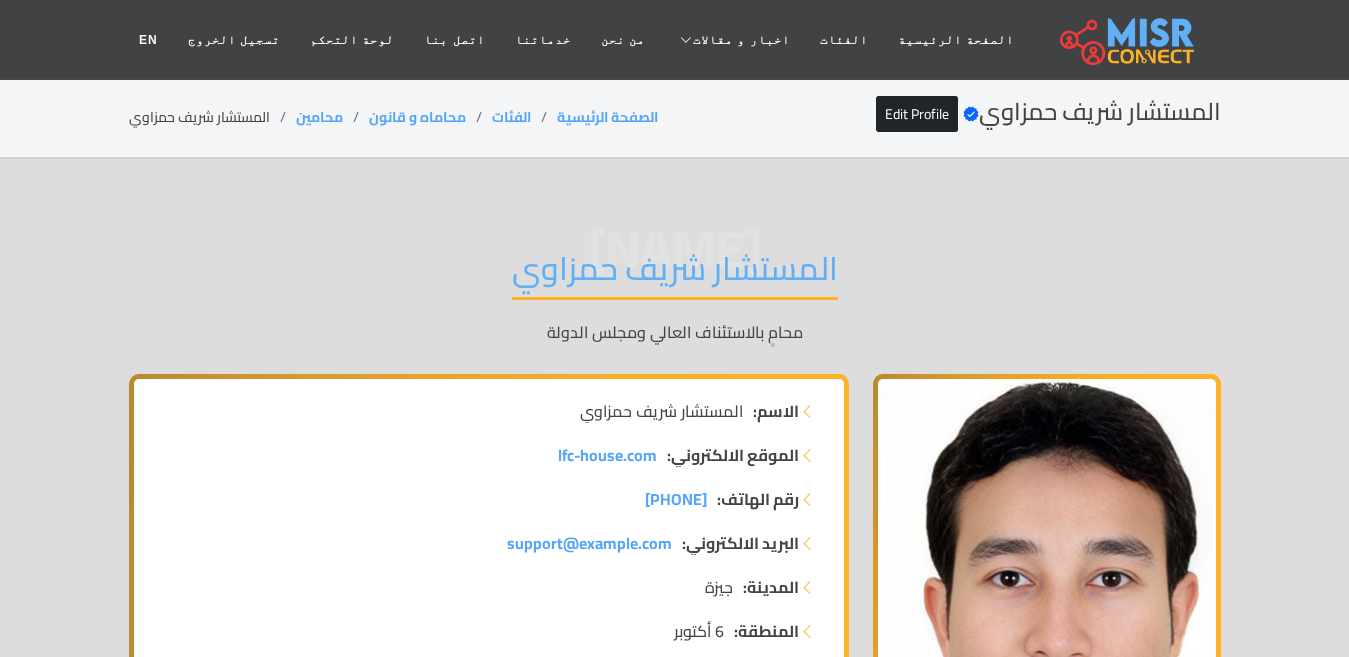 click on "المستشار شريف حمزاوي" at bounding box center (675, 274) 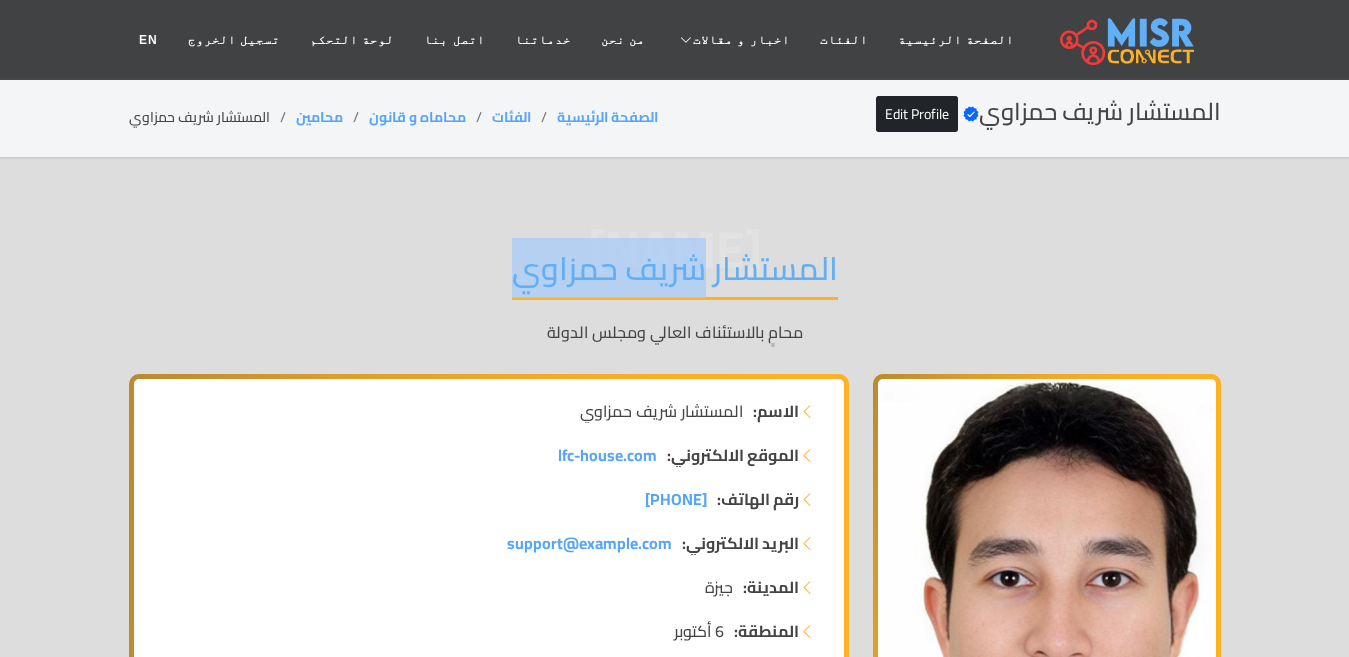 click on "المستشار شريف حمزاوي" at bounding box center (675, 274) 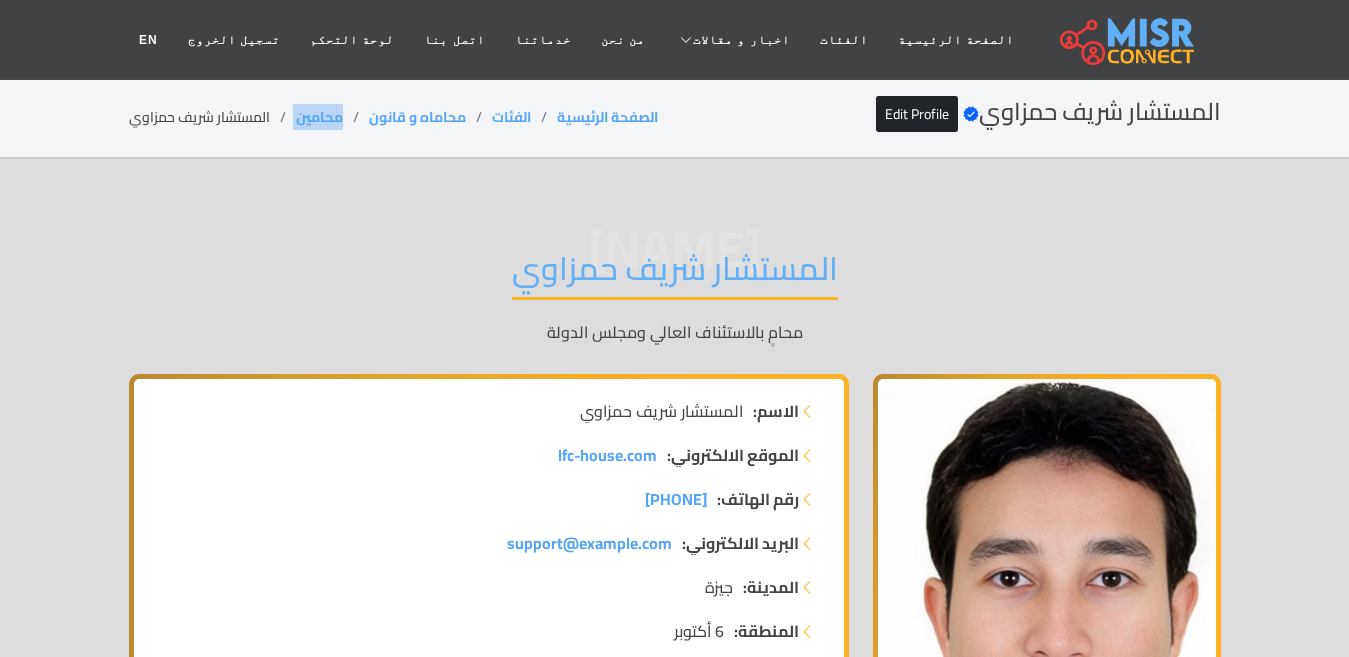 drag, startPoint x: 346, startPoint y: 112, endPoint x: 295, endPoint y: 118, distance: 51.351727 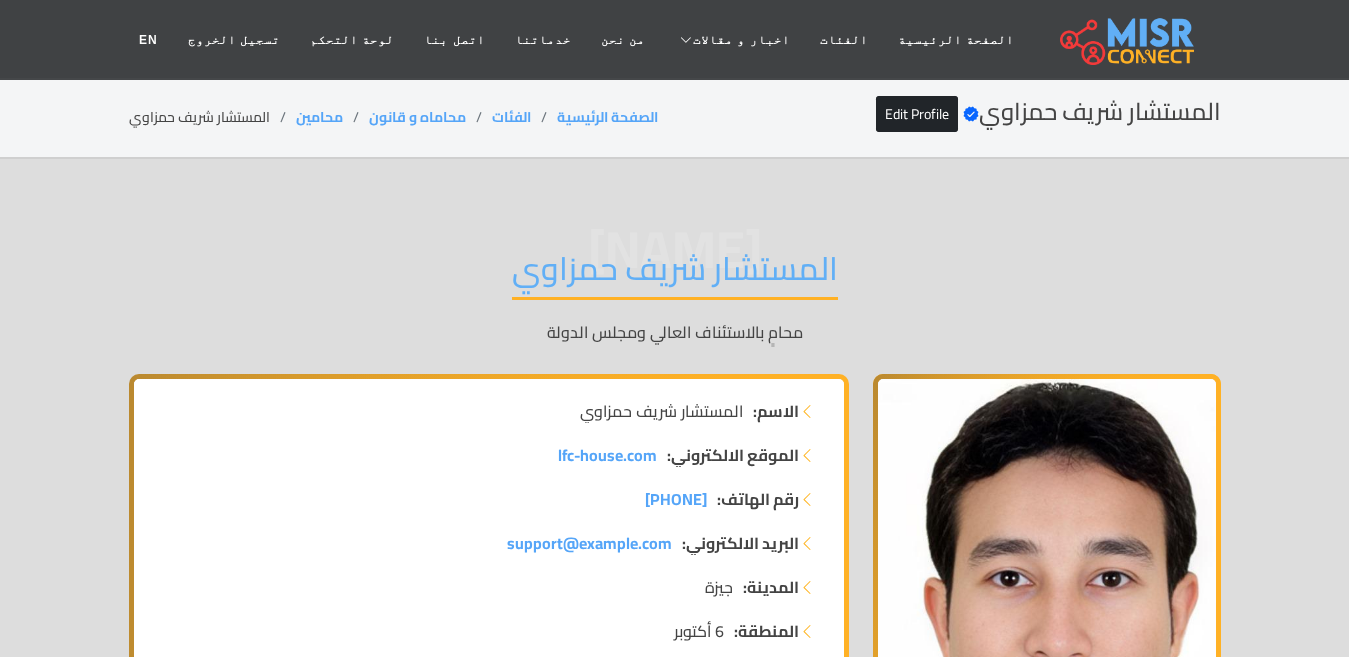 click on "المستشار شريف حمزاوي" at bounding box center (675, 274) 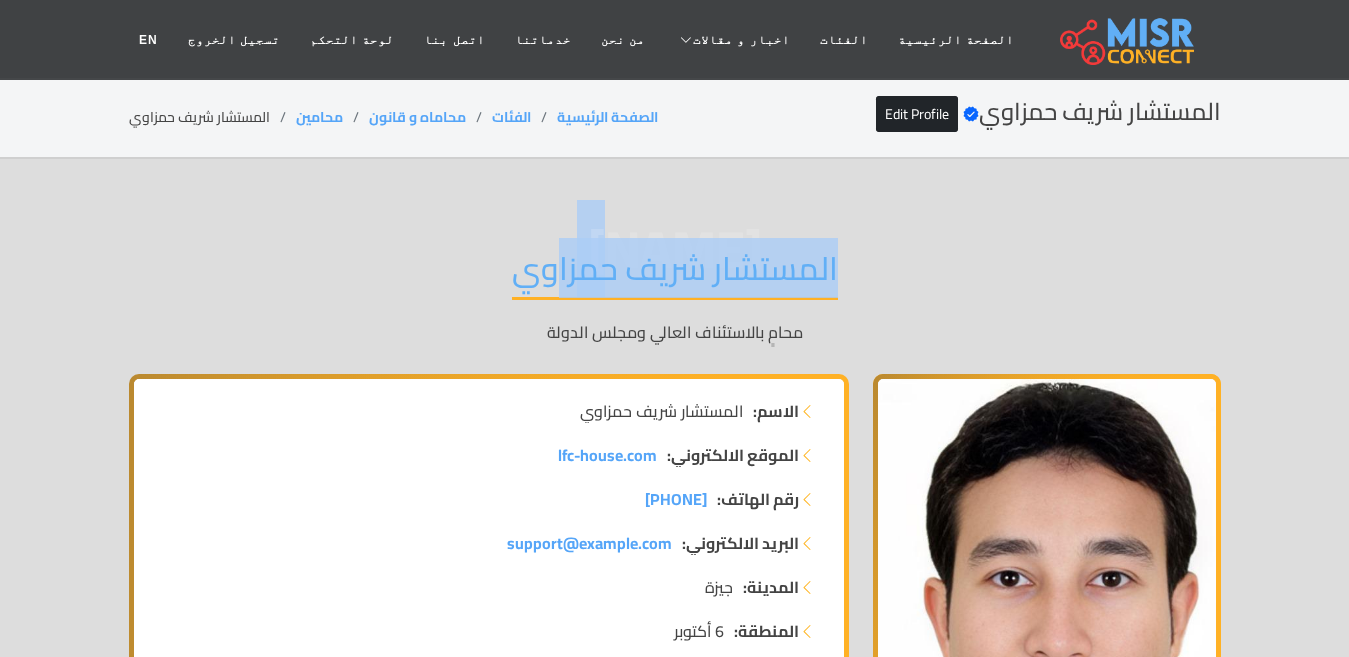 click on "المستشار شريف حمزاوي" at bounding box center [675, 274] 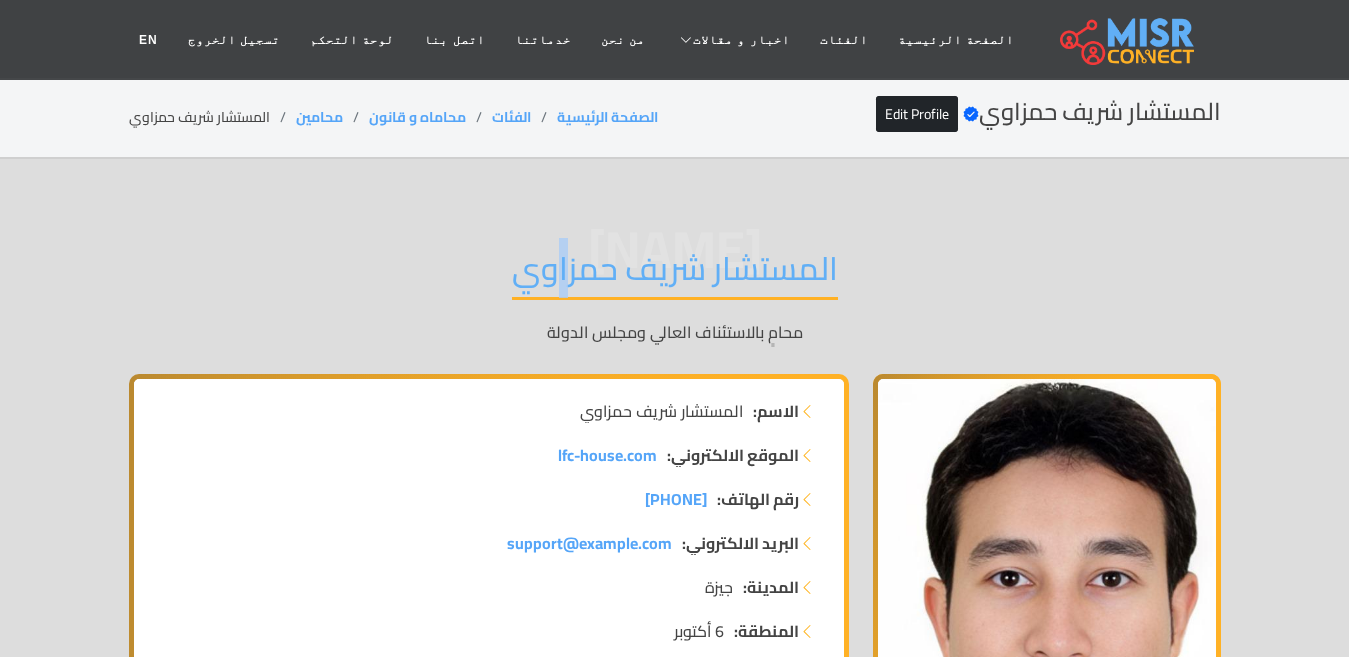 click on "المستشار شريف حمزاوي" at bounding box center (675, 274) 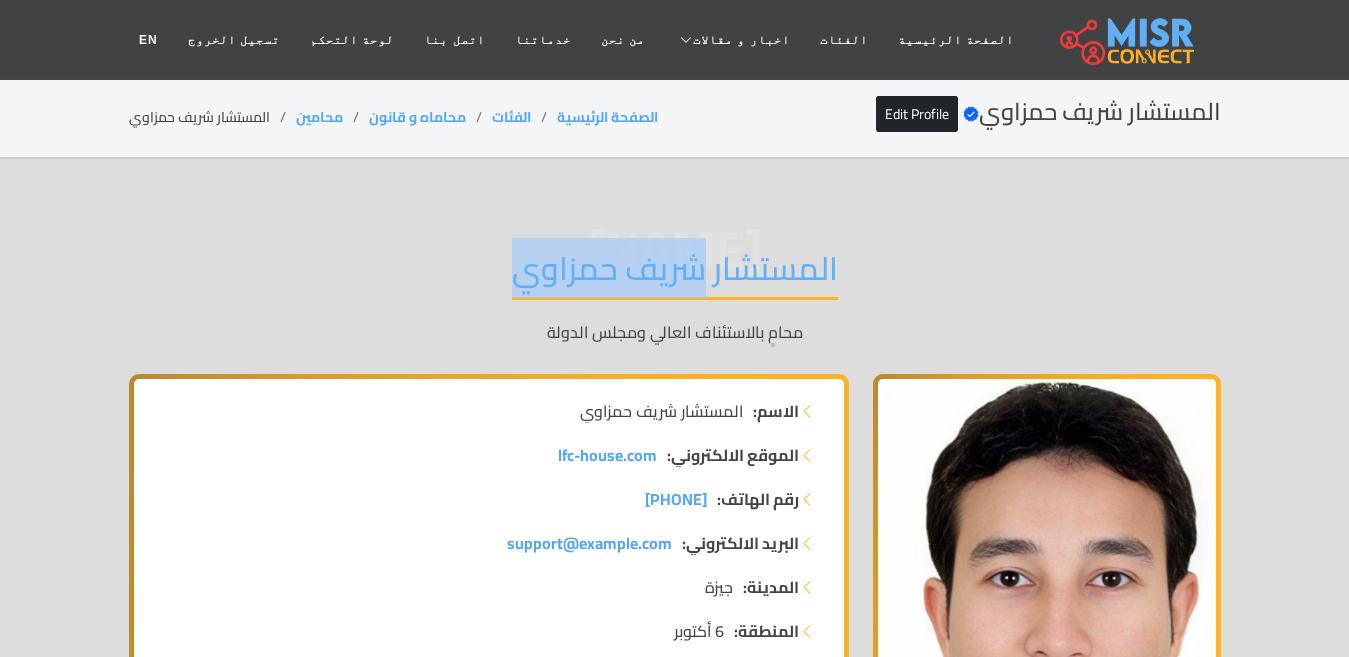 click on "المستشار شريف حمزاوي" at bounding box center [675, 274] 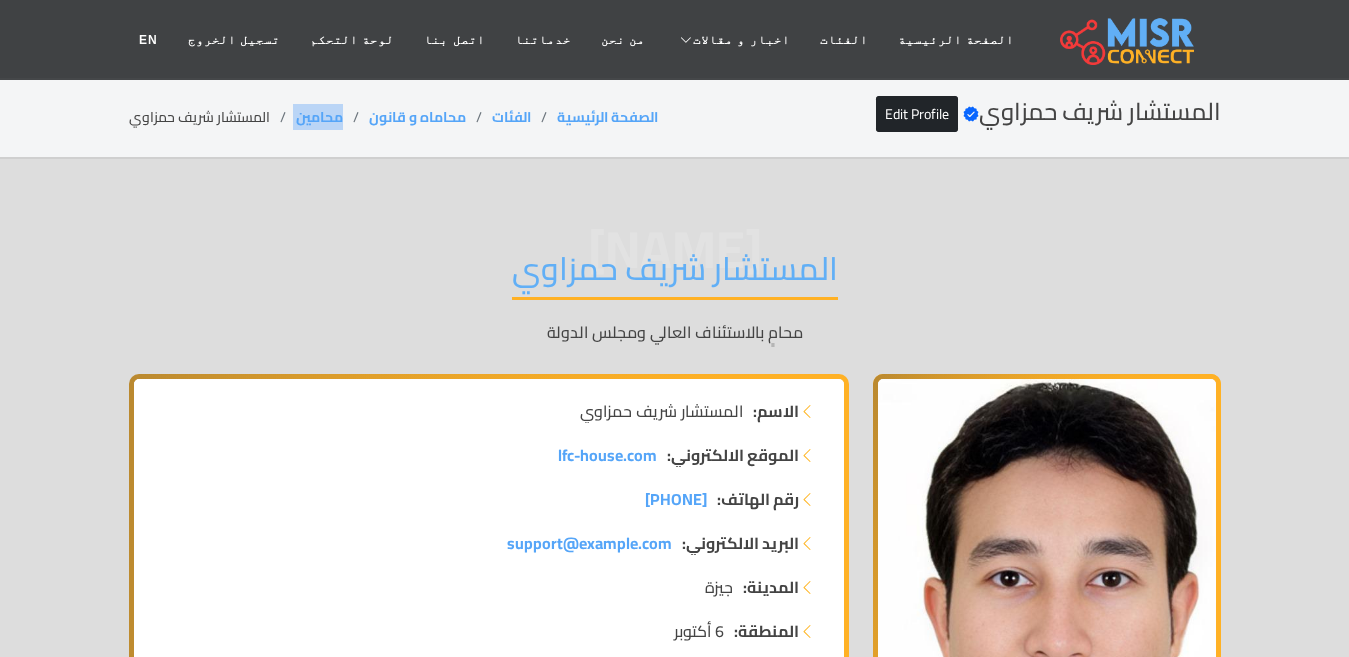 drag, startPoint x: 346, startPoint y: 111, endPoint x: 293, endPoint y: 116, distance: 53.235325 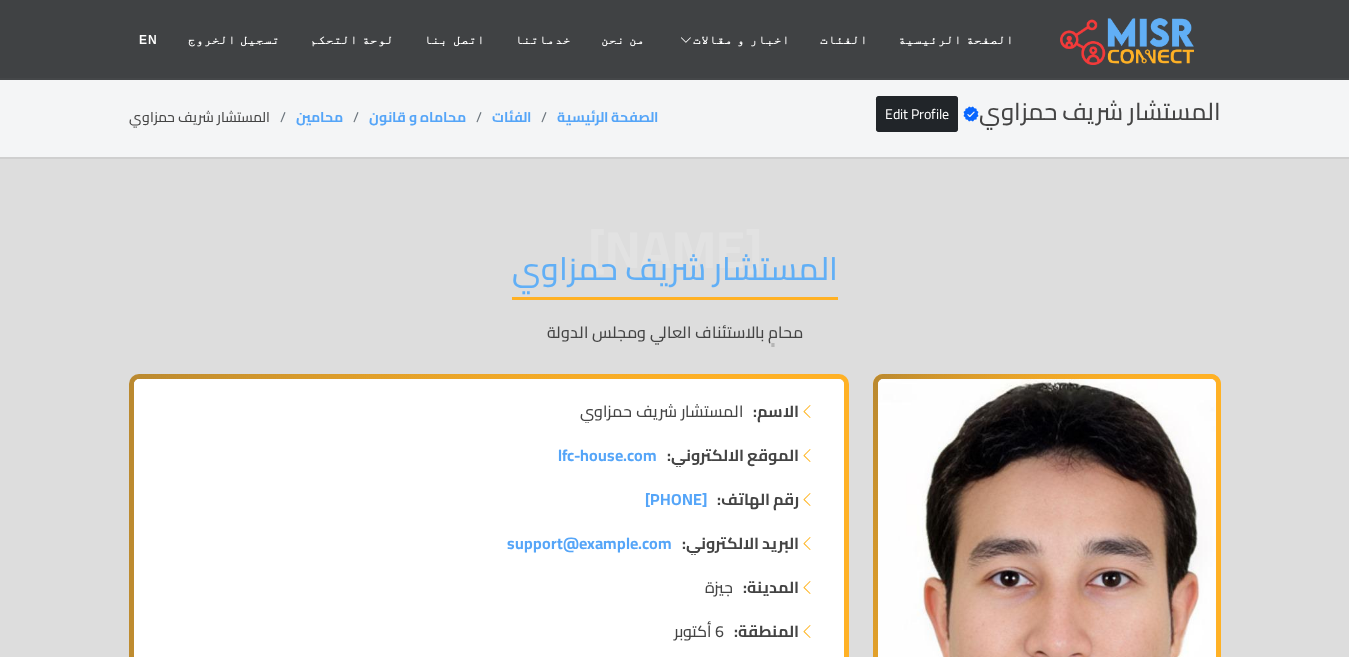 click on "المستشار شريف حمزاوي" at bounding box center (675, 274) 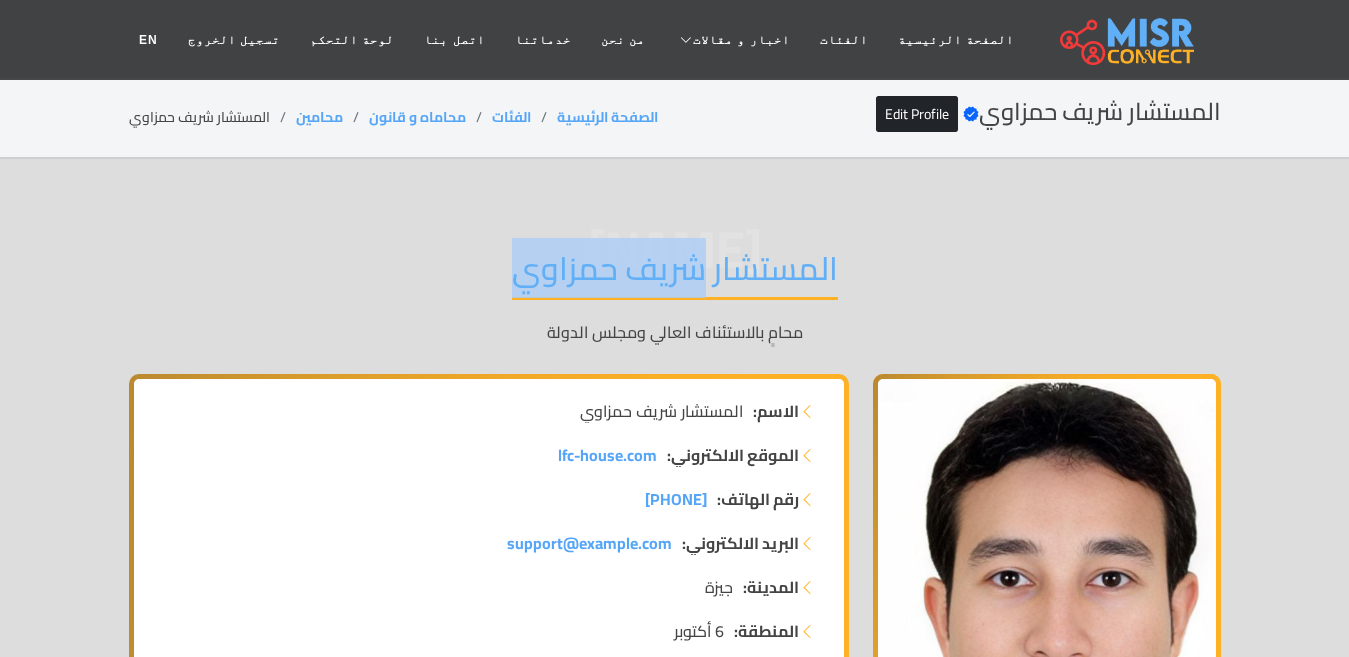 click on "المستشار شريف حمزاوي" at bounding box center (675, 274) 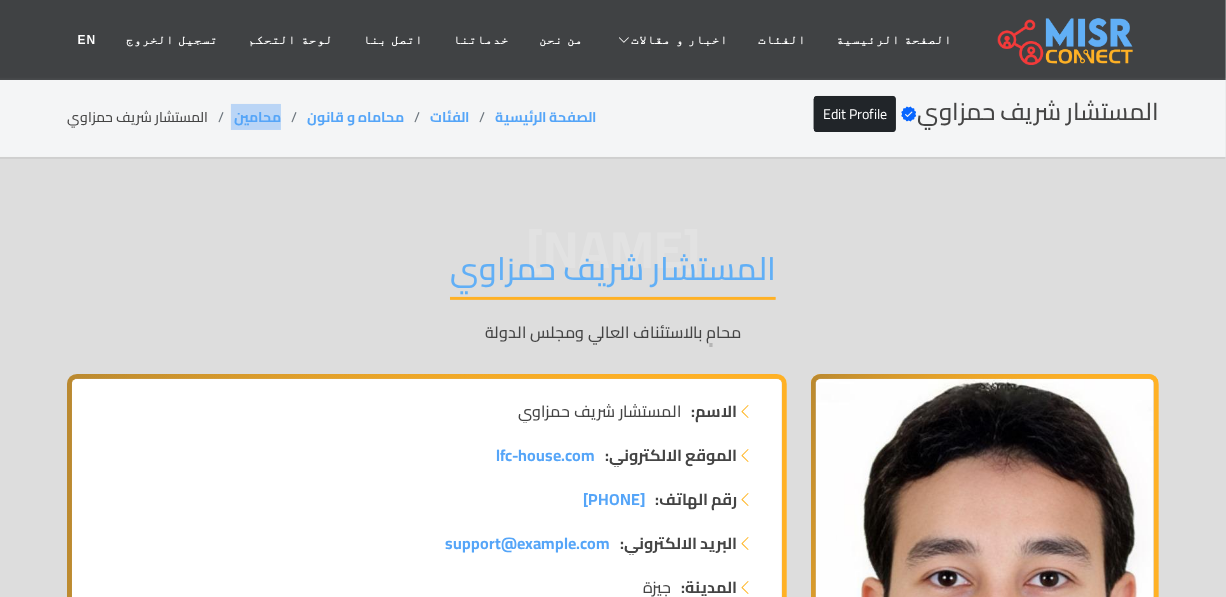 drag, startPoint x: 284, startPoint y: 120, endPoint x: 230, endPoint y: 120, distance: 54 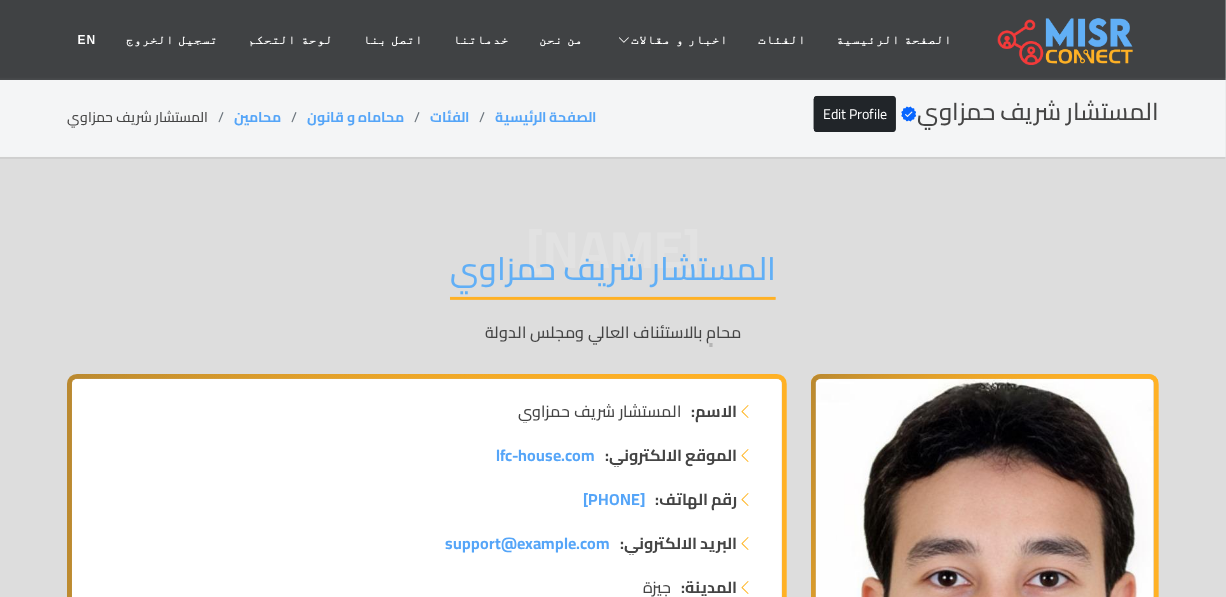 click on "المستشار شريف حمزاوي" at bounding box center (613, 274) 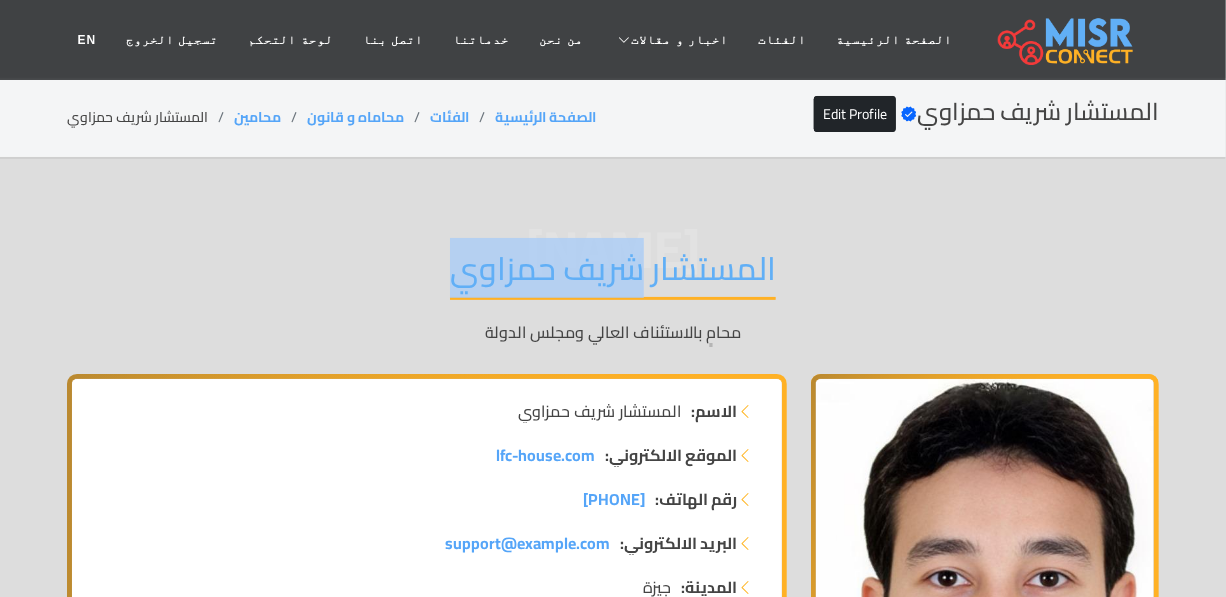 click on "المستشار شريف حمزاوي" at bounding box center [613, 274] 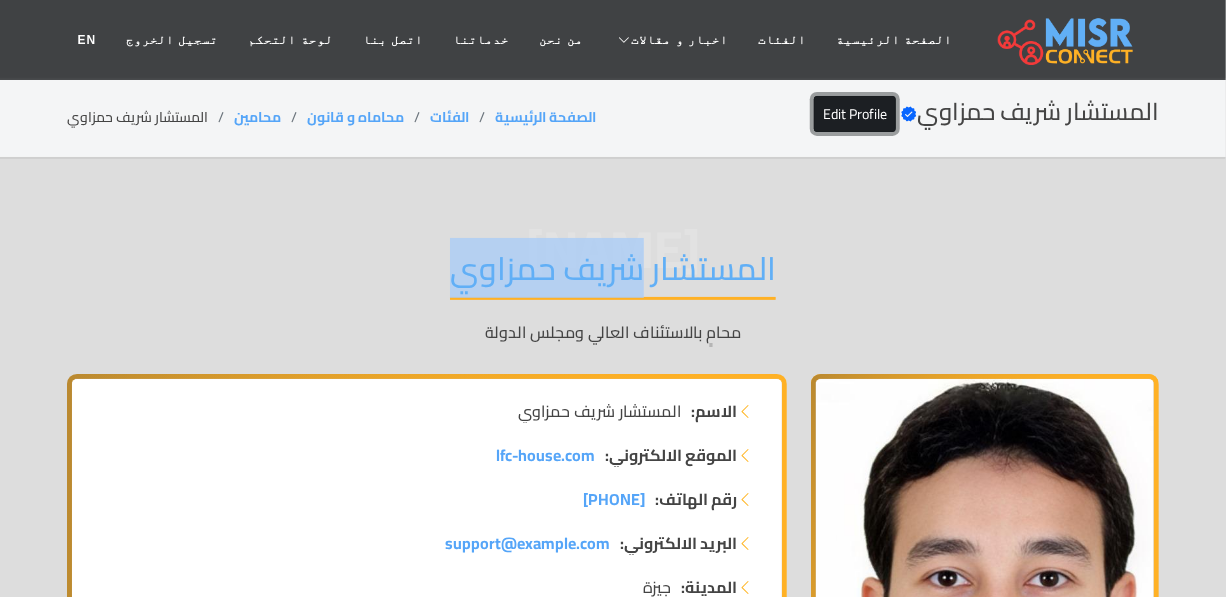 click on "Edit Profile" at bounding box center [855, 114] 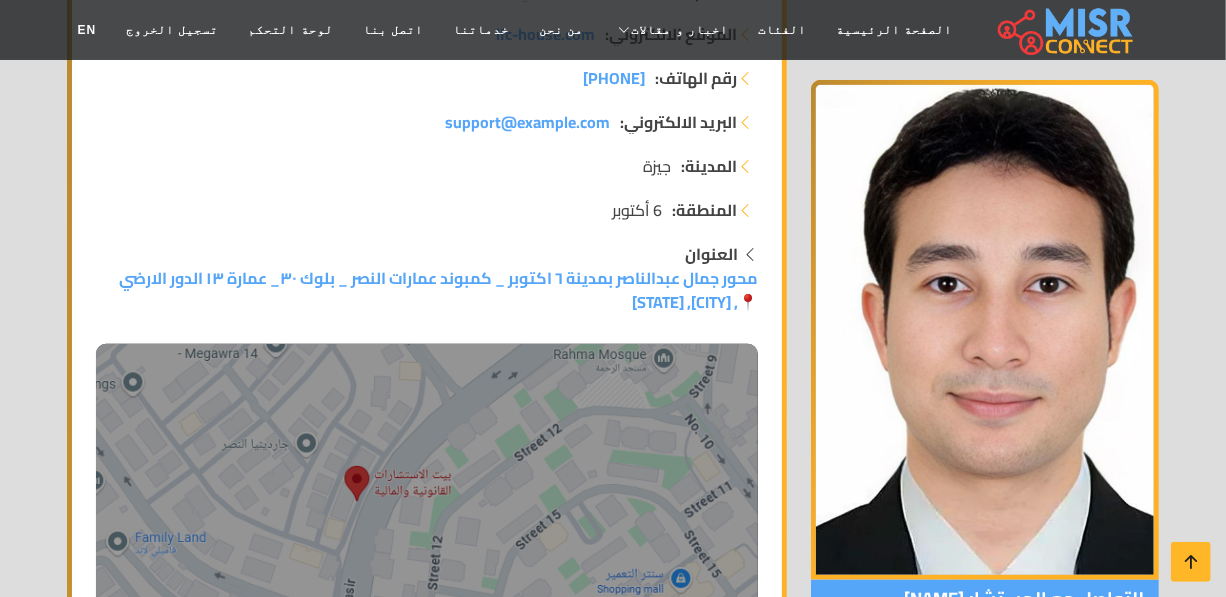 scroll, scrollTop: 454, scrollLeft: 0, axis: vertical 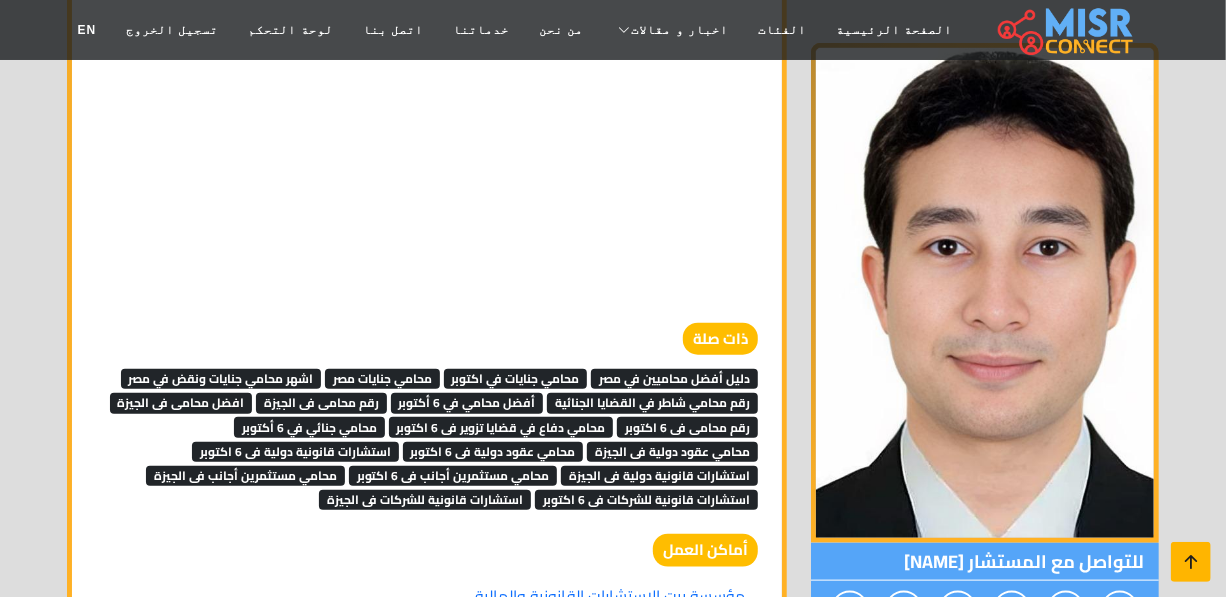 click at bounding box center [1191, 562] 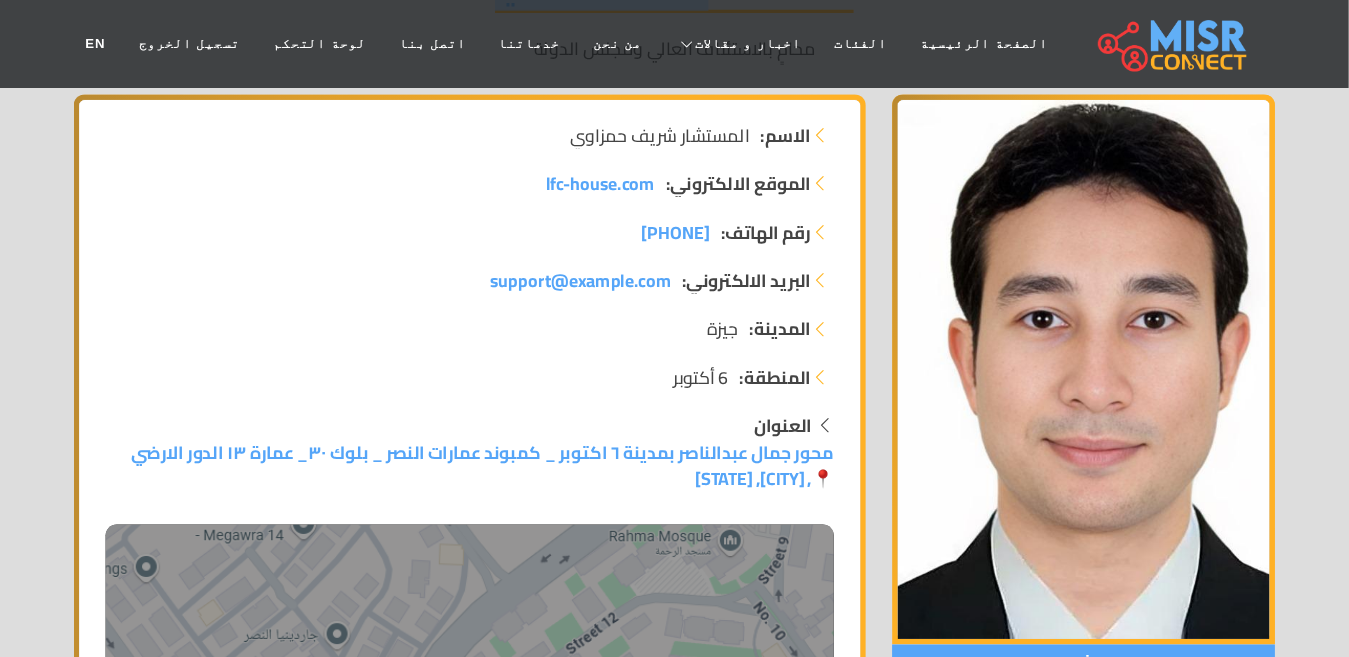 scroll, scrollTop: 0, scrollLeft: 0, axis: both 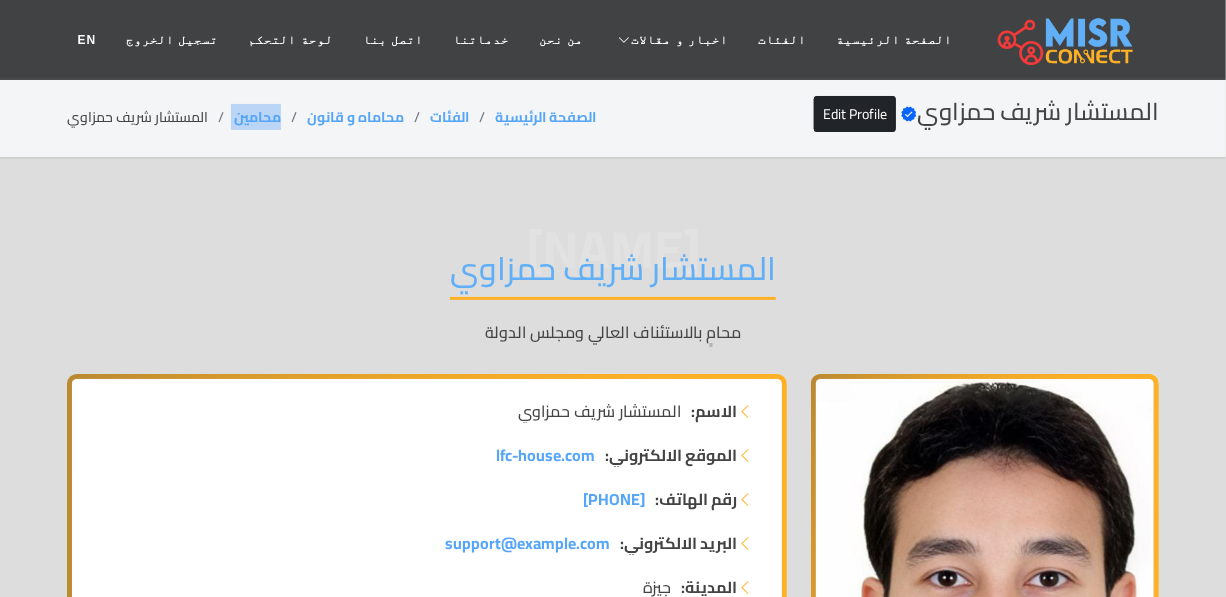 drag, startPoint x: 280, startPoint y: 108, endPoint x: 225, endPoint y: 114, distance: 55.326305 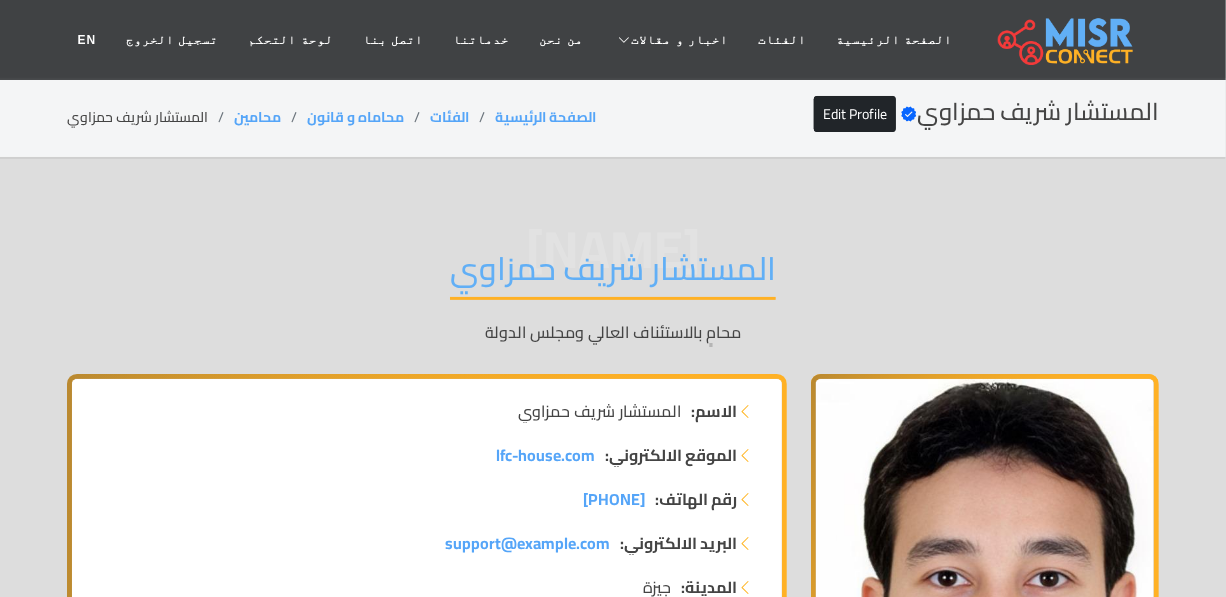 click on "المستشار شريف حمزاوي" at bounding box center [613, 274] 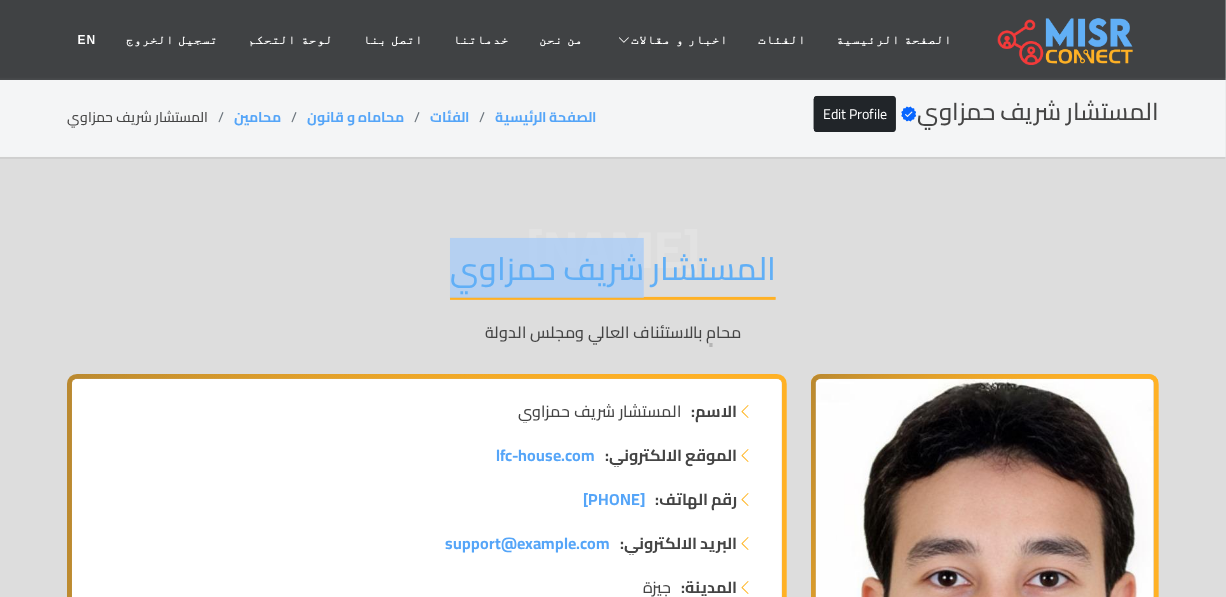 click on "المستشار شريف حمزاوي" at bounding box center (613, 274) 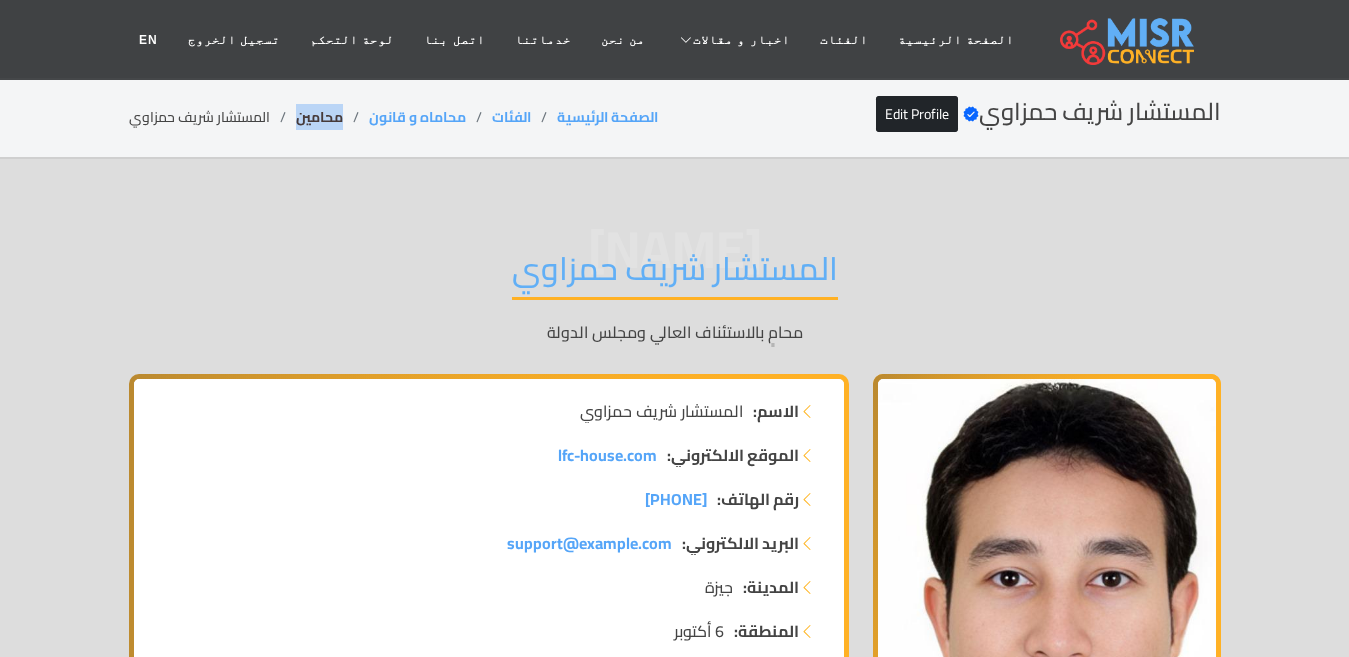 drag, startPoint x: 345, startPoint y: 122, endPoint x: 296, endPoint y: 126, distance: 49.162994 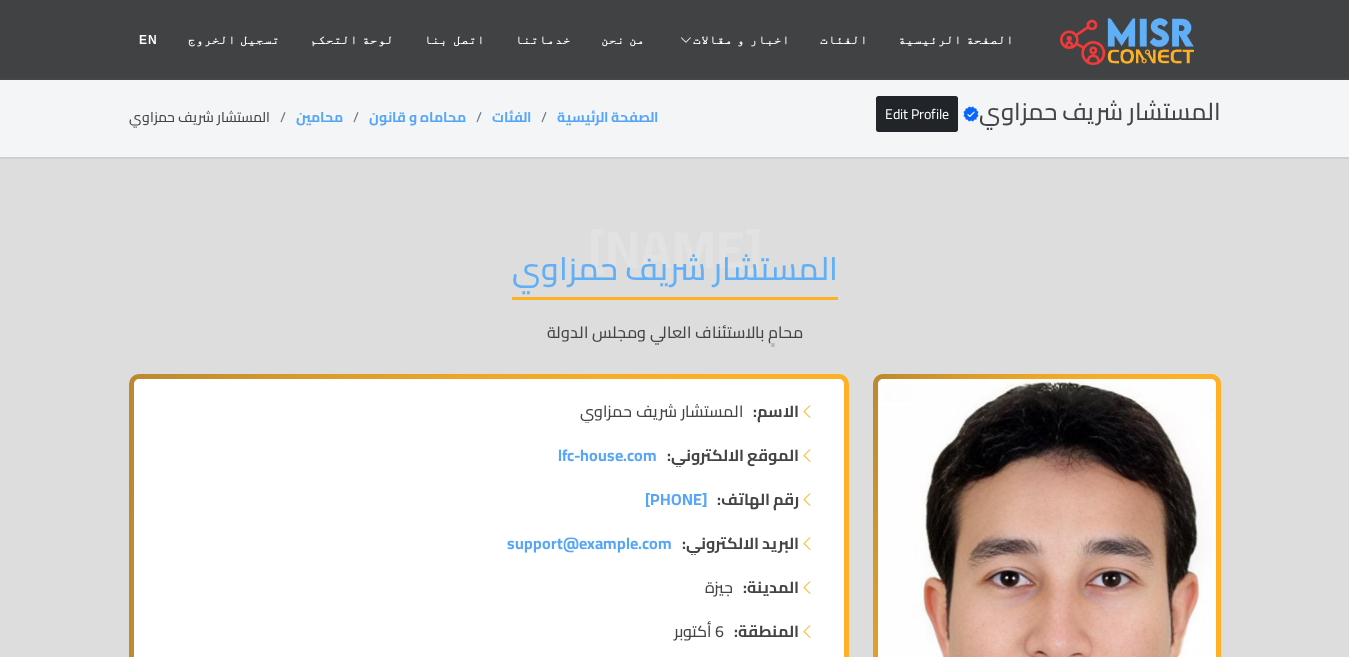 click on "المستشار شريف حمزاوي" at bounding box center (675, 274) 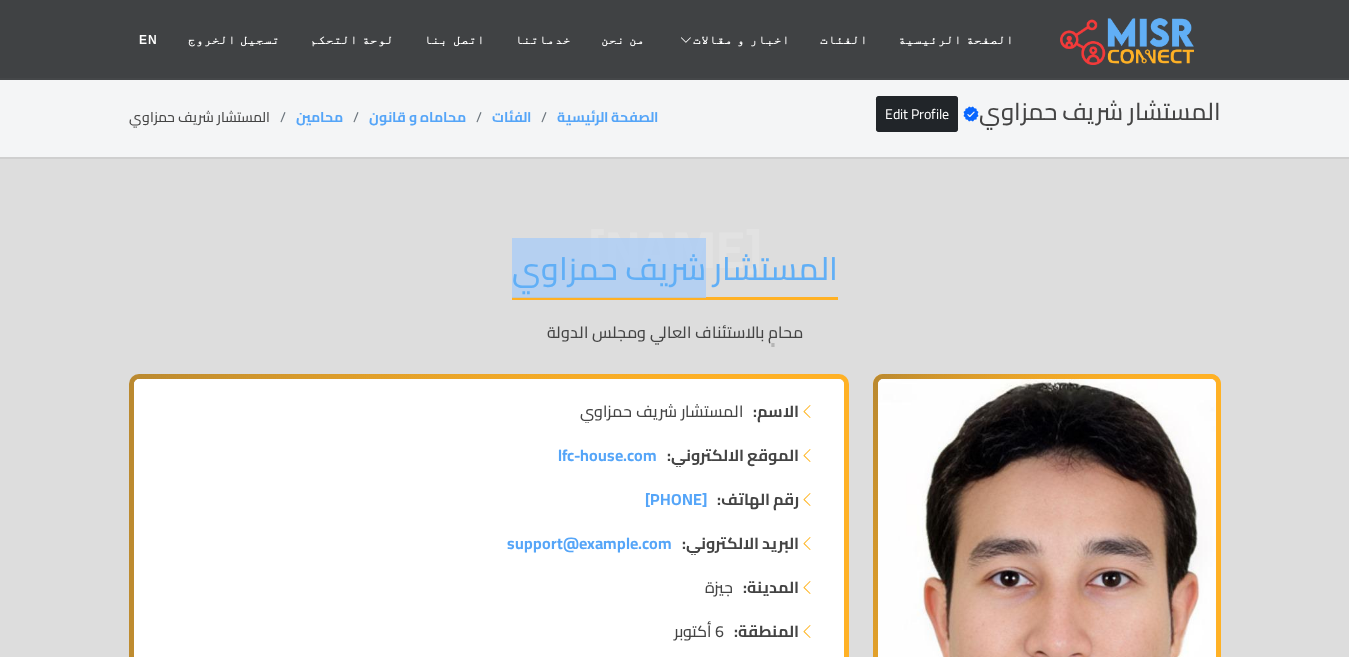 click on "المستشار شريف حمزاوي" at bounding box center (675, 274) 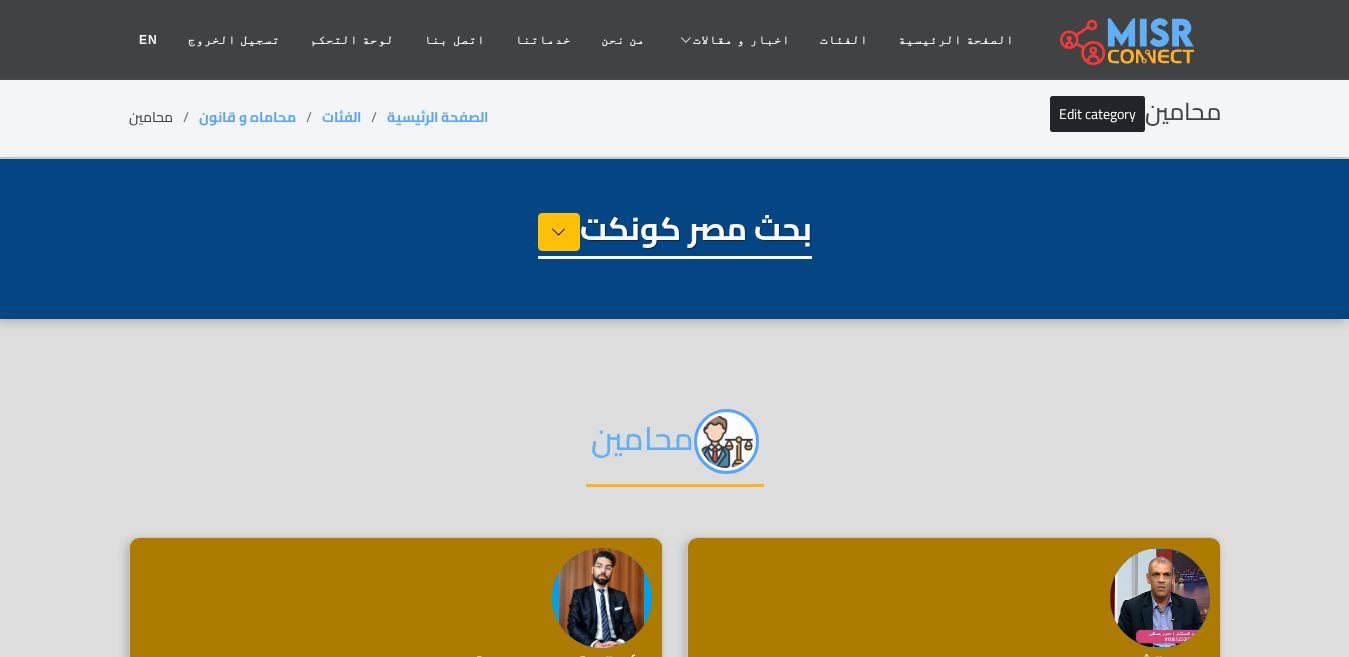 select on "**********" 